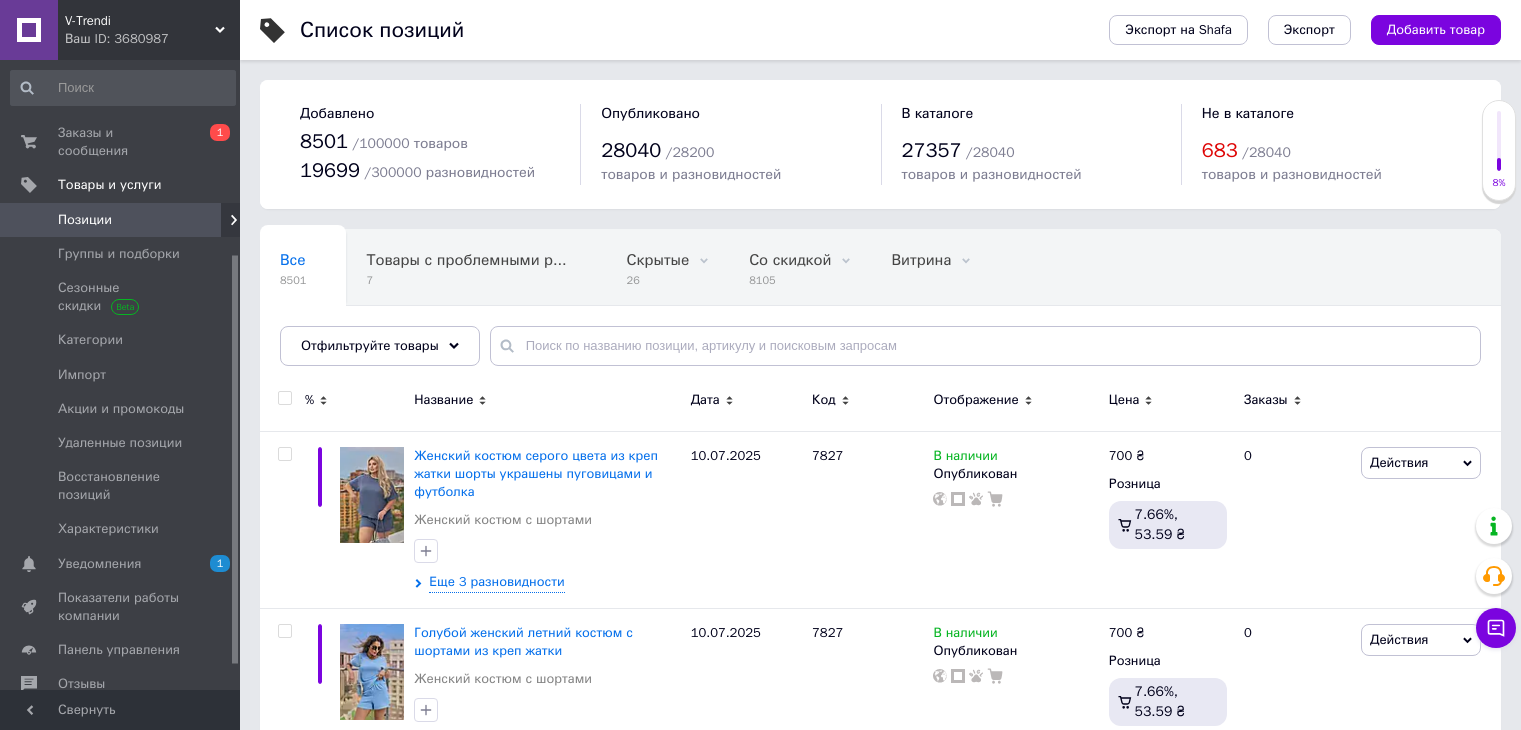 scroll, scrollTop: 0, scrollLeft: 0, axis: both 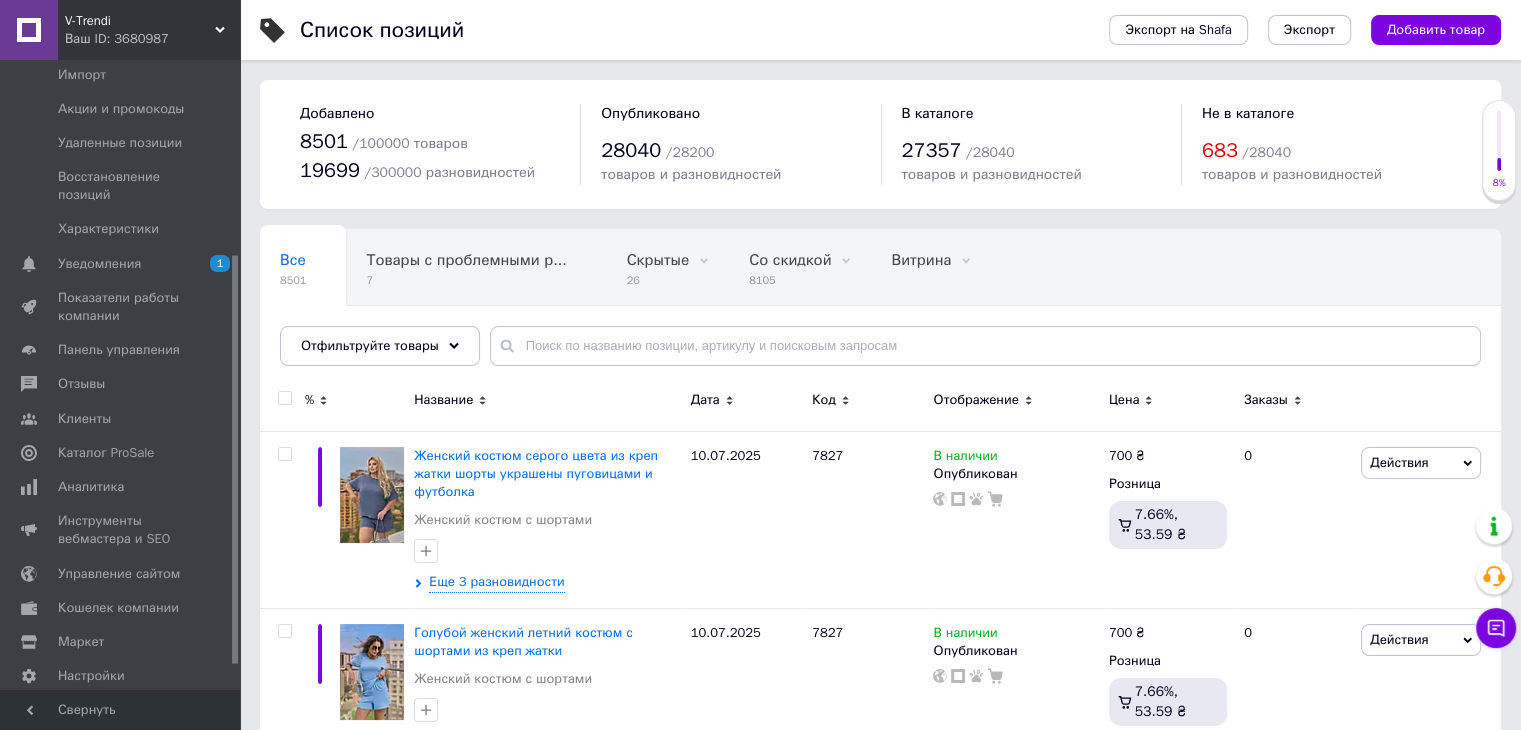 click on "V-Trendi" at bounding box center (140, 21) 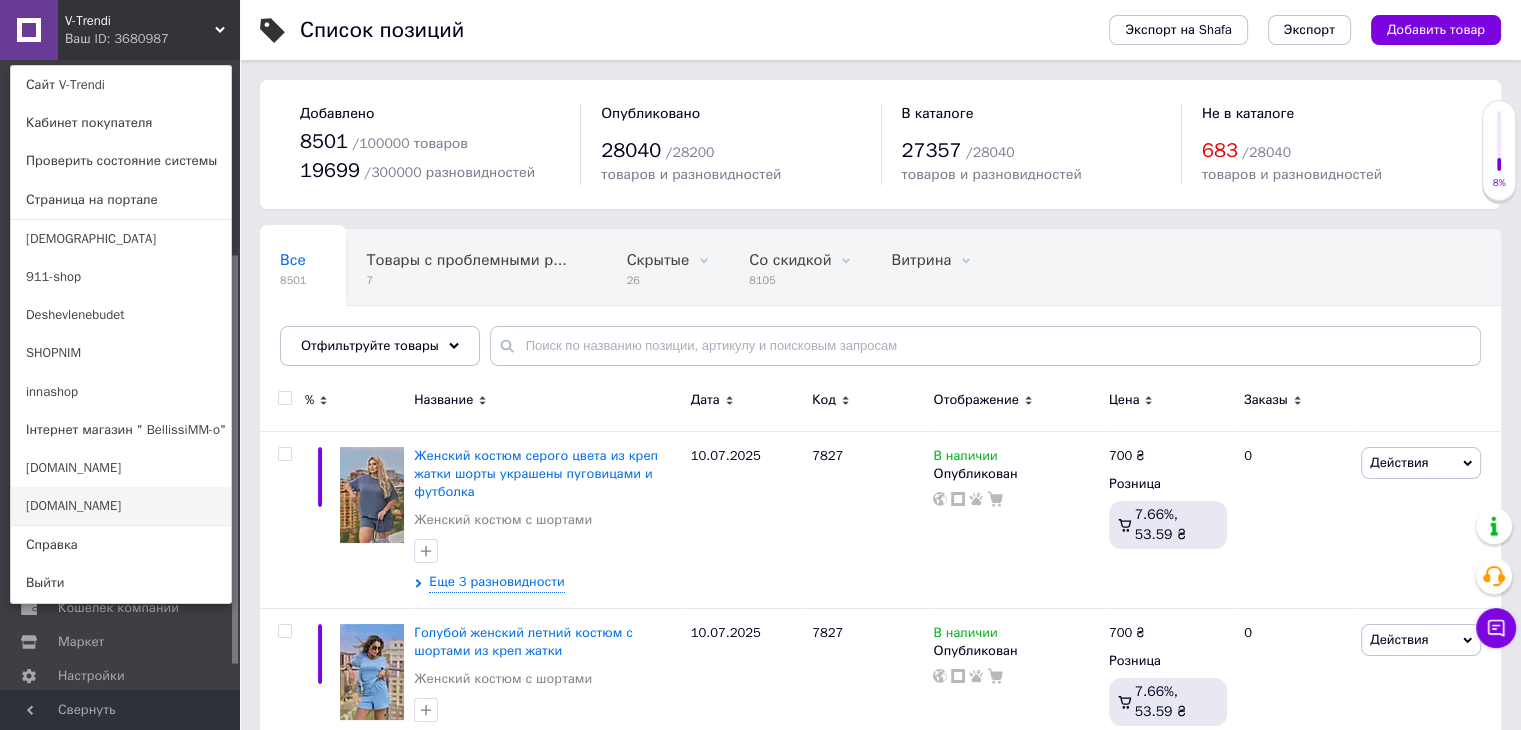 click on "[DOMAIN_NAME]" at bounding box center (121, 506) 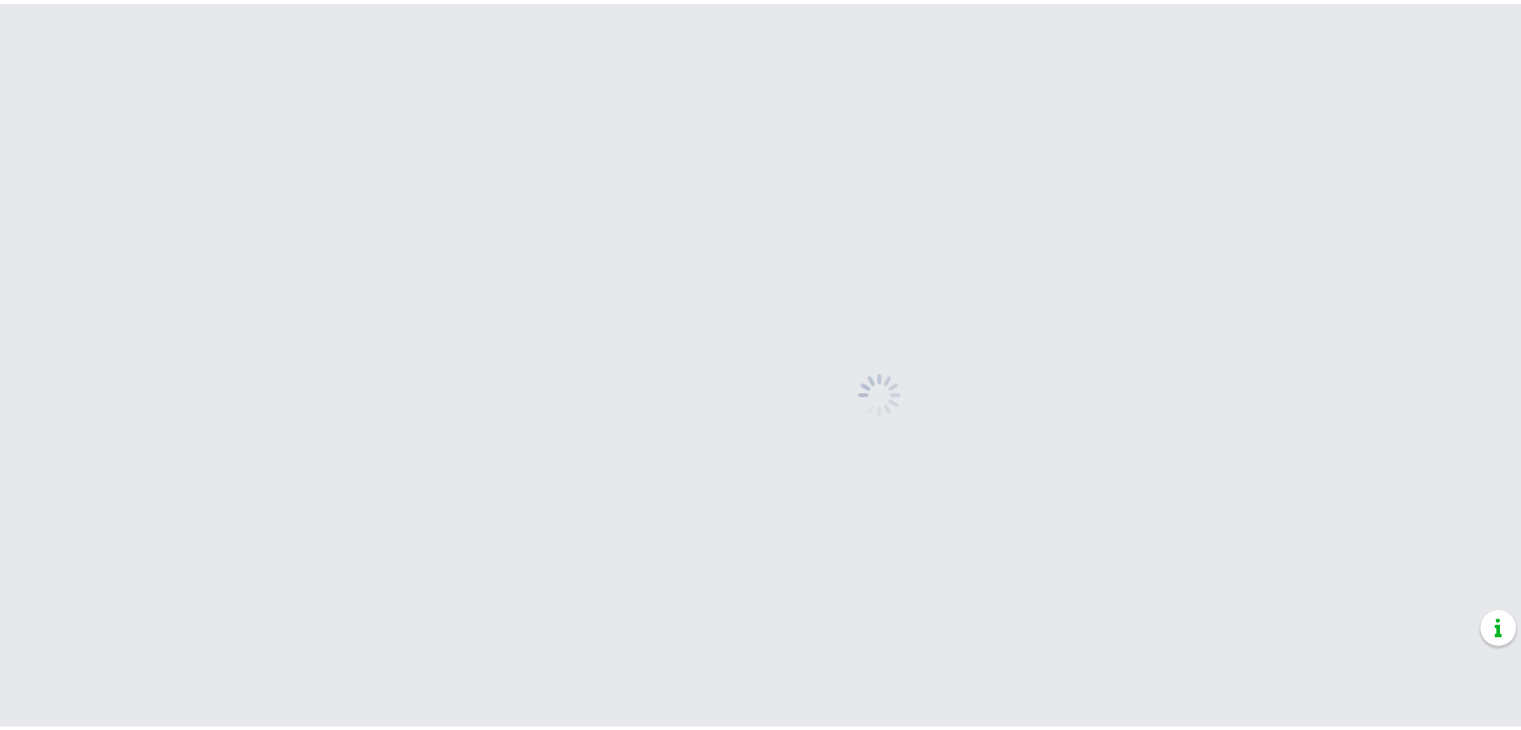 scroll, scrollTop: 0, scrollLeft: 0, axis: both 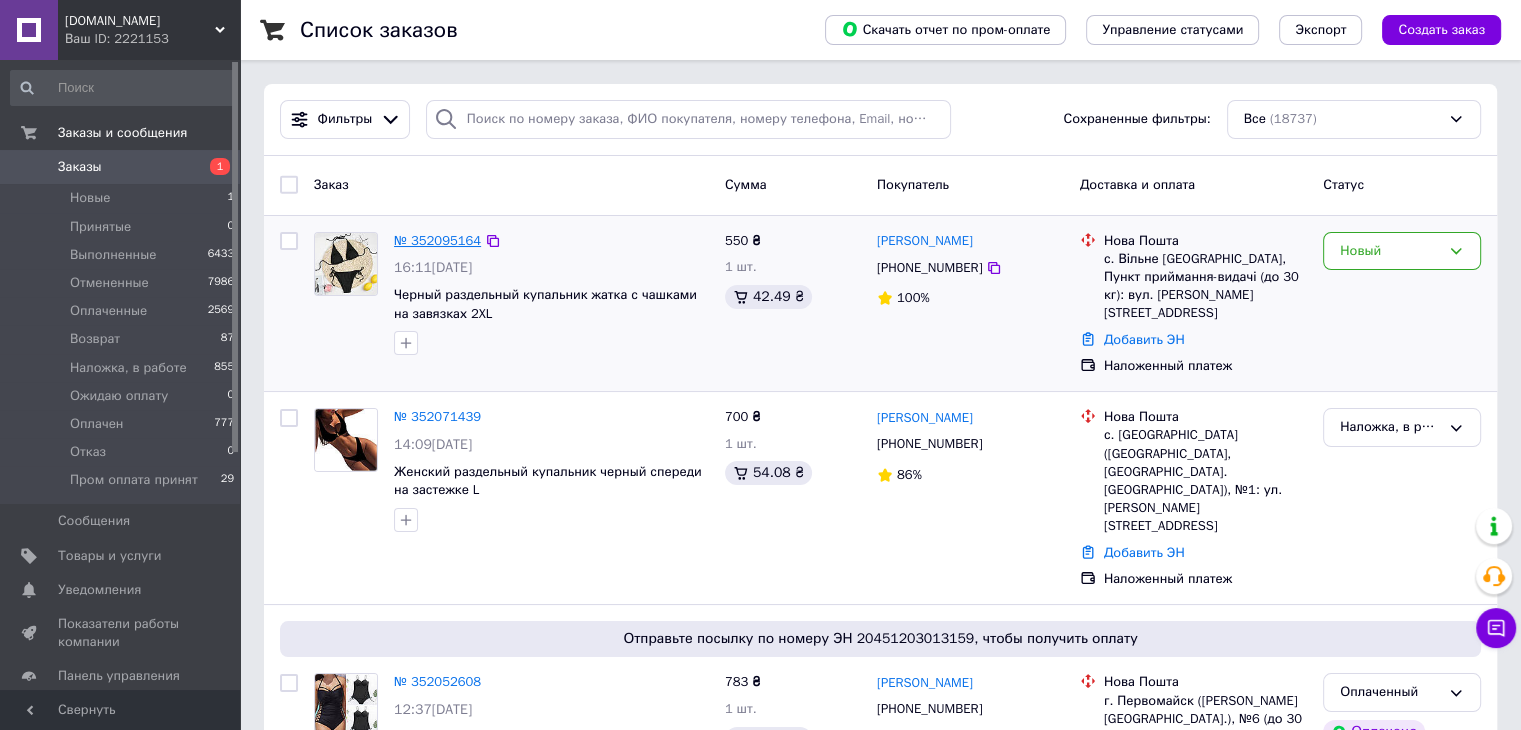 click on "№ 352095164" at bounding box center [437, 240] 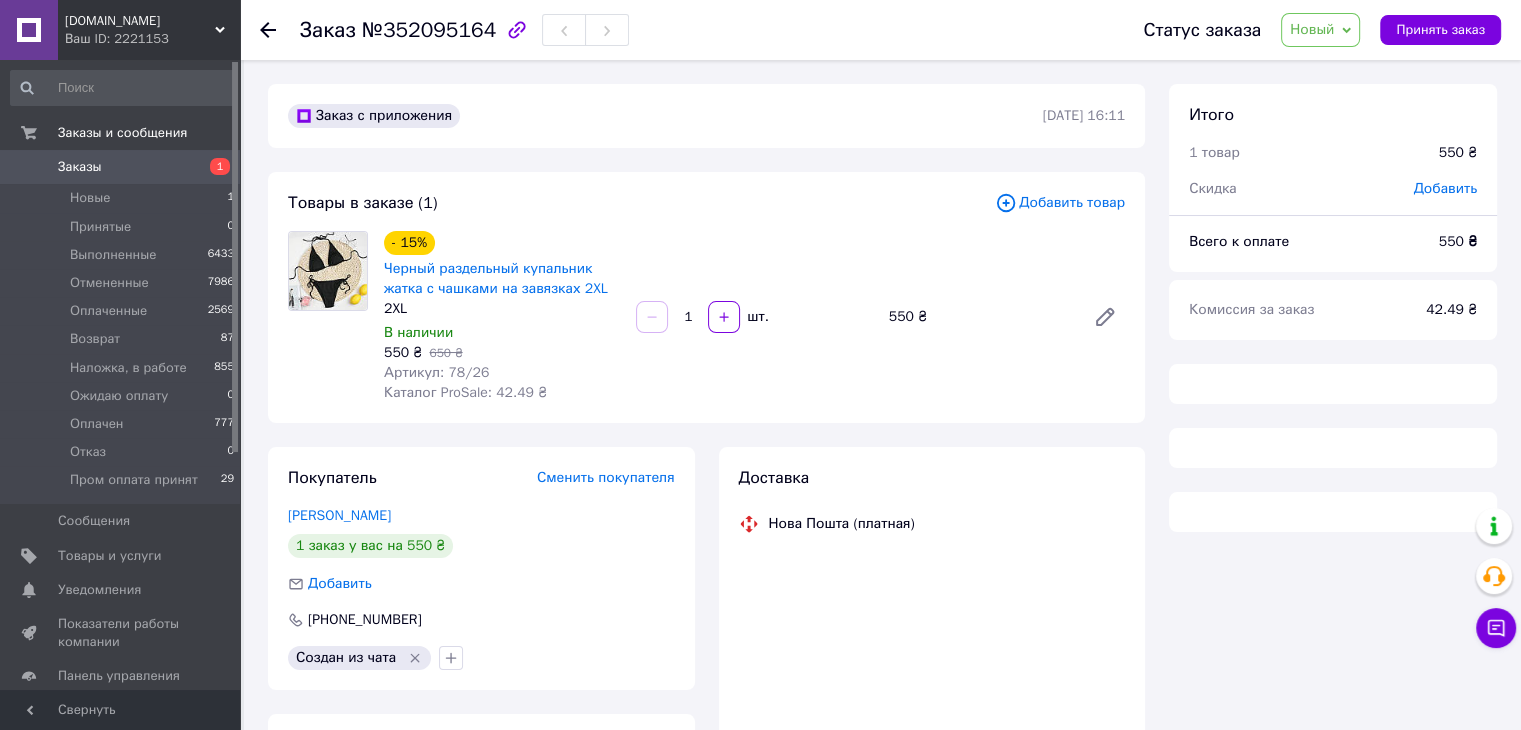 click on "Новый" at bounding box center [1312, 29] 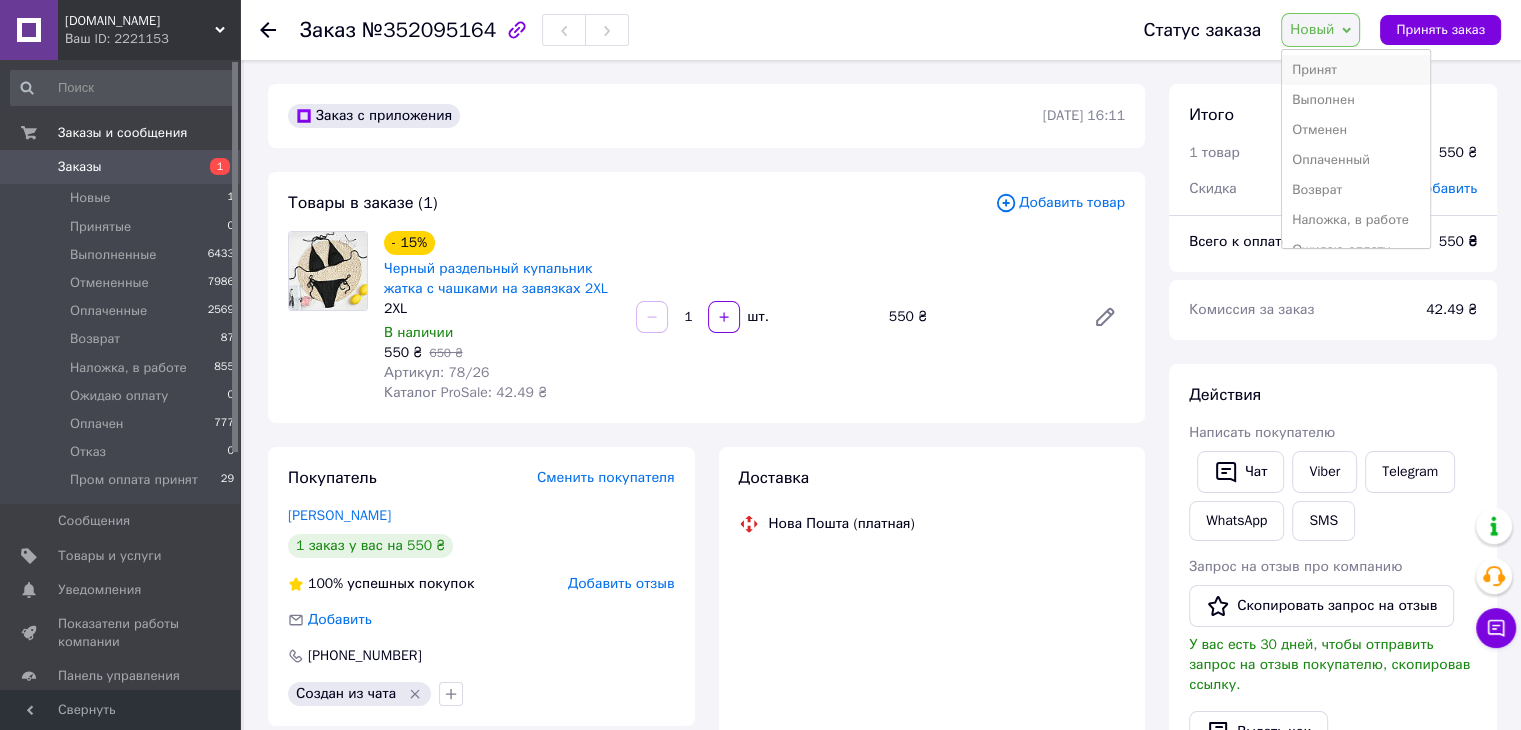 click on "Принят" at bounding box center (1356, 70) 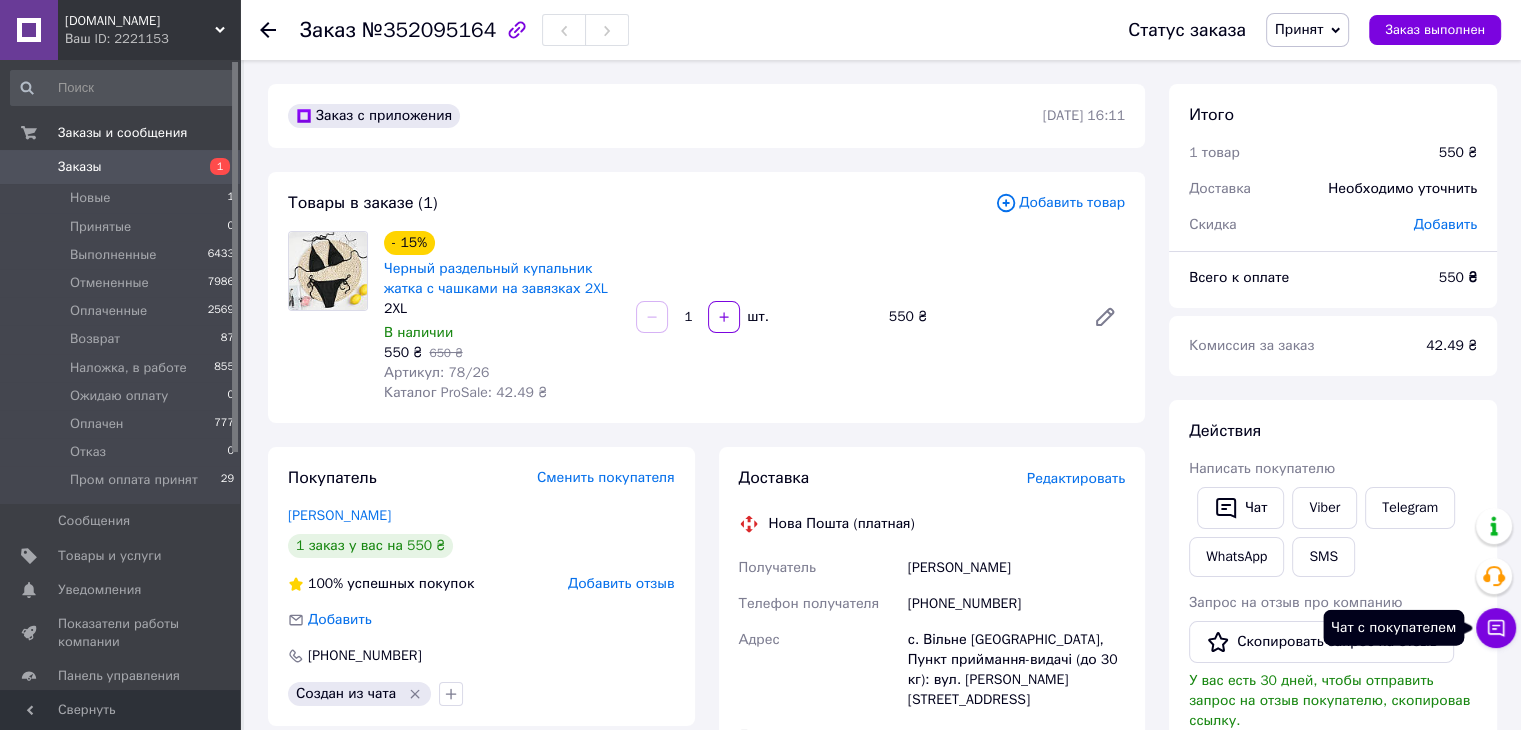 click 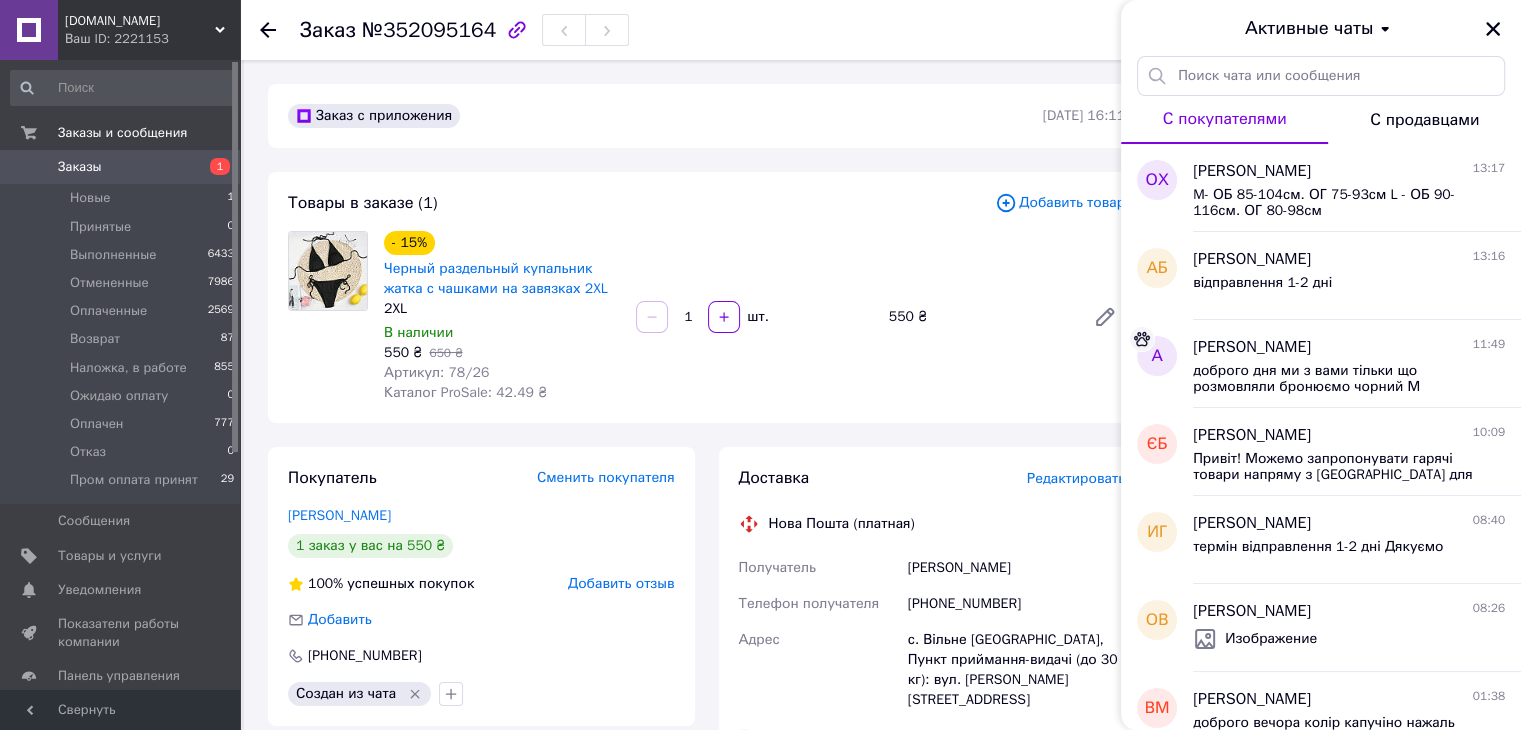 click on "Заказ с приложения 10.07.2025 | 16:11 Товары в заказе (1) Добавить товар - 15% Черный раздельный  купальник жатка с чашками на завязках 2XL 2XL В наличии 550 ₴   650 ₴ Артикул: 78/26 Каталог ProSale: 42.49 ₴  1   шт. 550 ₴ Покупатель Сменить покупателя Булаткіна Анжела 1 заказ у вас на 550 ₴ 100%   успешных покупок Добавить отзыв Добавить +380684542566 Создан из чата   Оплата Наложенный платеж Доставка Редактировать Нова Пошта (платная) Получатель Булаткіна Анжела Телефон получателя +380684542566 Адрес с. Вільне Запоріжжя, Пункт приймання-видачі (до 30 кг): вул. Степова, 1 Дата отправки 10.07.2025 550 ₴ 550 ₴" at bounding box center [706, 757] 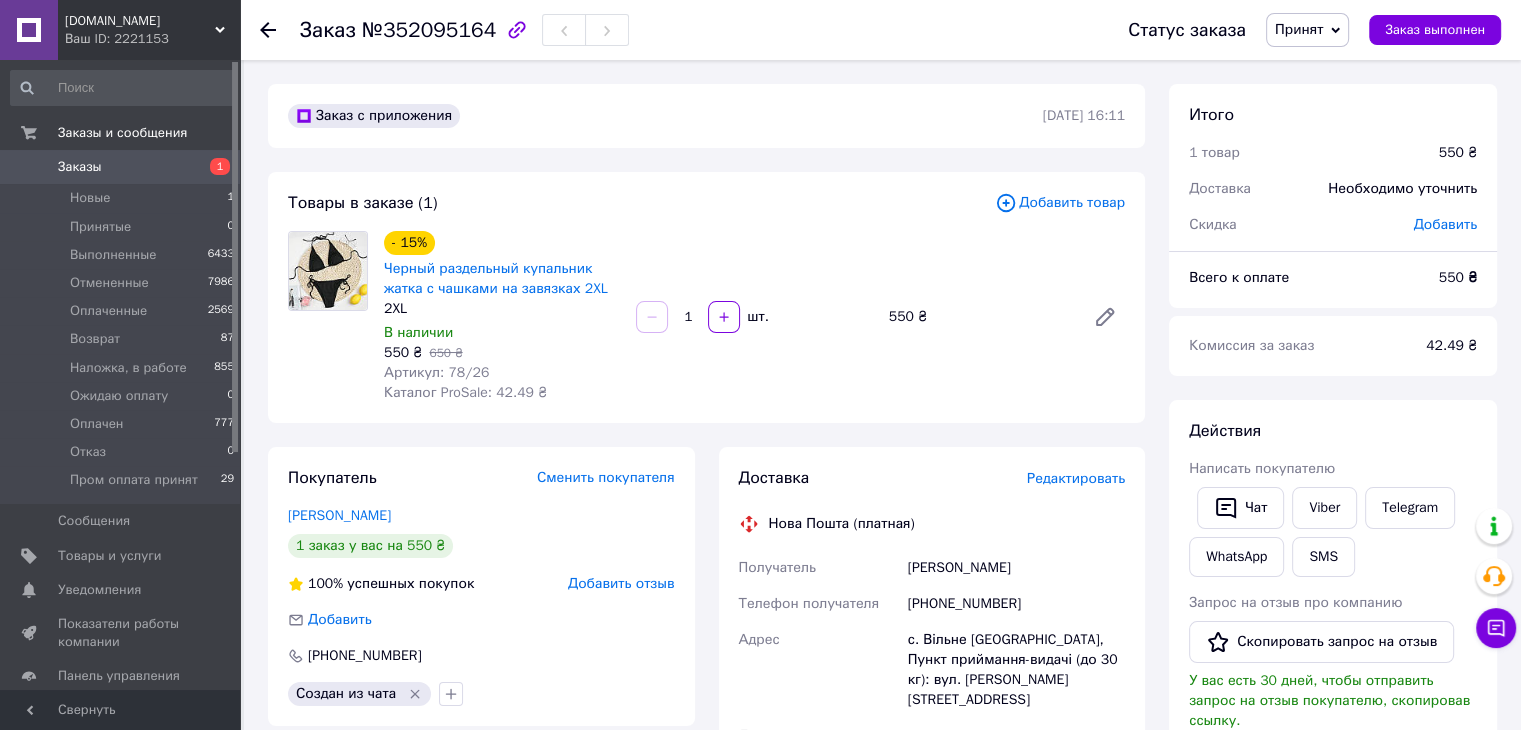 click on "Принят" at bounding box center (1299, 29) 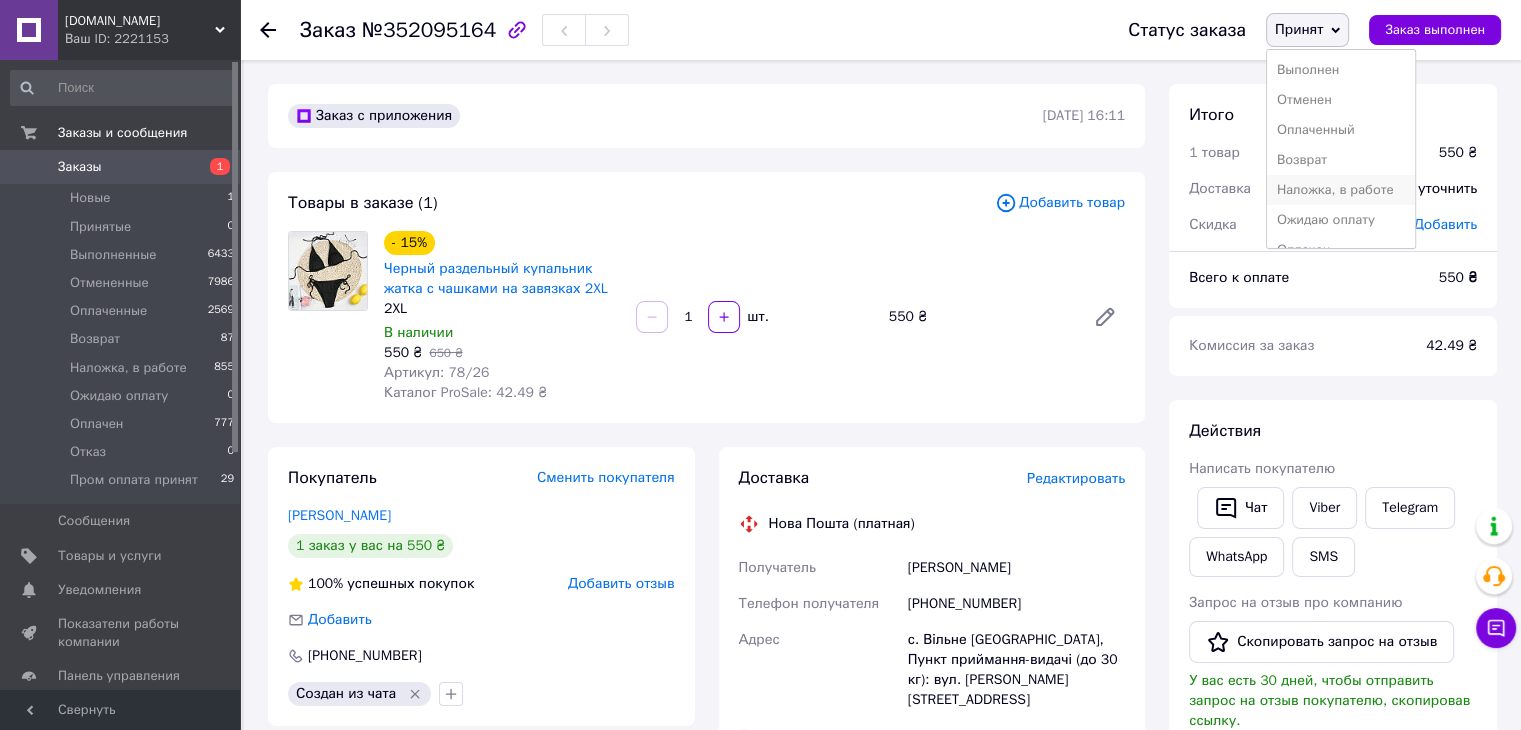 click on "Наложка,  в работе" at bounding box center (1341, 190) 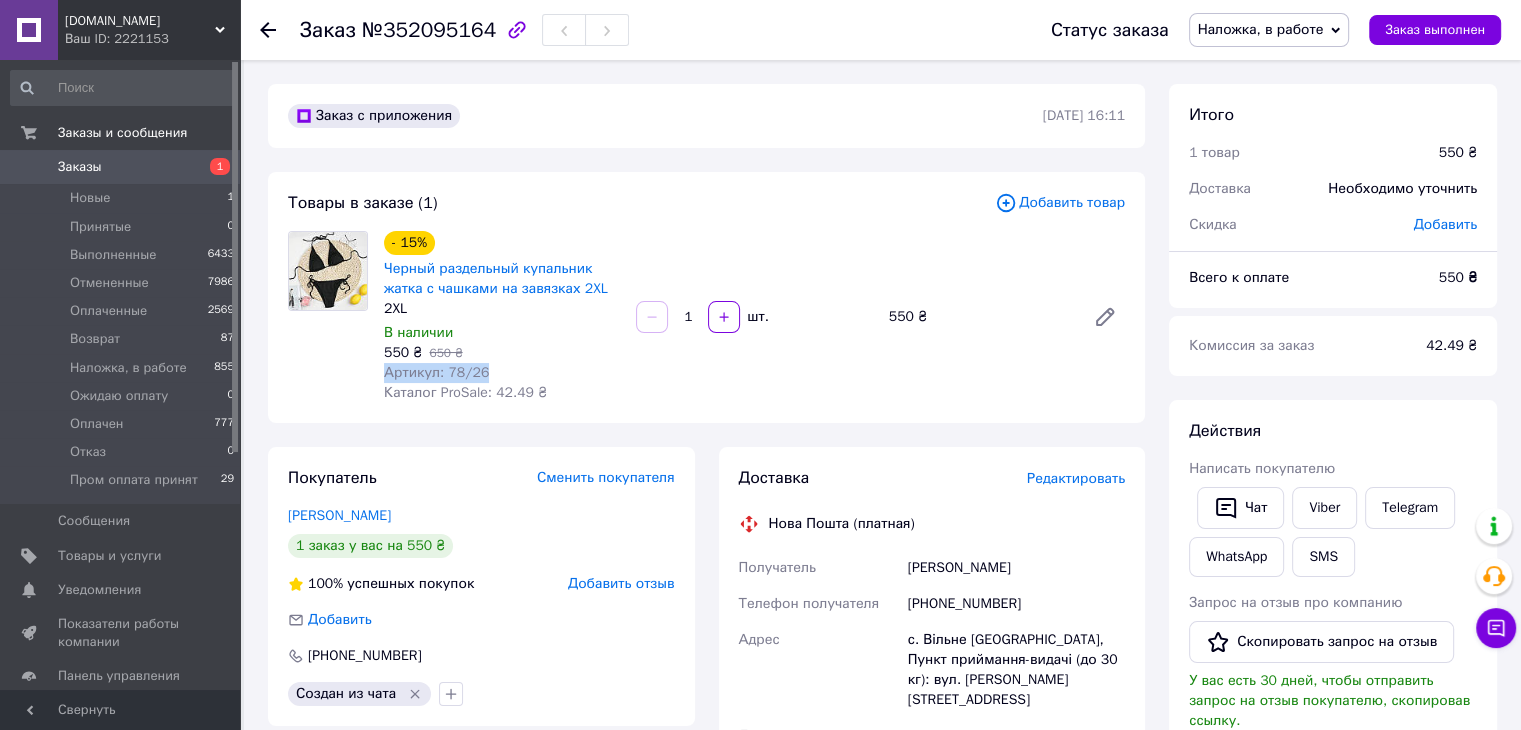 drag, startPoint x: 383, startPoint y: 366, endPoint x: 518, endPoint y: 373, distance: 135.18137 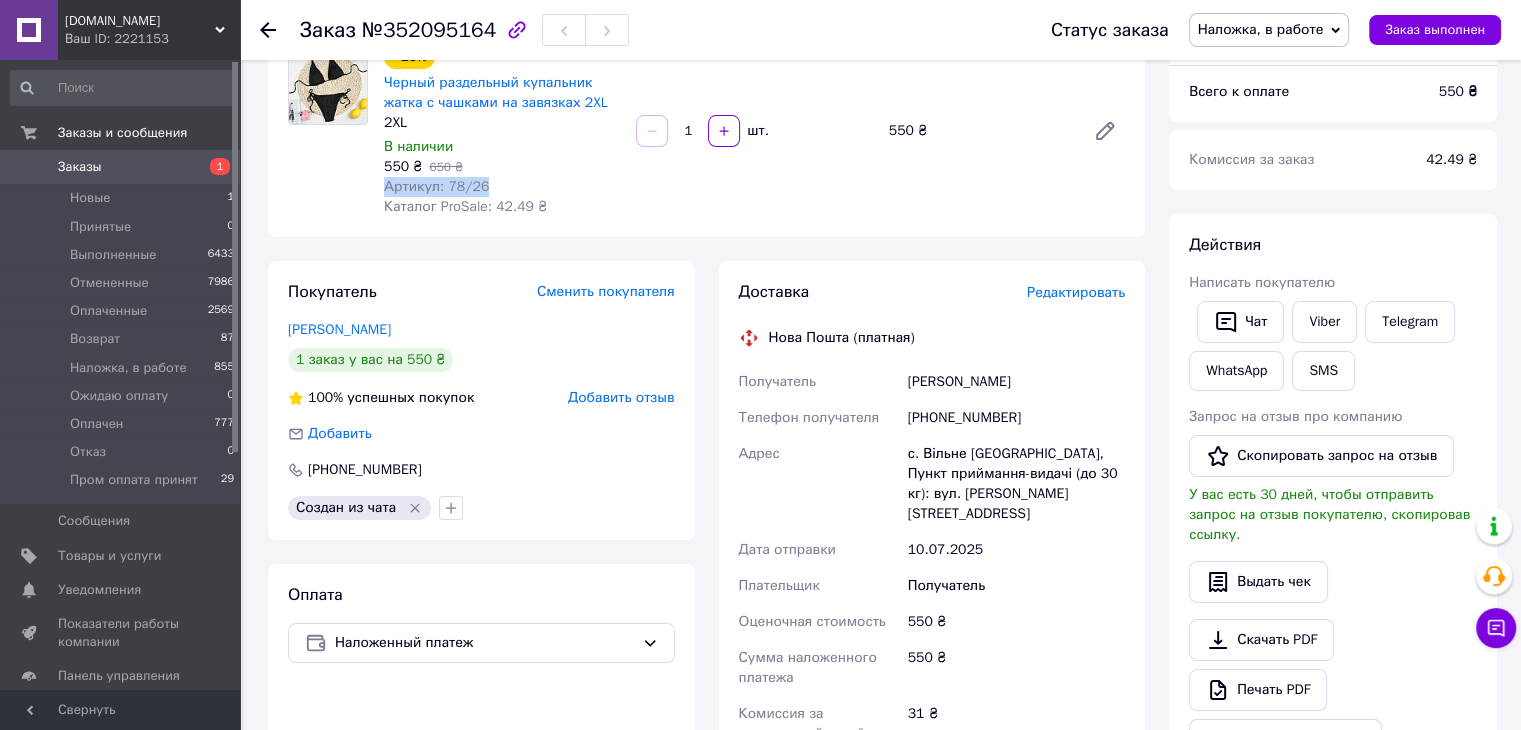 scroll, scrollTop: 200, scrollLeft: 0, axis: vertical 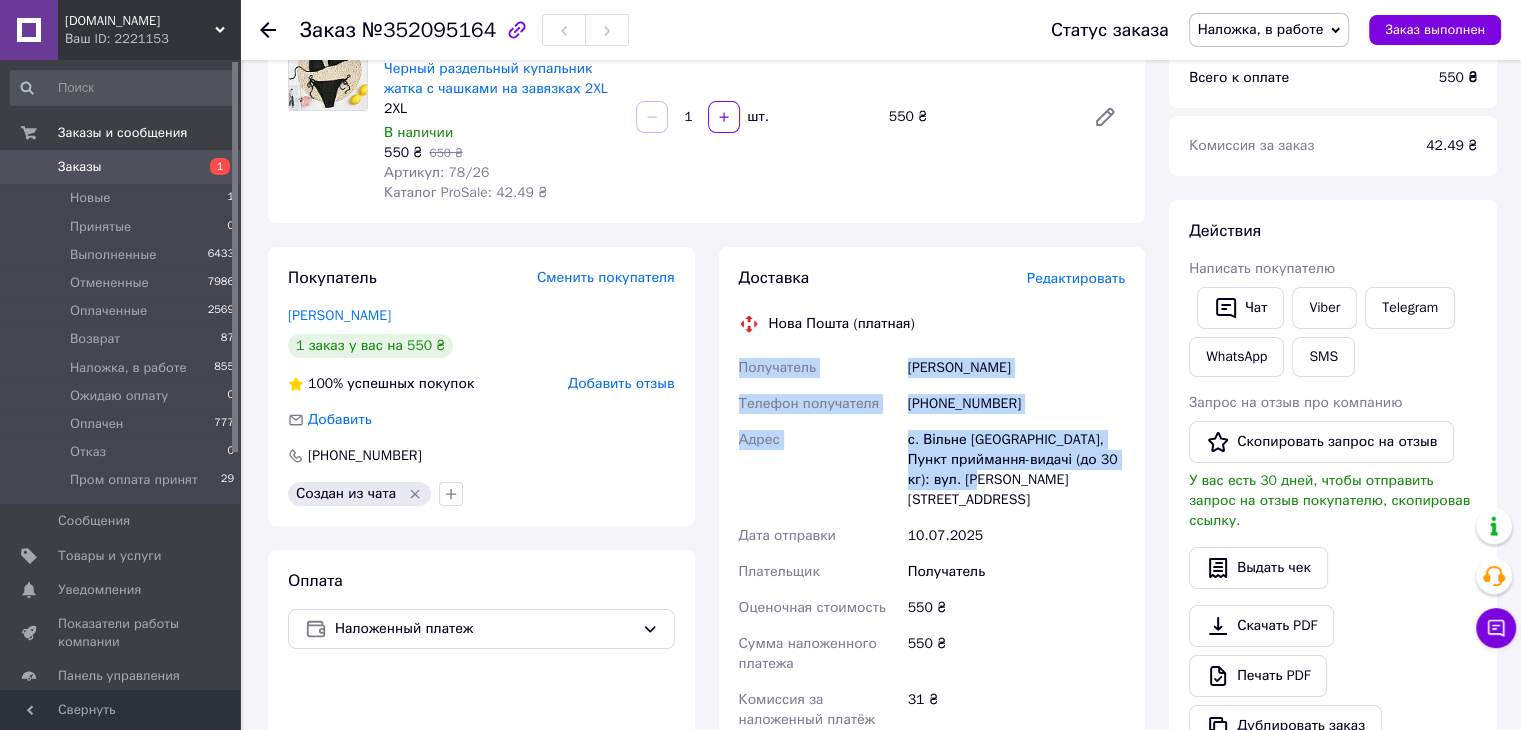 drag, startPoint x: 740, startPoint y: 357, endPoint x: 1001, endPoint y: 480, distance: 288.53076 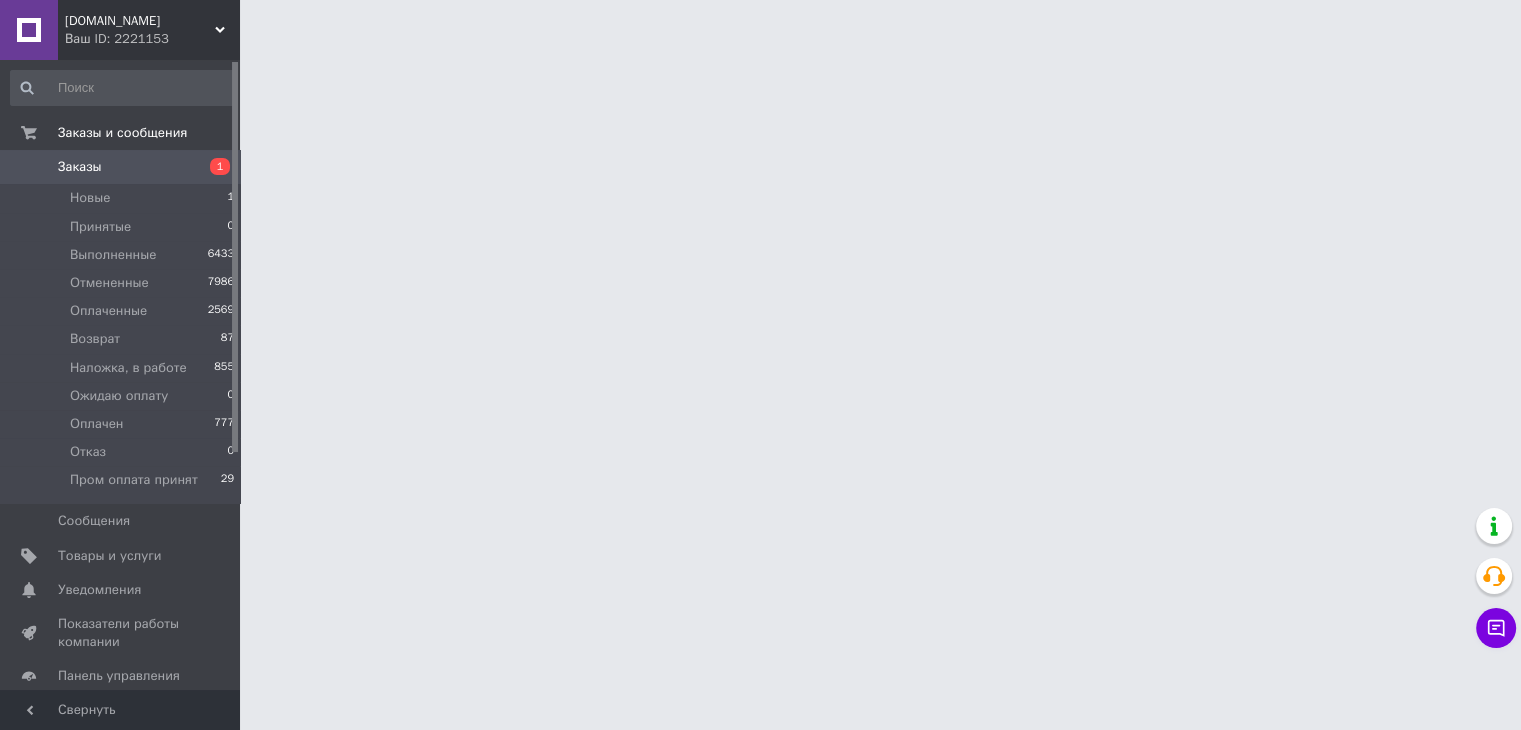scroll, scrollTop: 0, scrollLeft: 0, axis: both 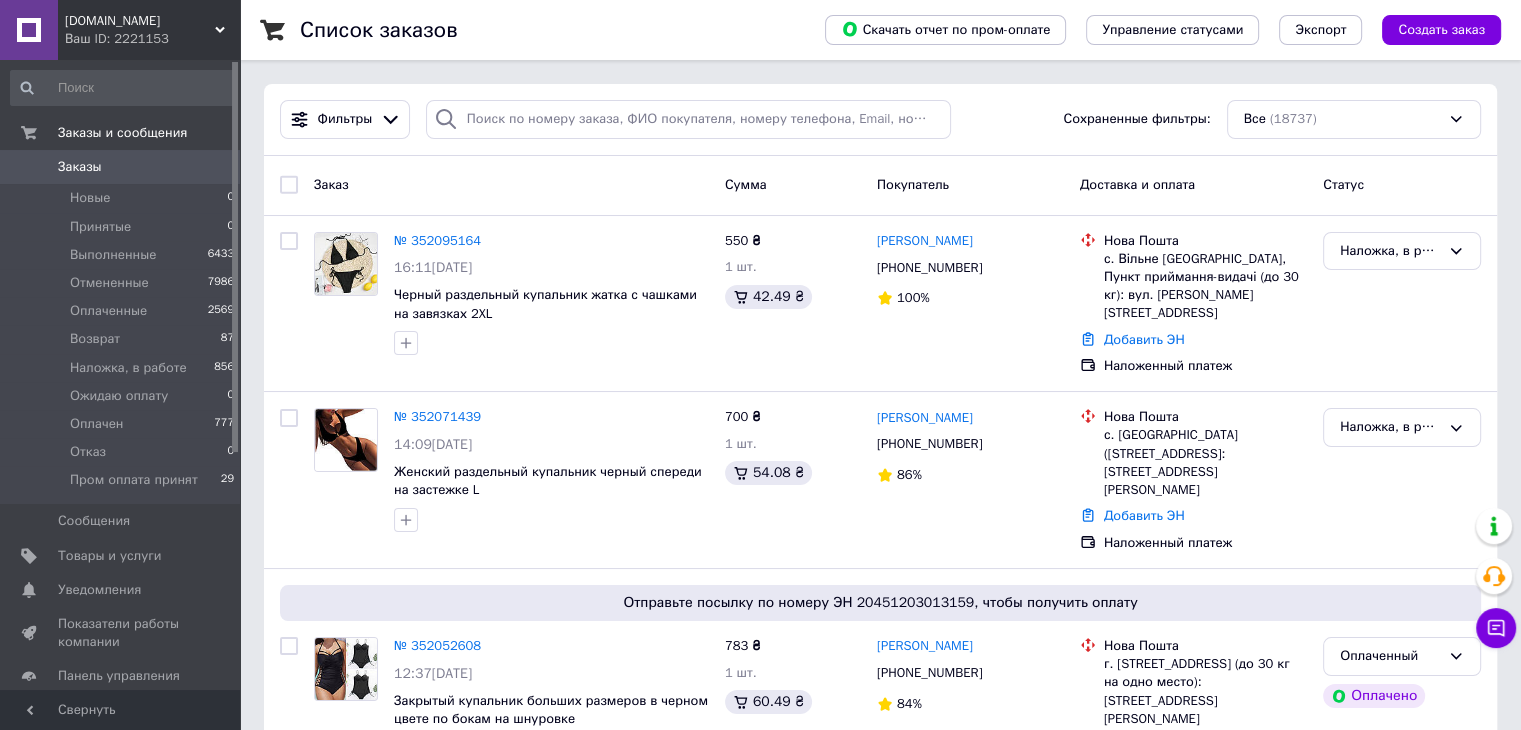 click on "[DOMAIN_NAME]" at bounding box center [140, 21] 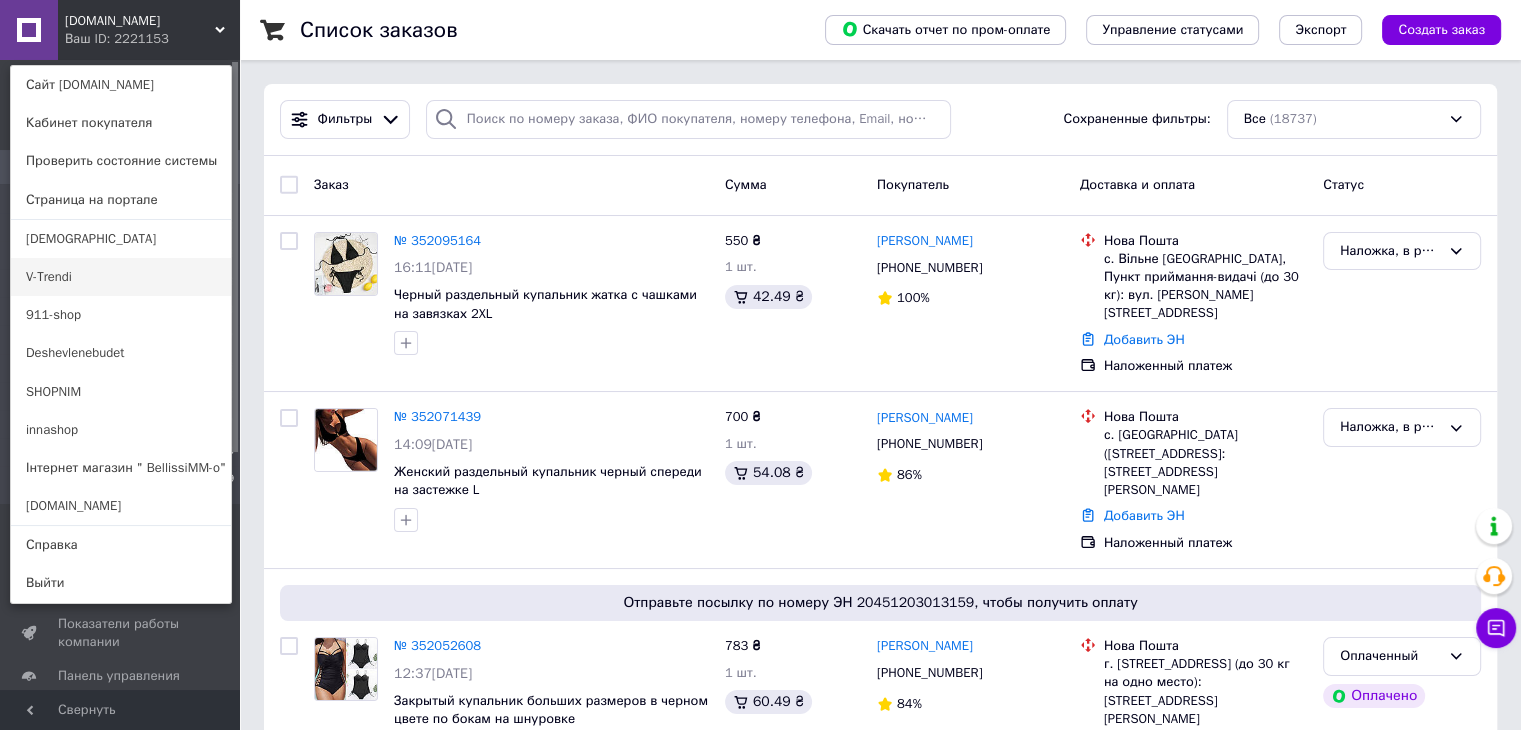 click on "V-Trendi" at bounding box center (121, 277) 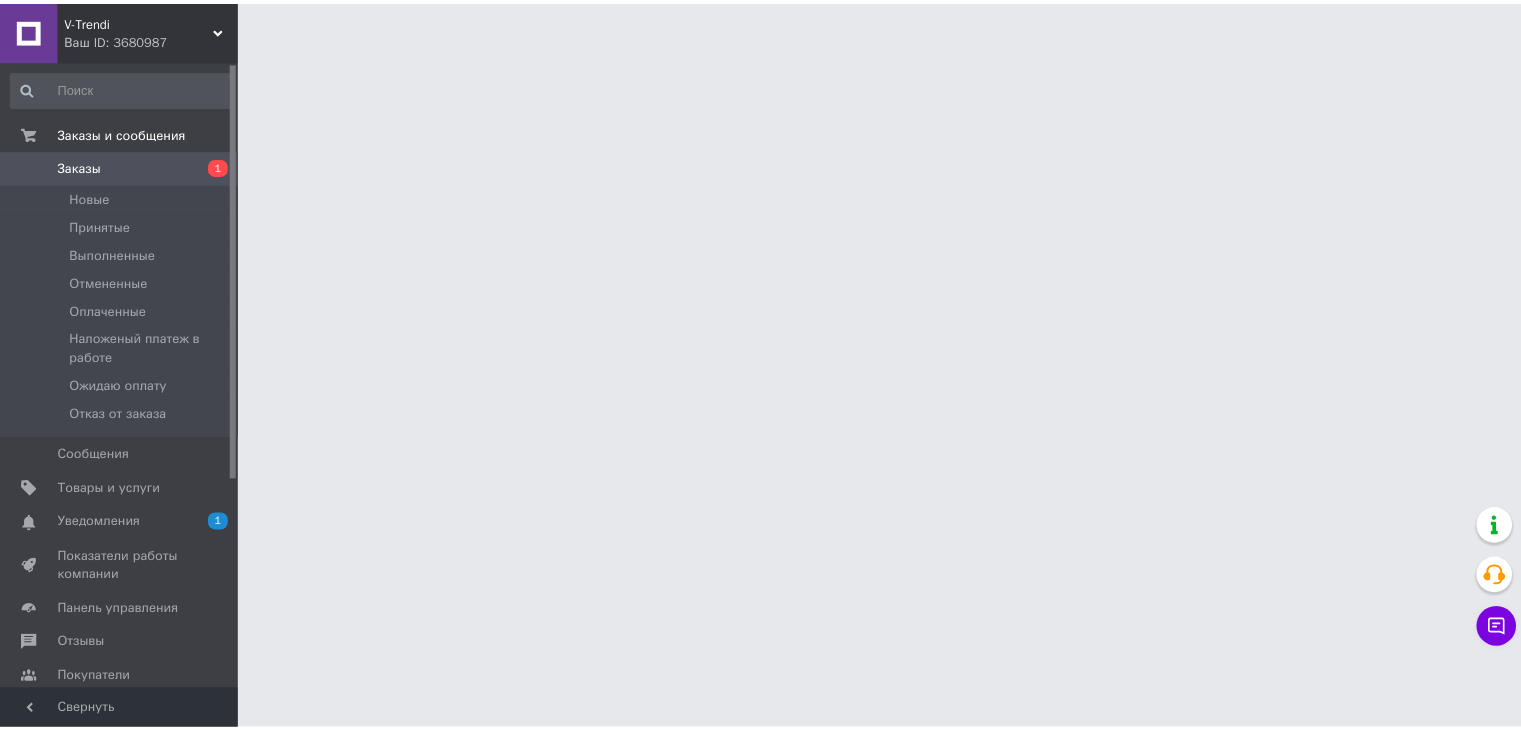 scroll, scrollTop: 0, scrollLeft: 0, axis: both 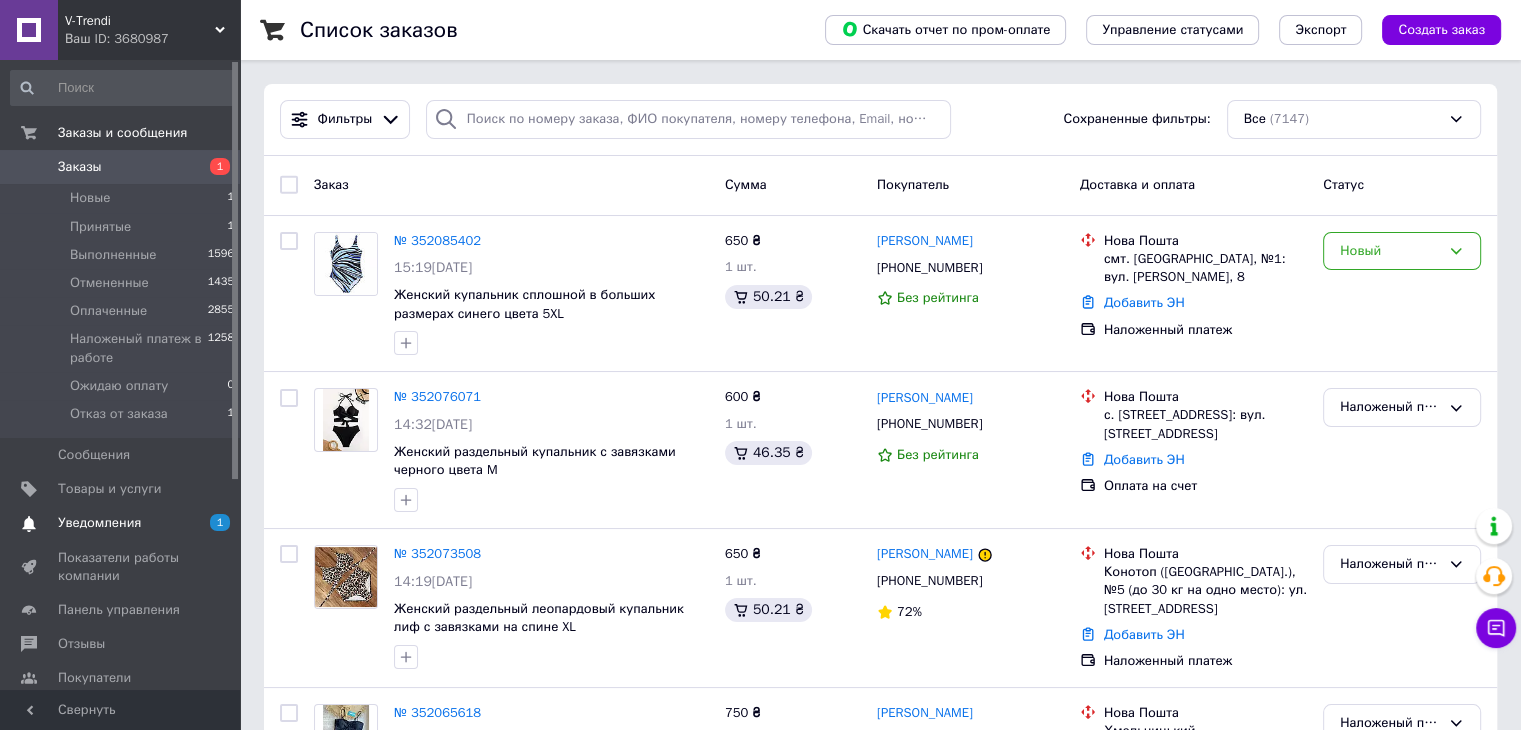 click on "Уведомления" at bounding box center [99, 523] 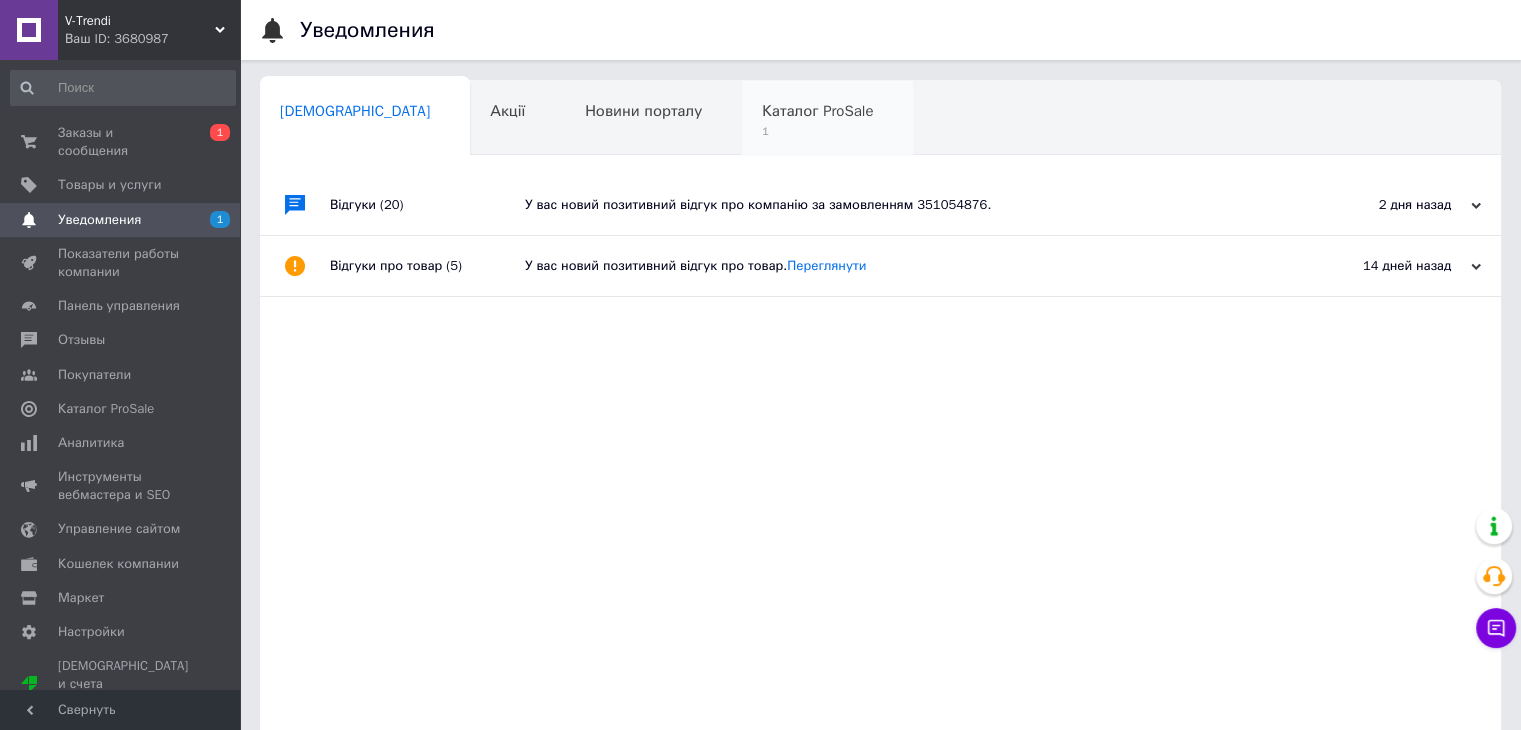 click on "Каталог ProSale" at bounding box center [817, 111] 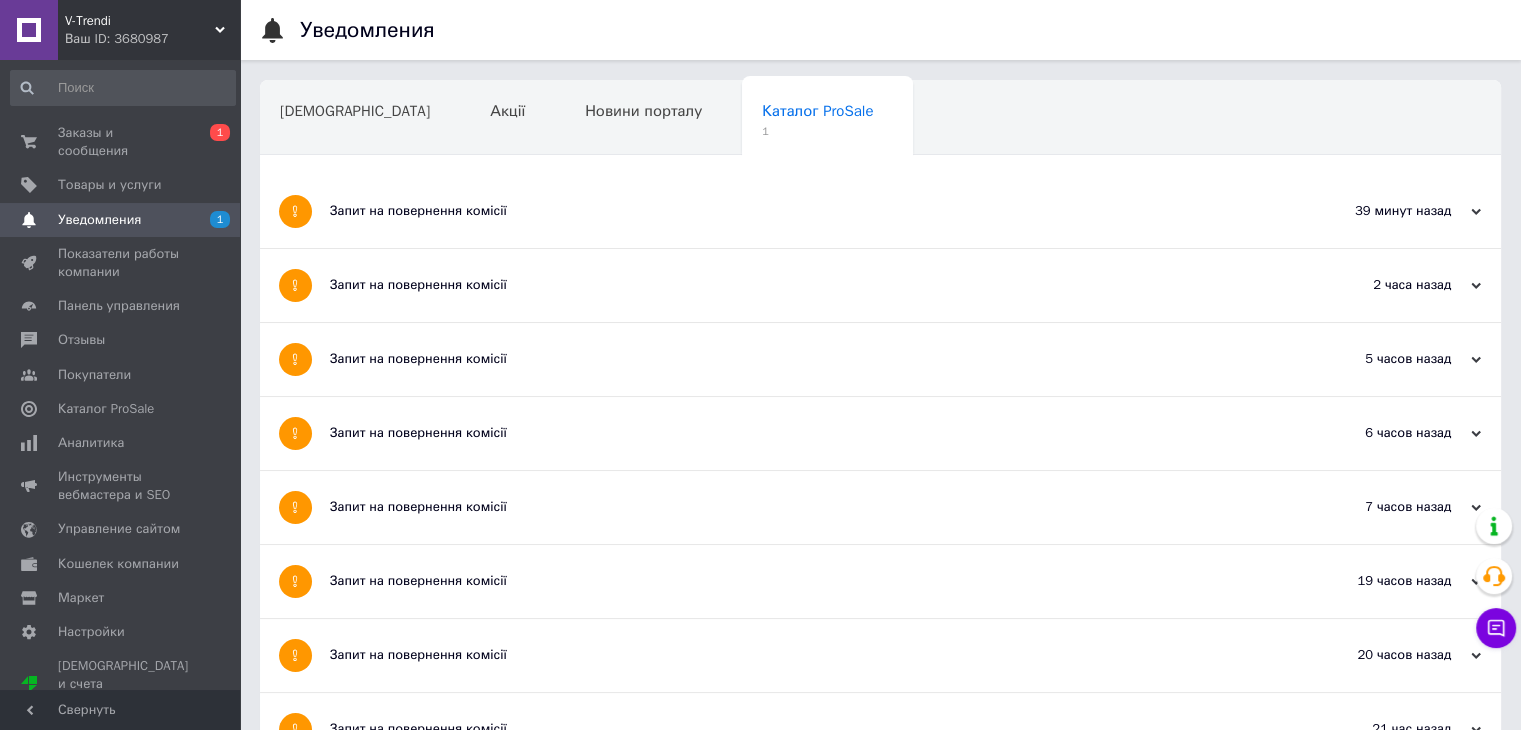 click on "Запит на повернення комісії" at bounding box center [805, 211] 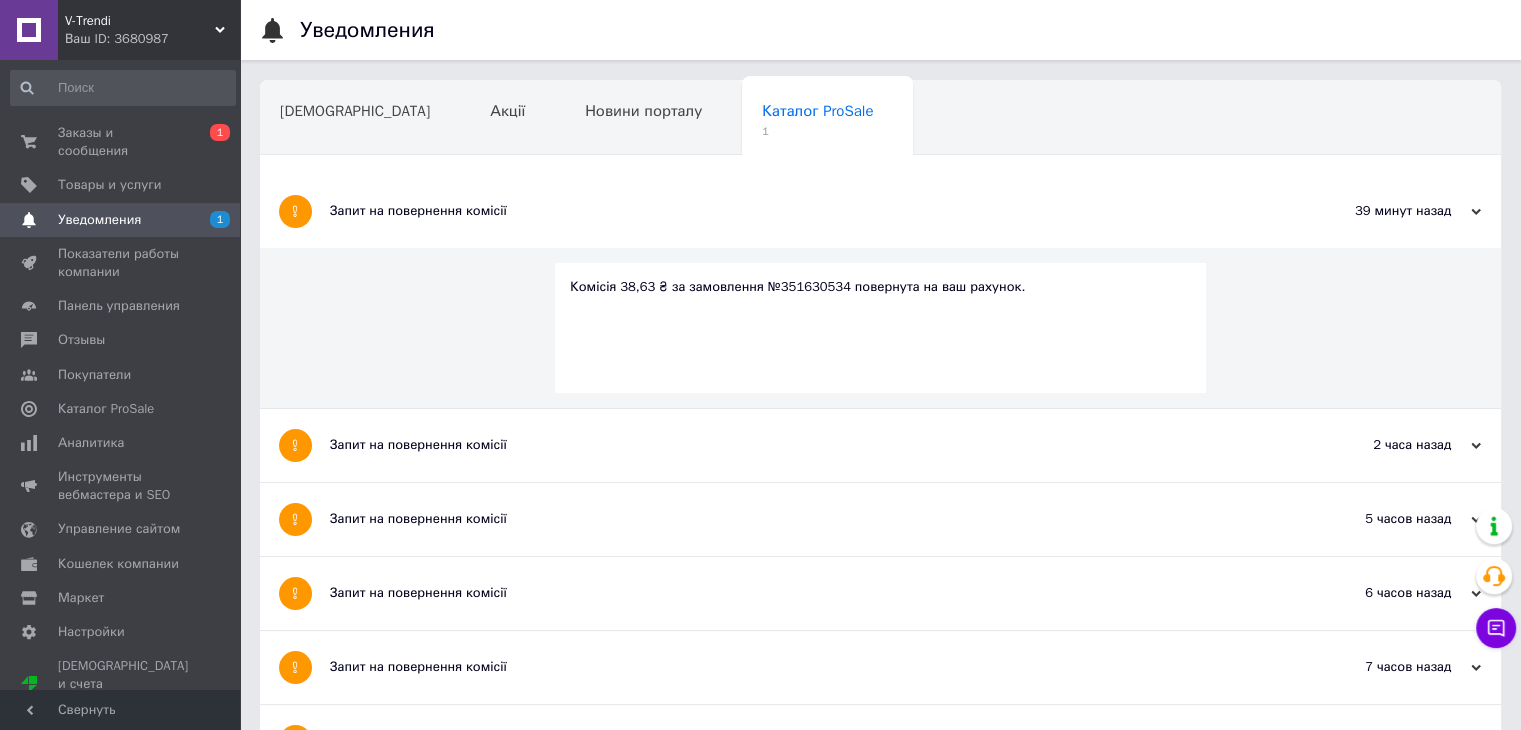 click on "Комісія 38,63 ₴ за замовлення №351630534 повернута на ваш рахунок." at bounding box center [880, 287] 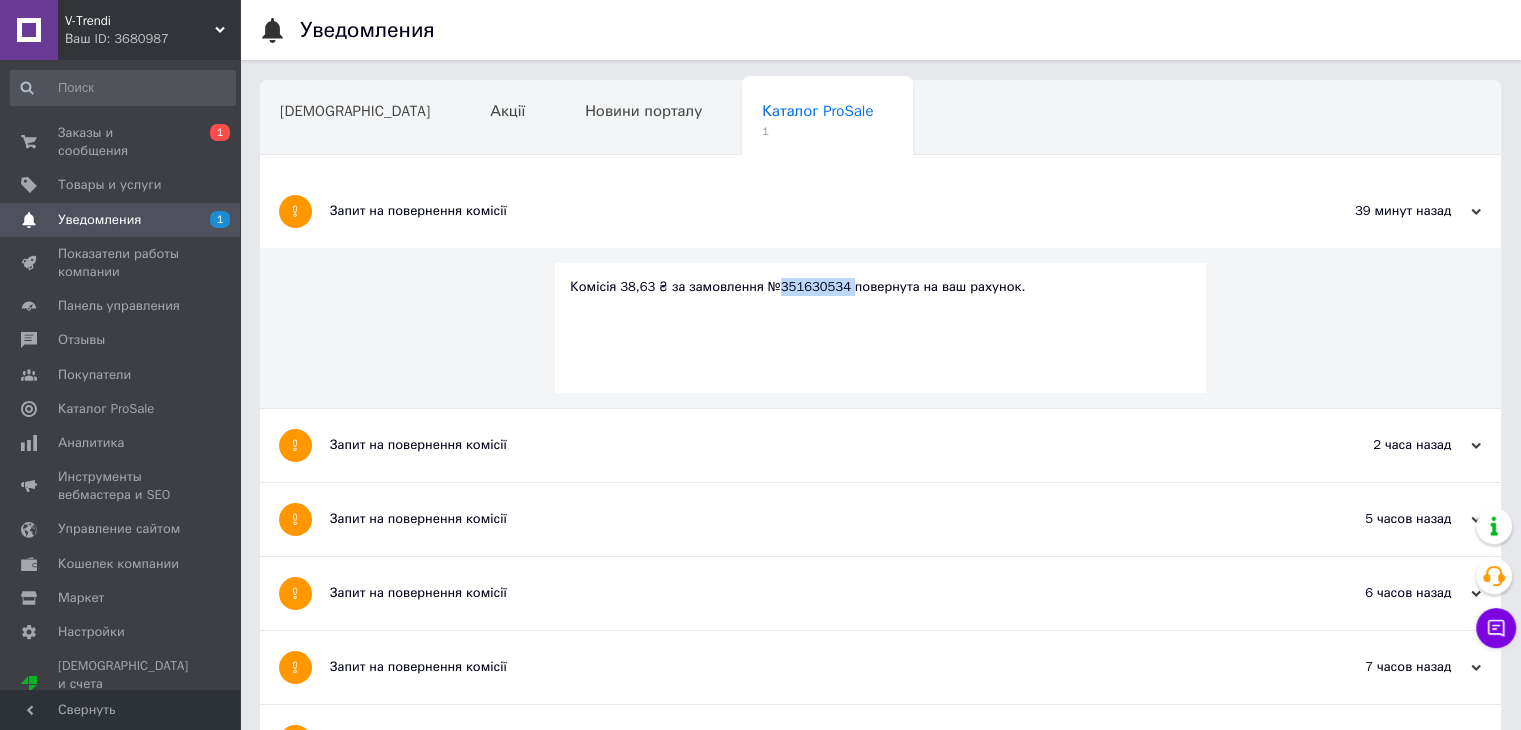 click on "Комісія 38,63 ₴ за замовлення №351630534 повернута на ваш рахунок." at bounding box center [880, 287] 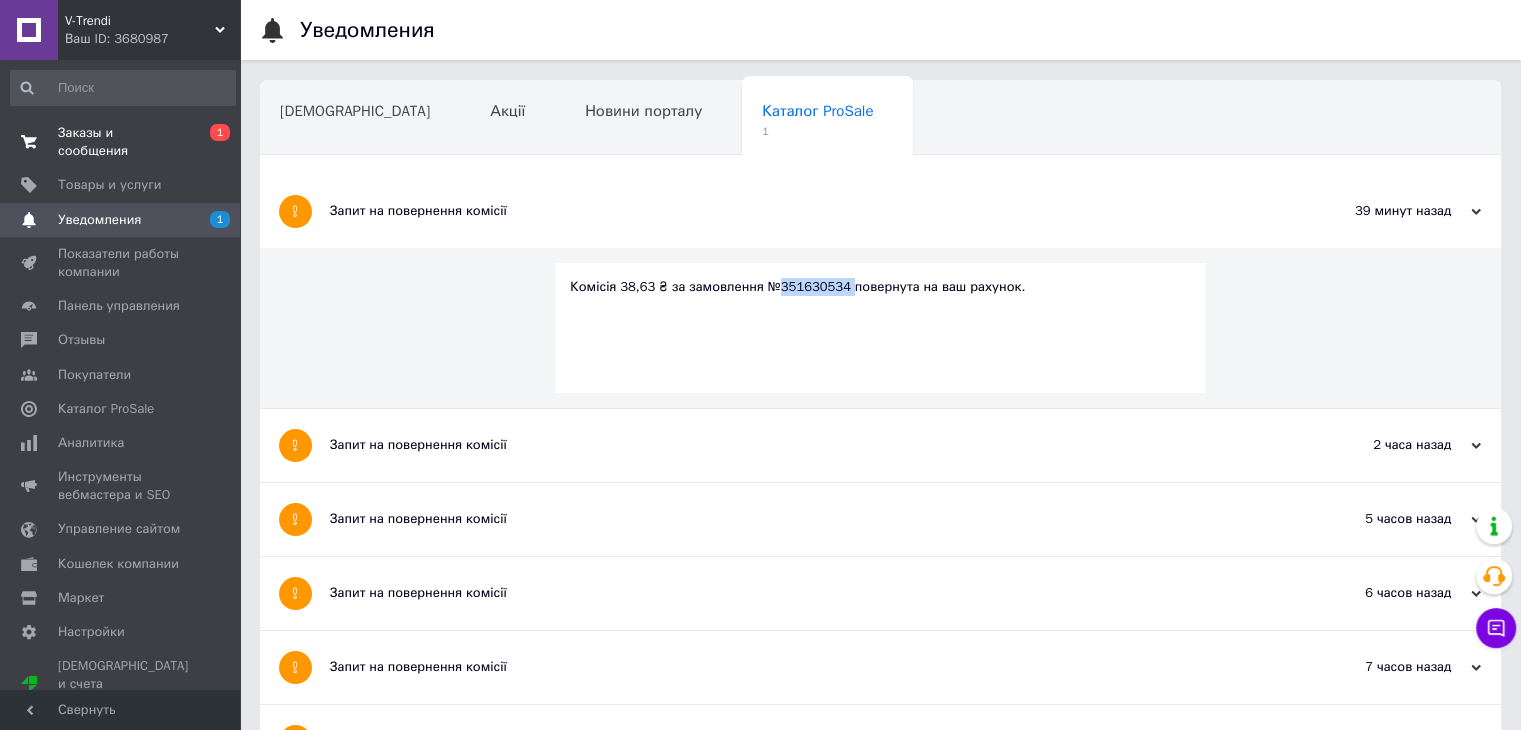 copy on "351630534" 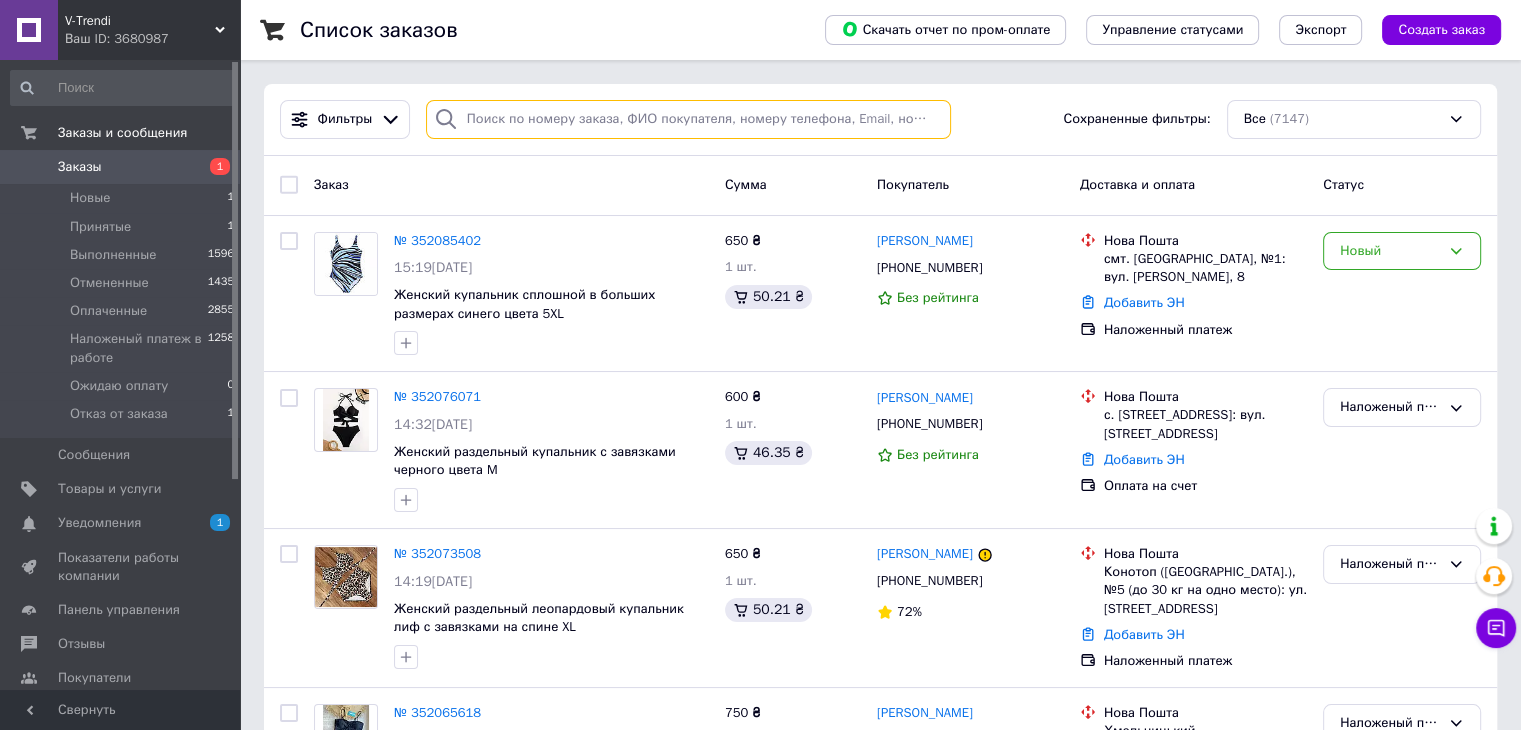 click at bounding box center [688, 119] 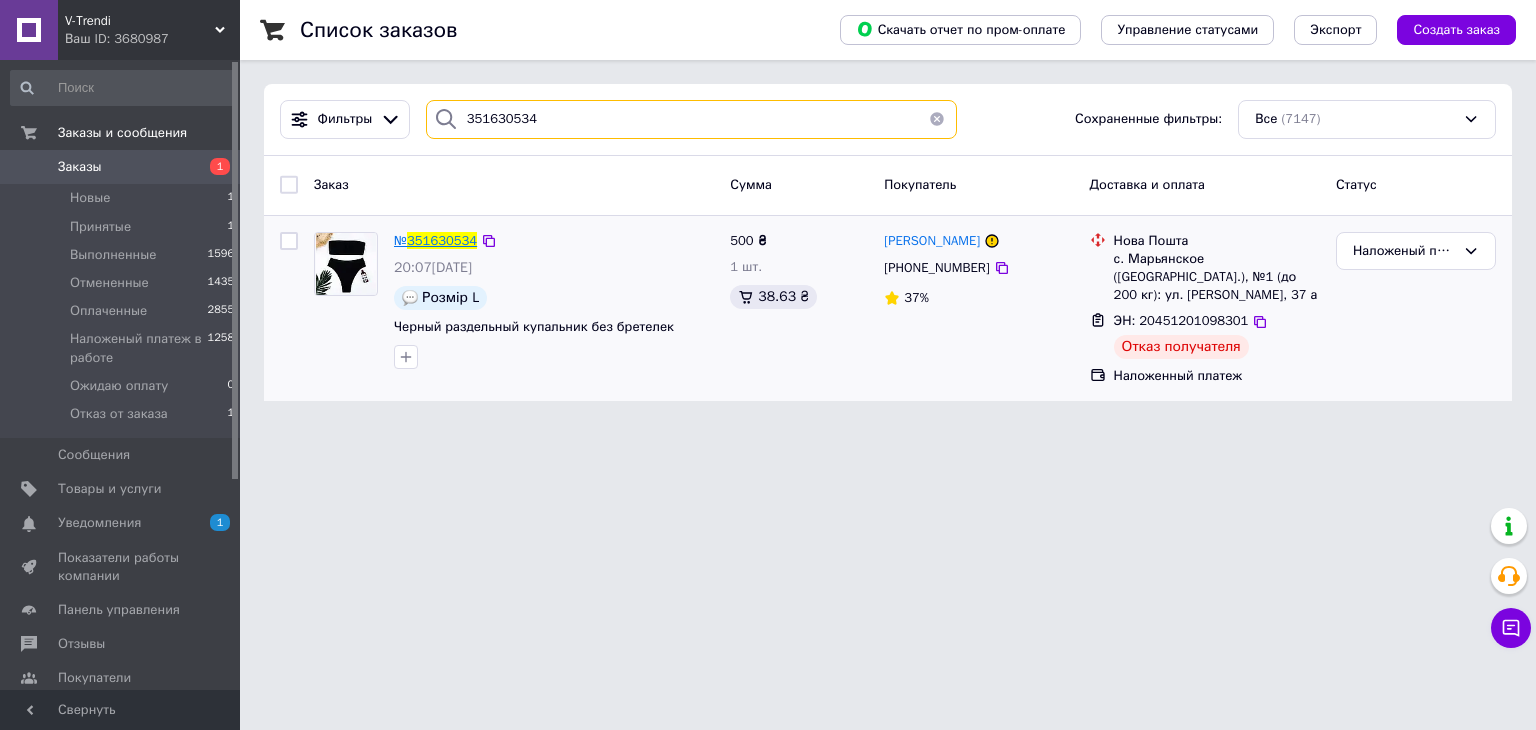 type on "351630534" 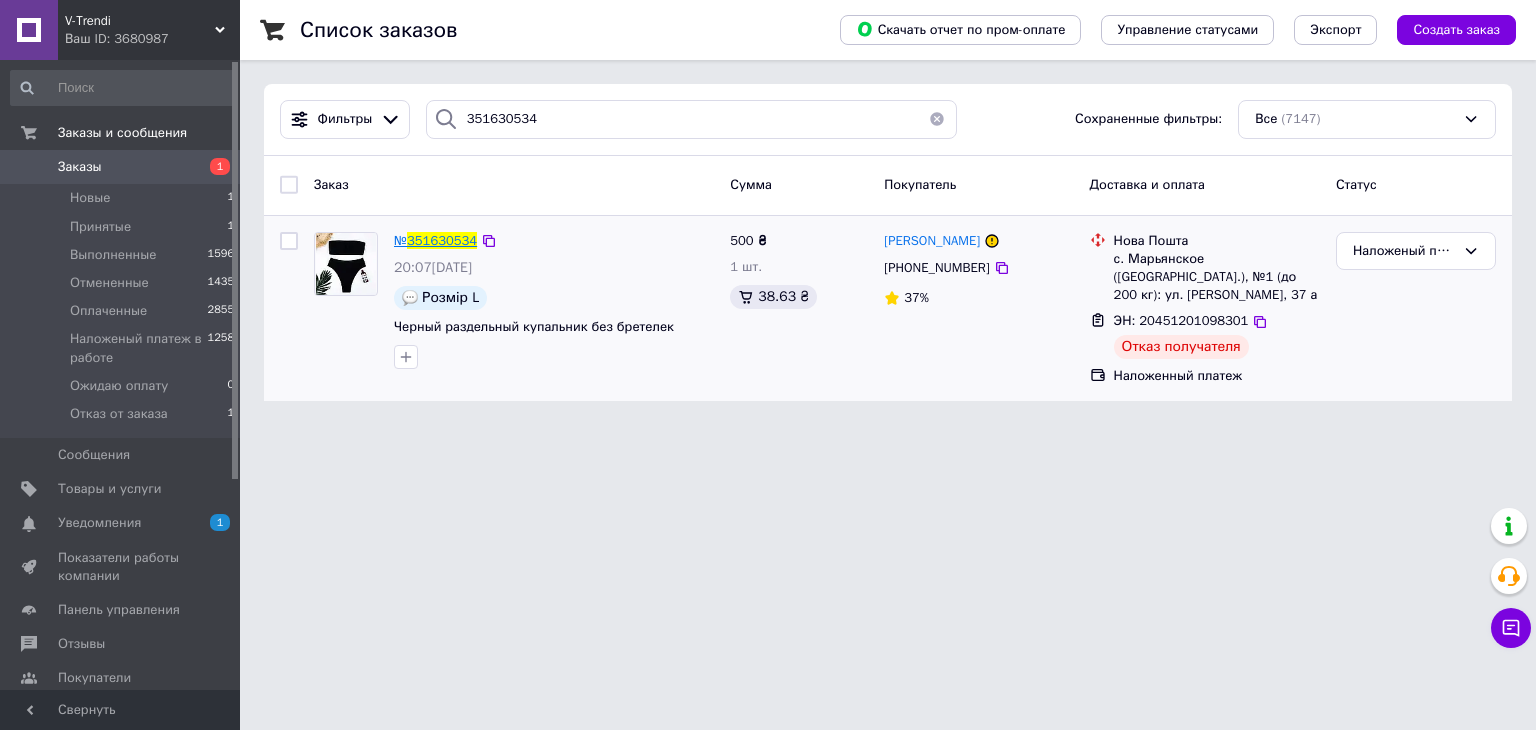 click on "351630534" at bounding box center (442, 240) 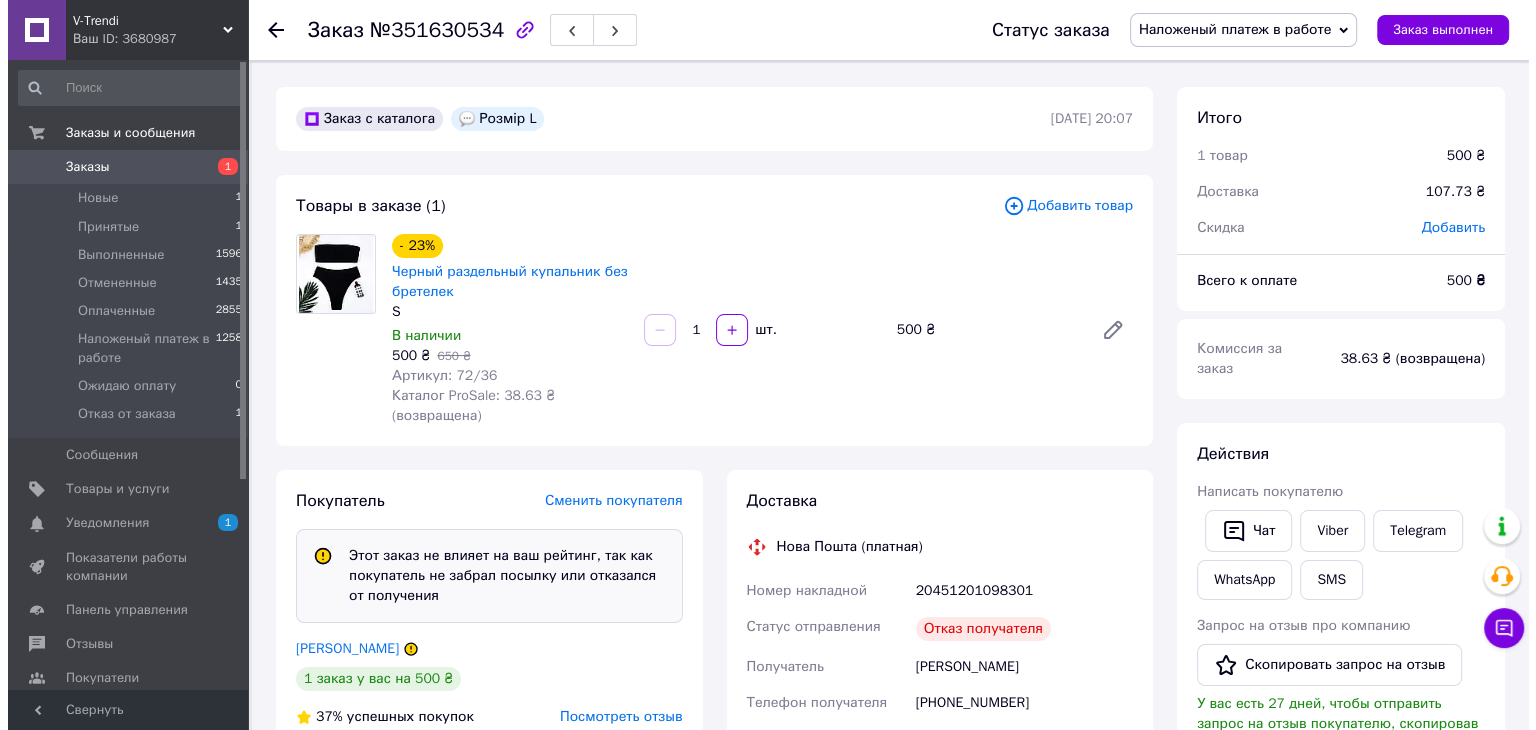 scroll, scrollTop: 100, scrollLeft: 0, axis: vertical 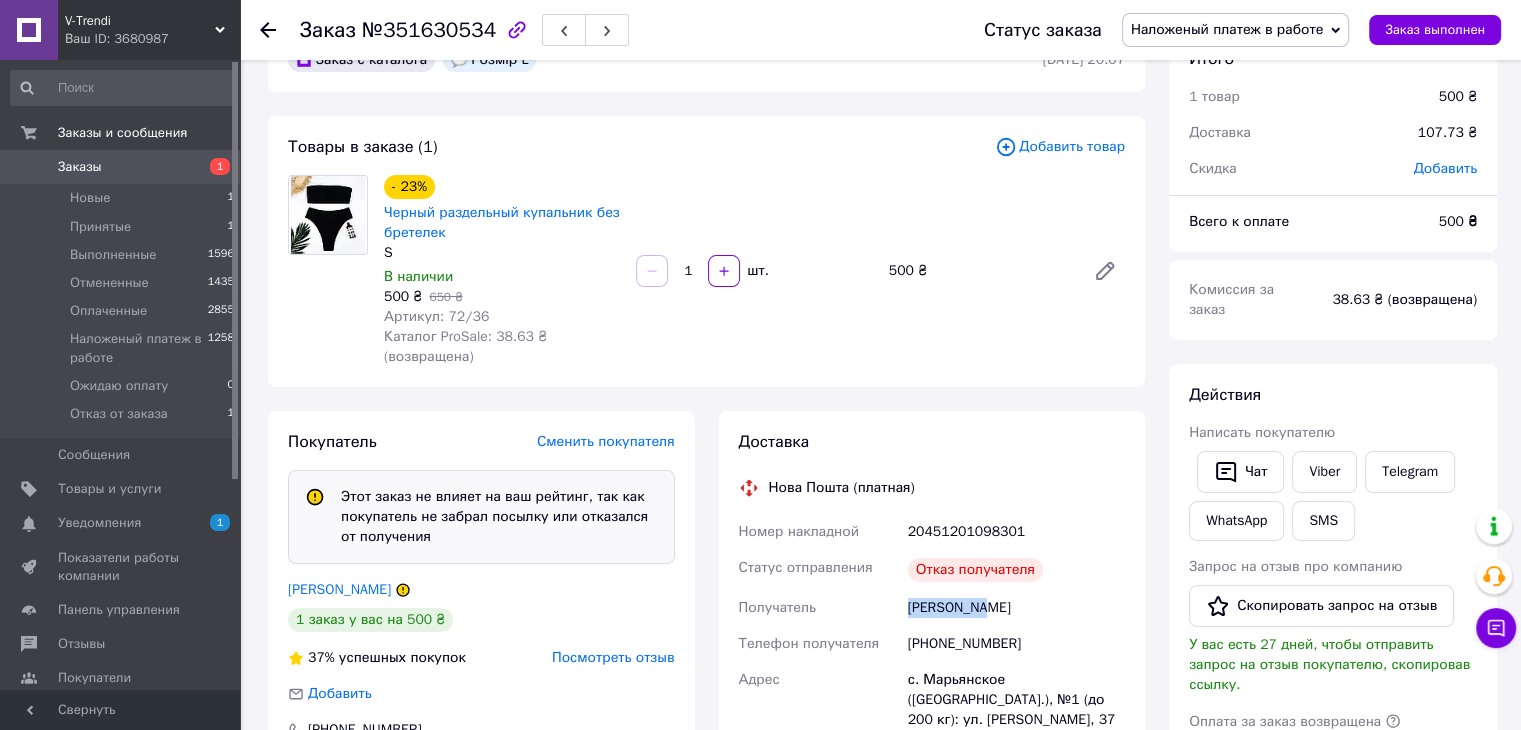 drag, startPoint x: 908, startPoint y: 605, endPoint x: 976, endPoint y: 609, distance: 68.117546 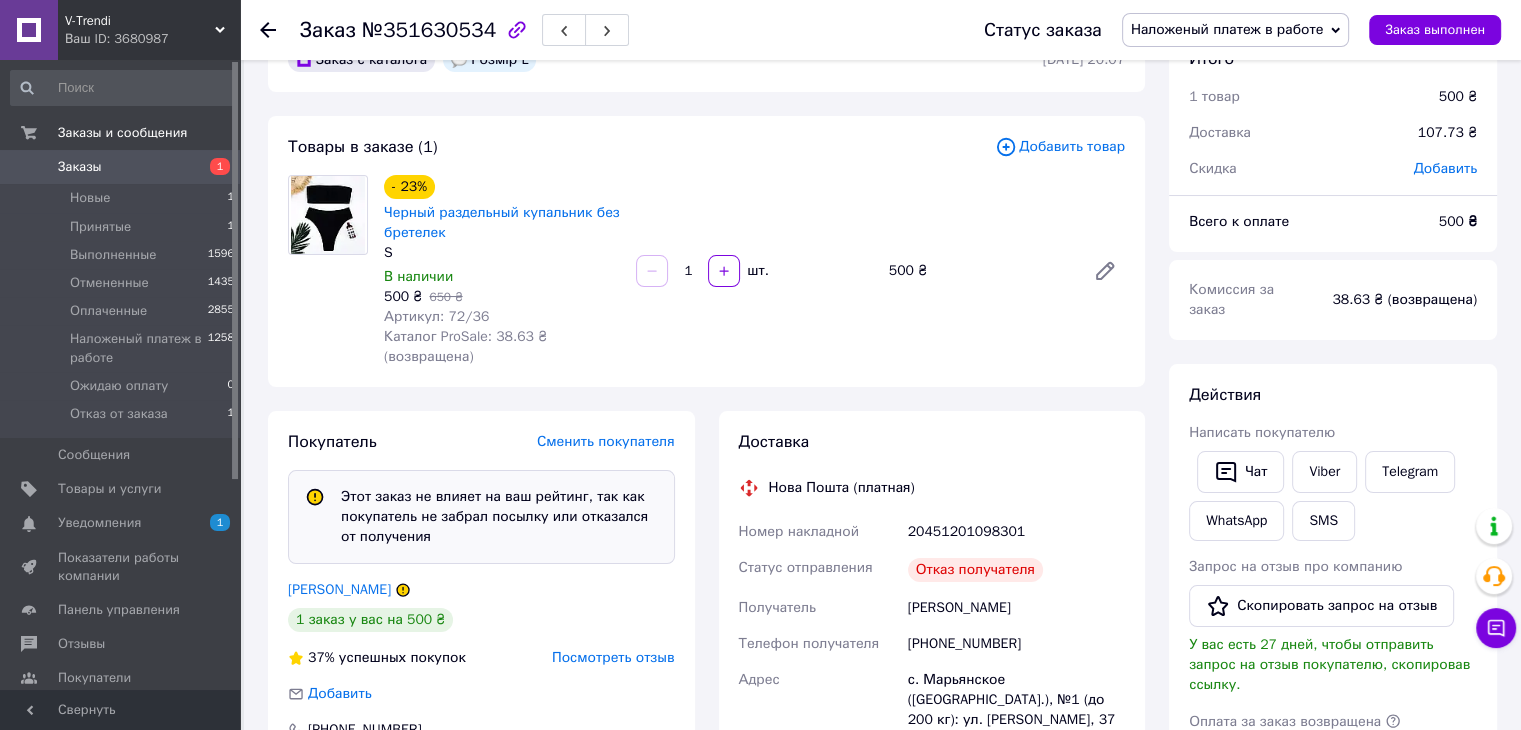 click on "Посмотреть отзыв" at bounding box center (613, 657) 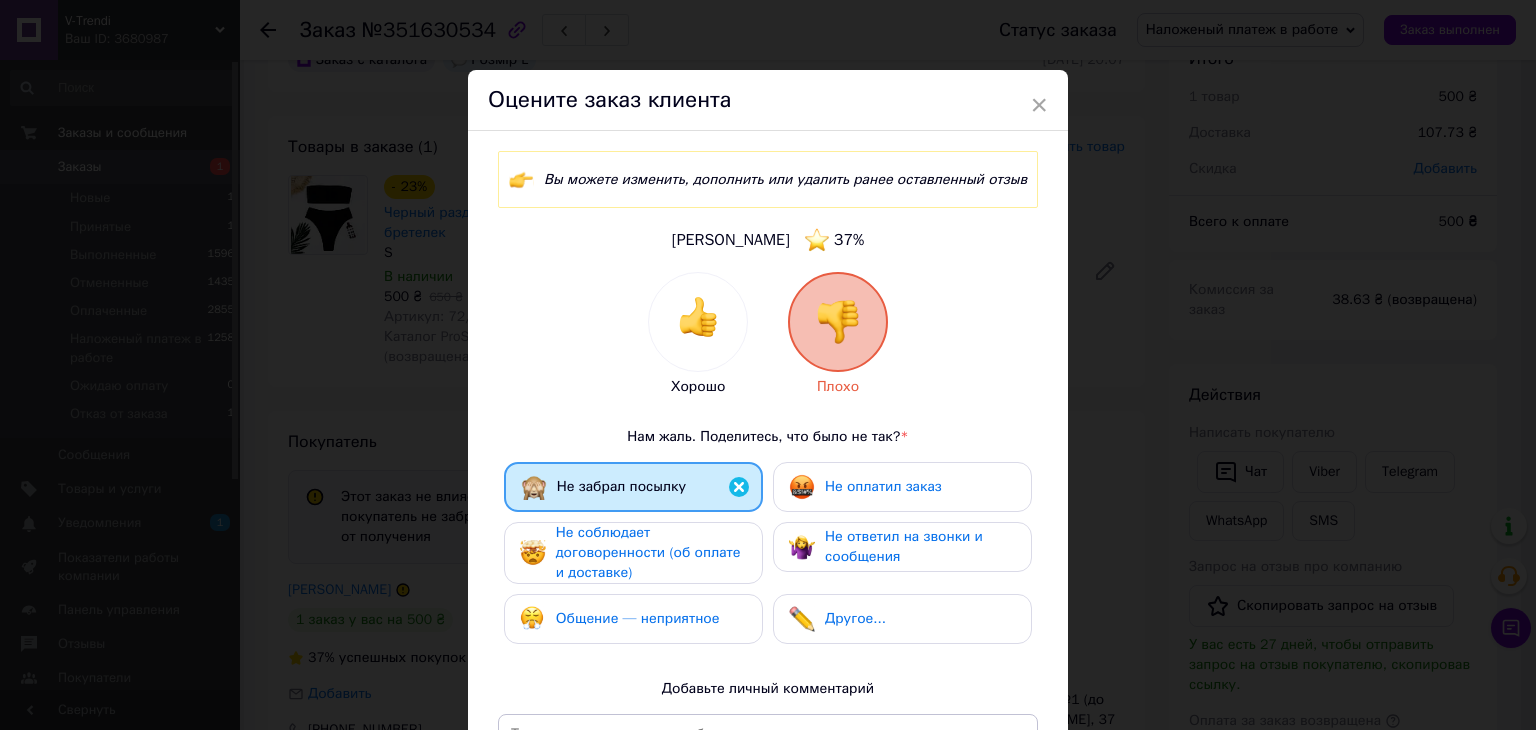 click on "Не соблюдает договоренности (об оплате и доставке)" at bounding box center (648, 552) 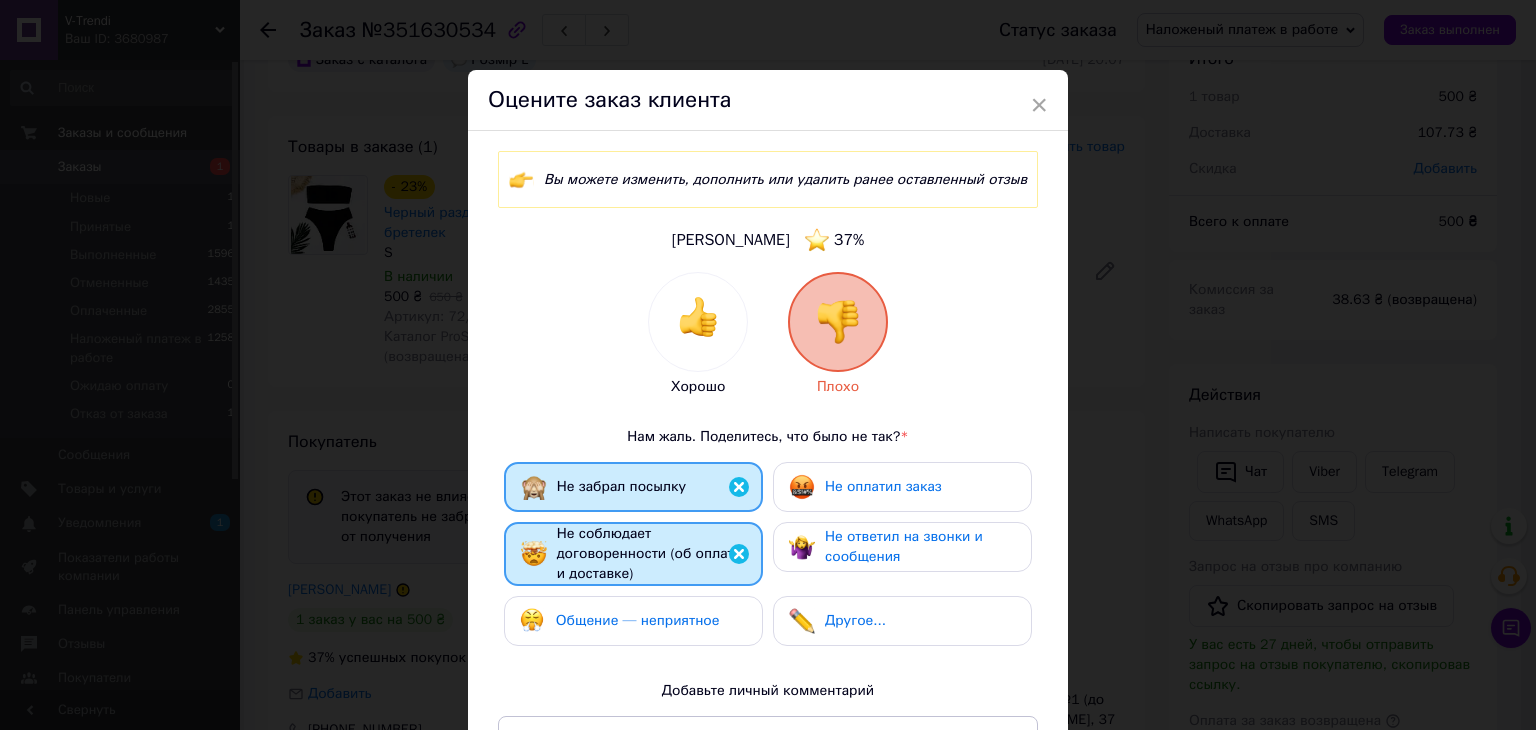 drag, startPoint x: 656, startPoint y: 630, endPoint x: 774, endPoint y: 561, distance: 136.69308 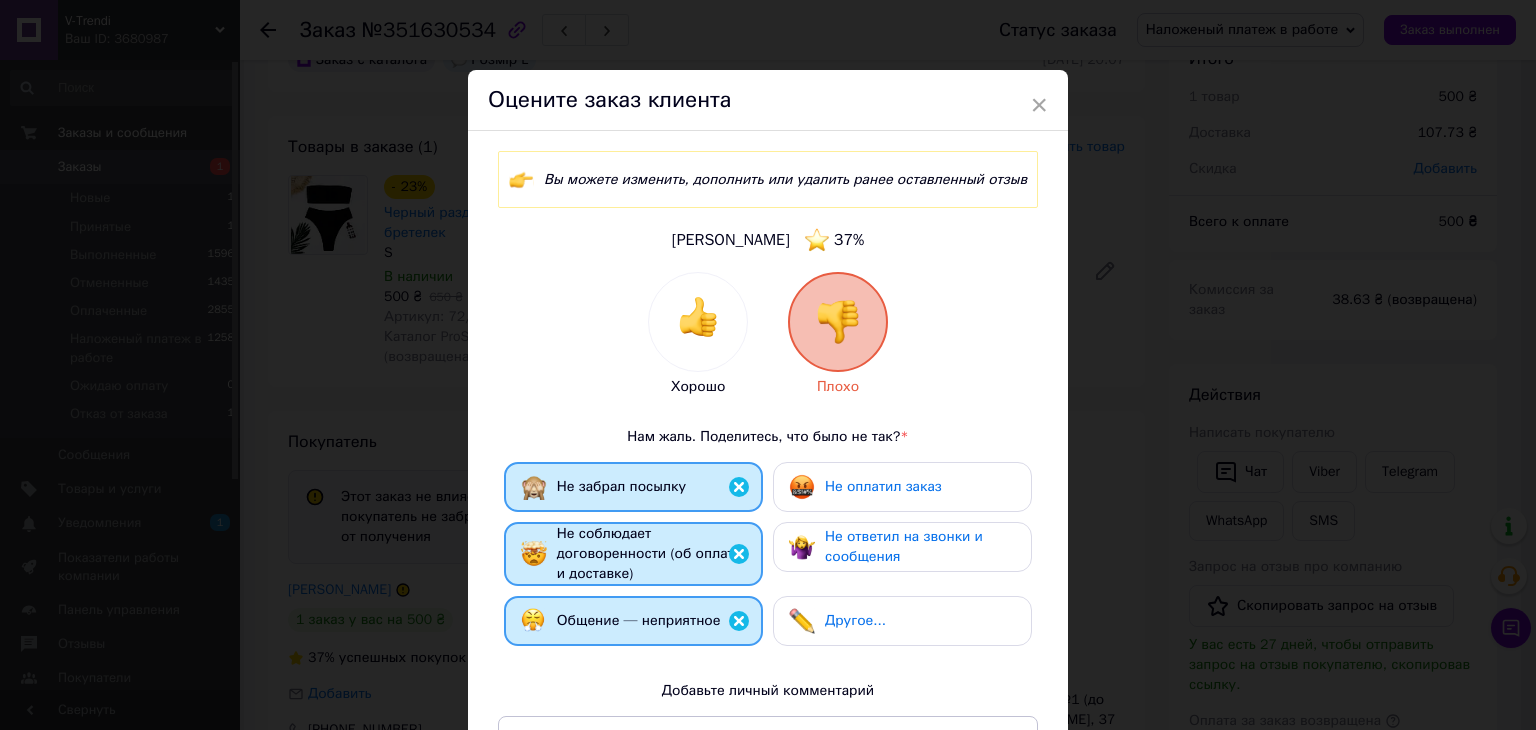 click on "Не ответил на звонки и сообщения" at bounding box center [904, 546] 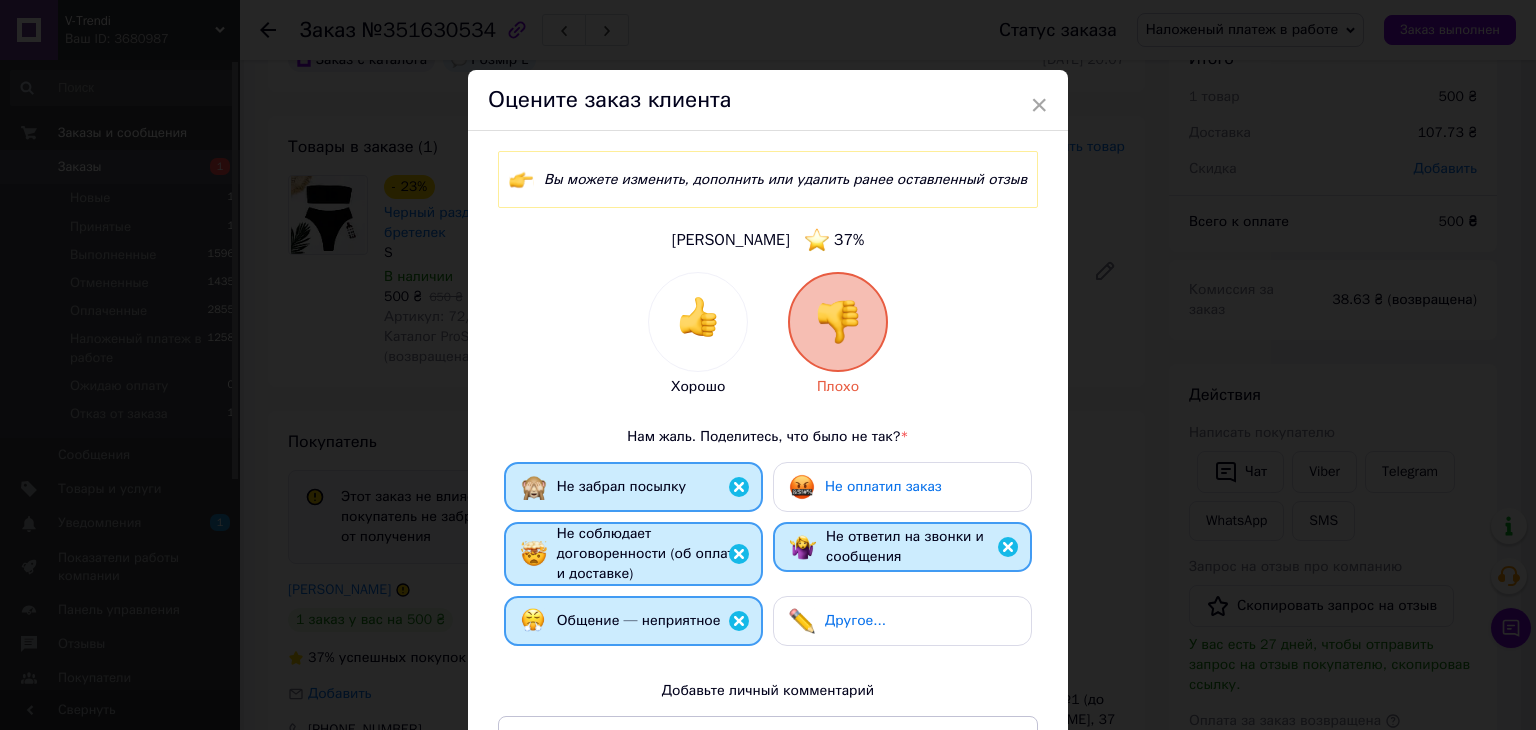 click on "Не оплатил заказ" at bounding box center [883, 486] 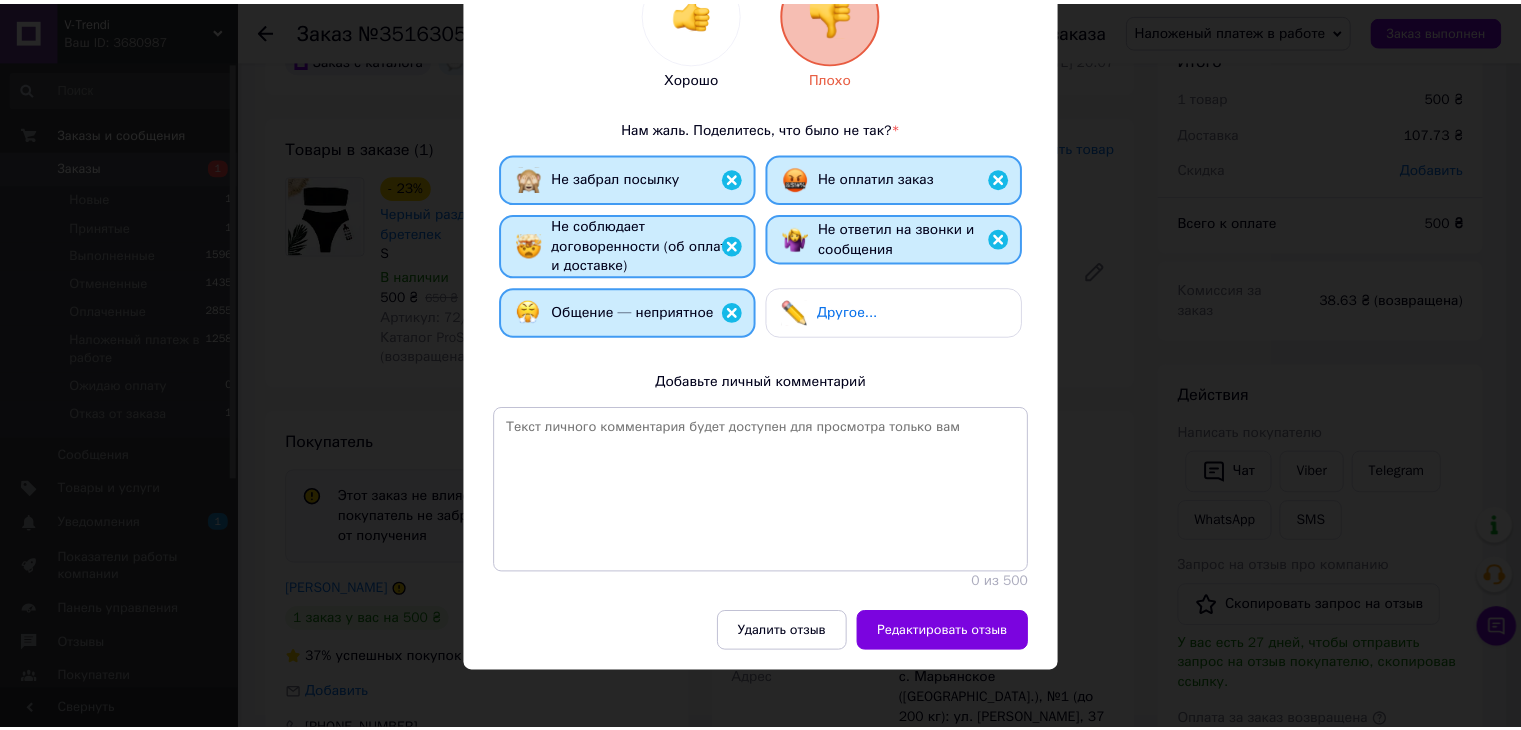 scroll, scrollTop: 319, scrollLeft: 0, axis: vertical 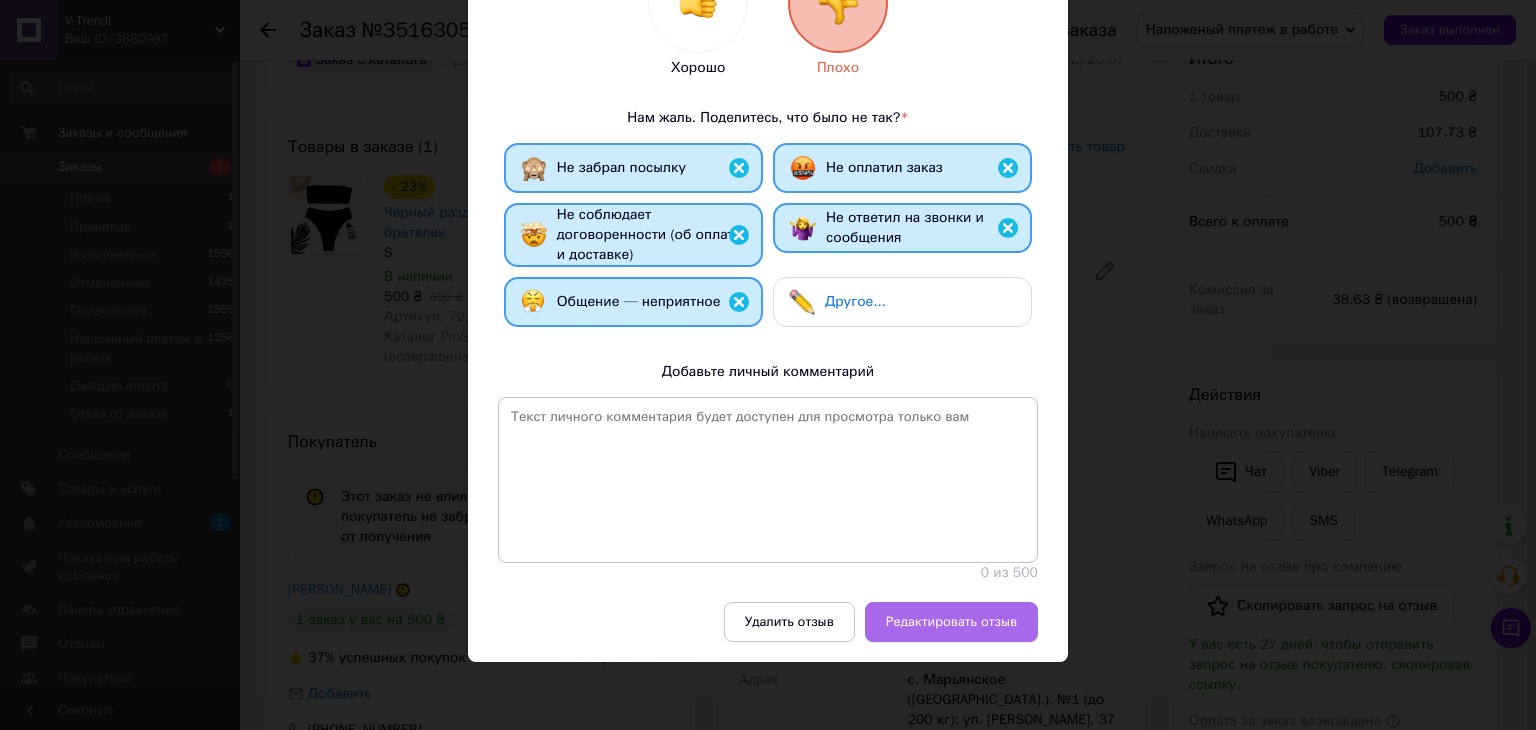 click on "Редактировать отзыв" at bounding box center [951, 622] 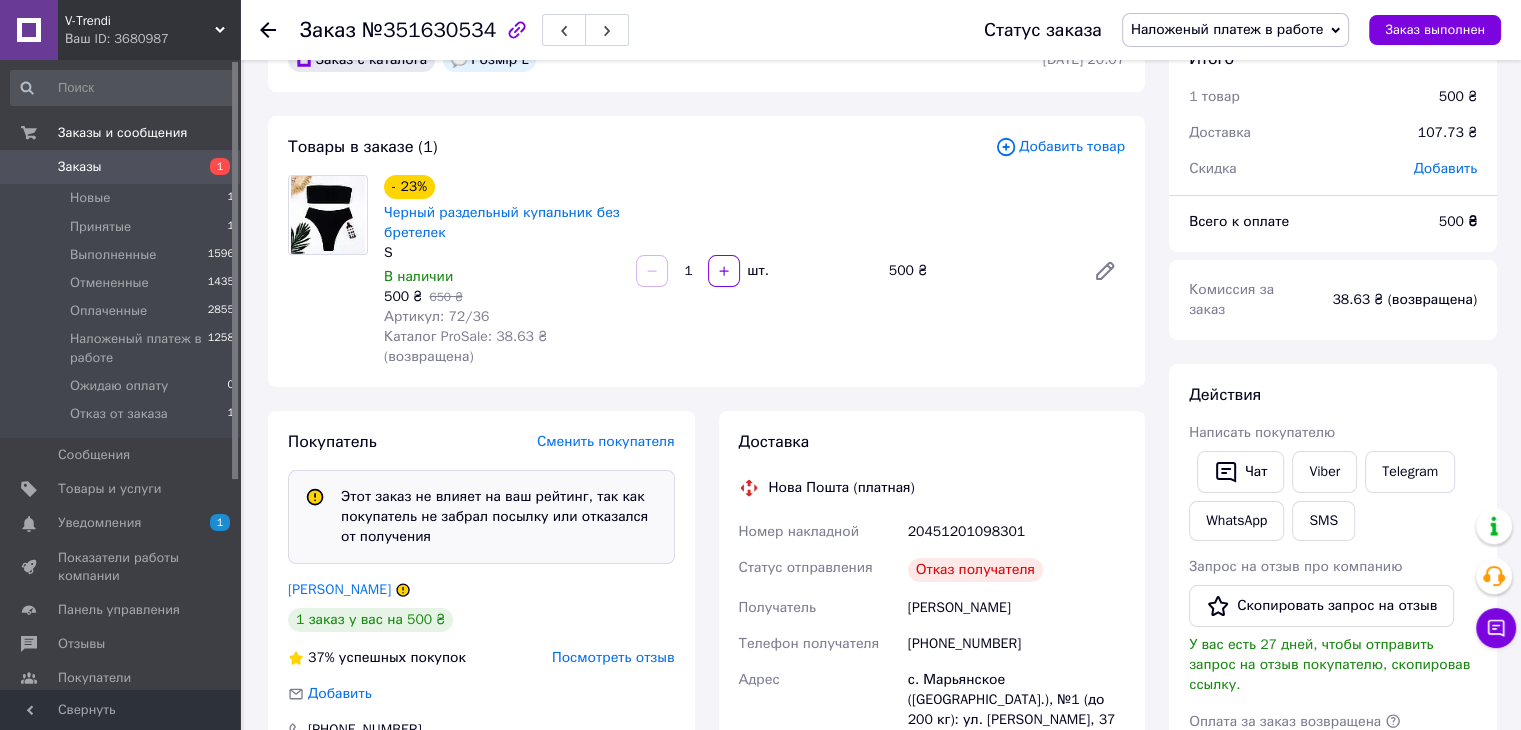 scroll, scrollTop: 0, scrollLeft: 0, axis: both 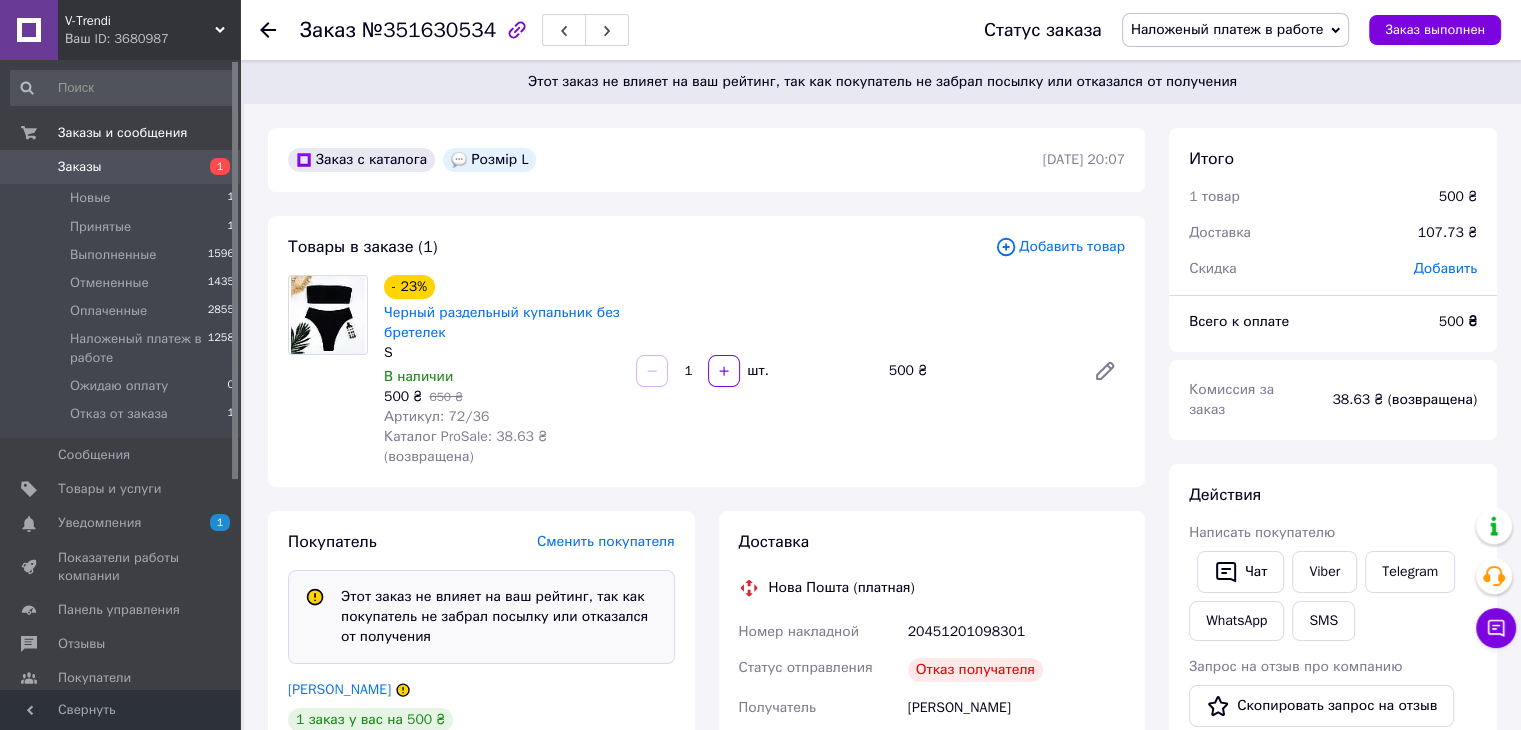 click at bounding box center [328, 371] 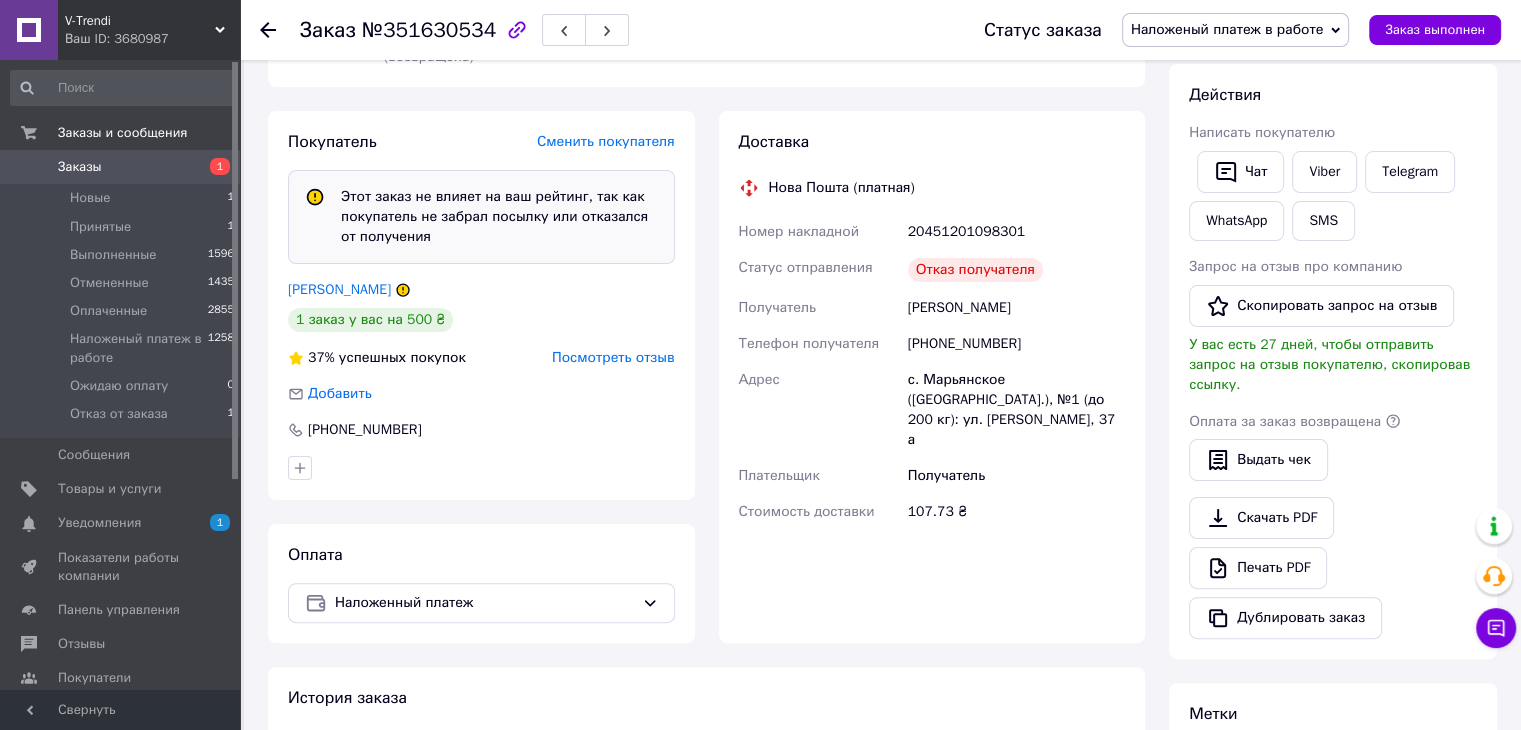 scroll, scrollTop: 0, scrollLeft: 0, axis: both 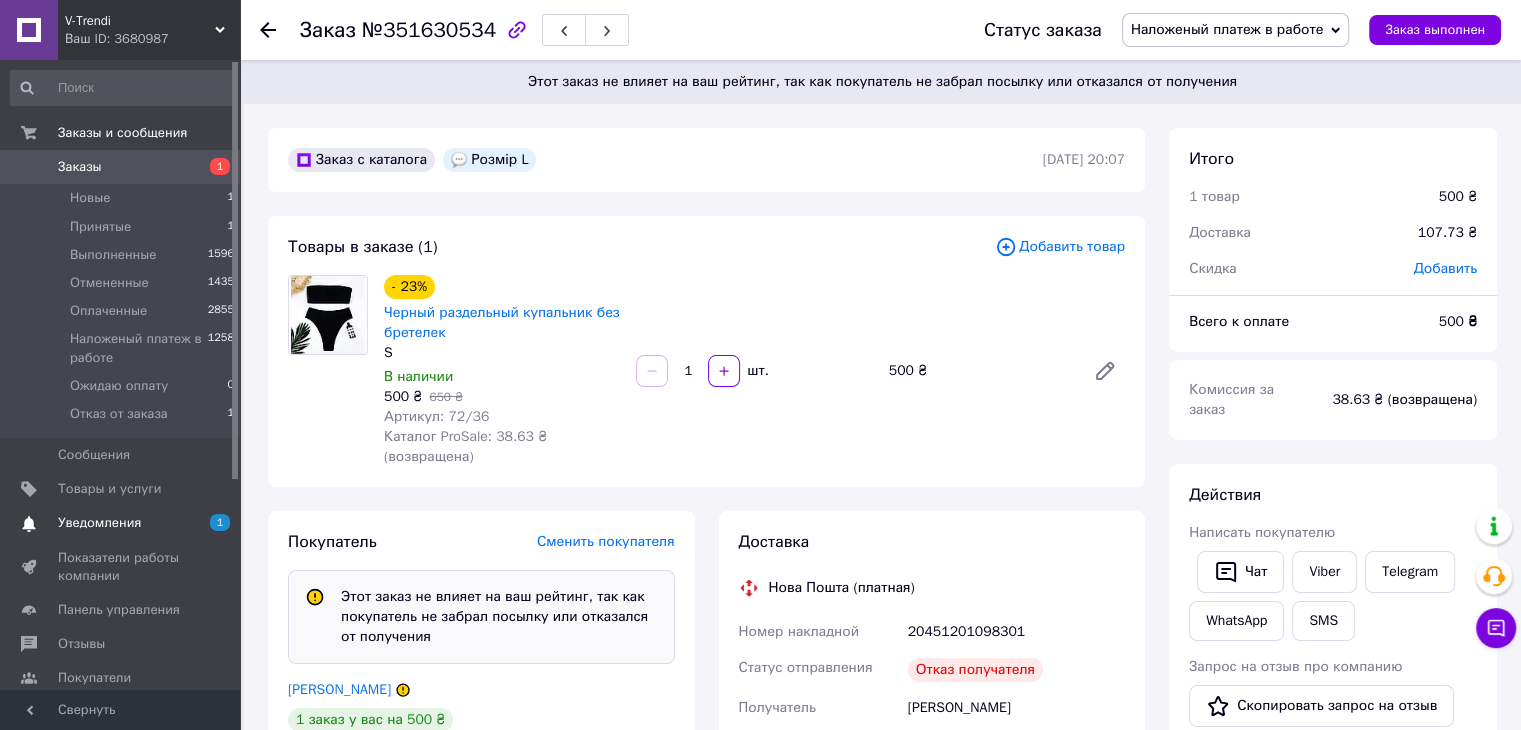 click on "Уведомления" at bounding box center (99, 523) 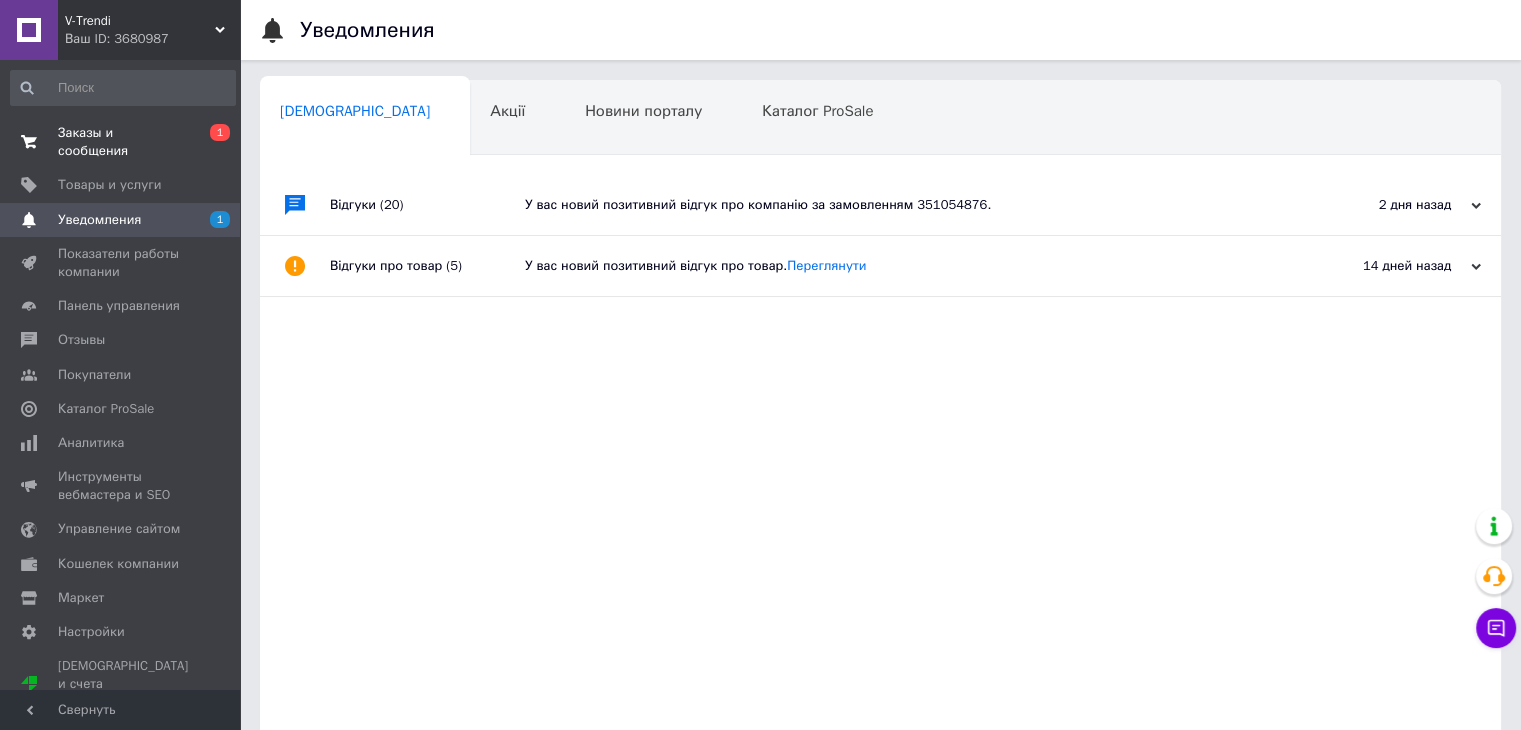 click on "Заказы и сообщения" at bounding box center [121, 142] 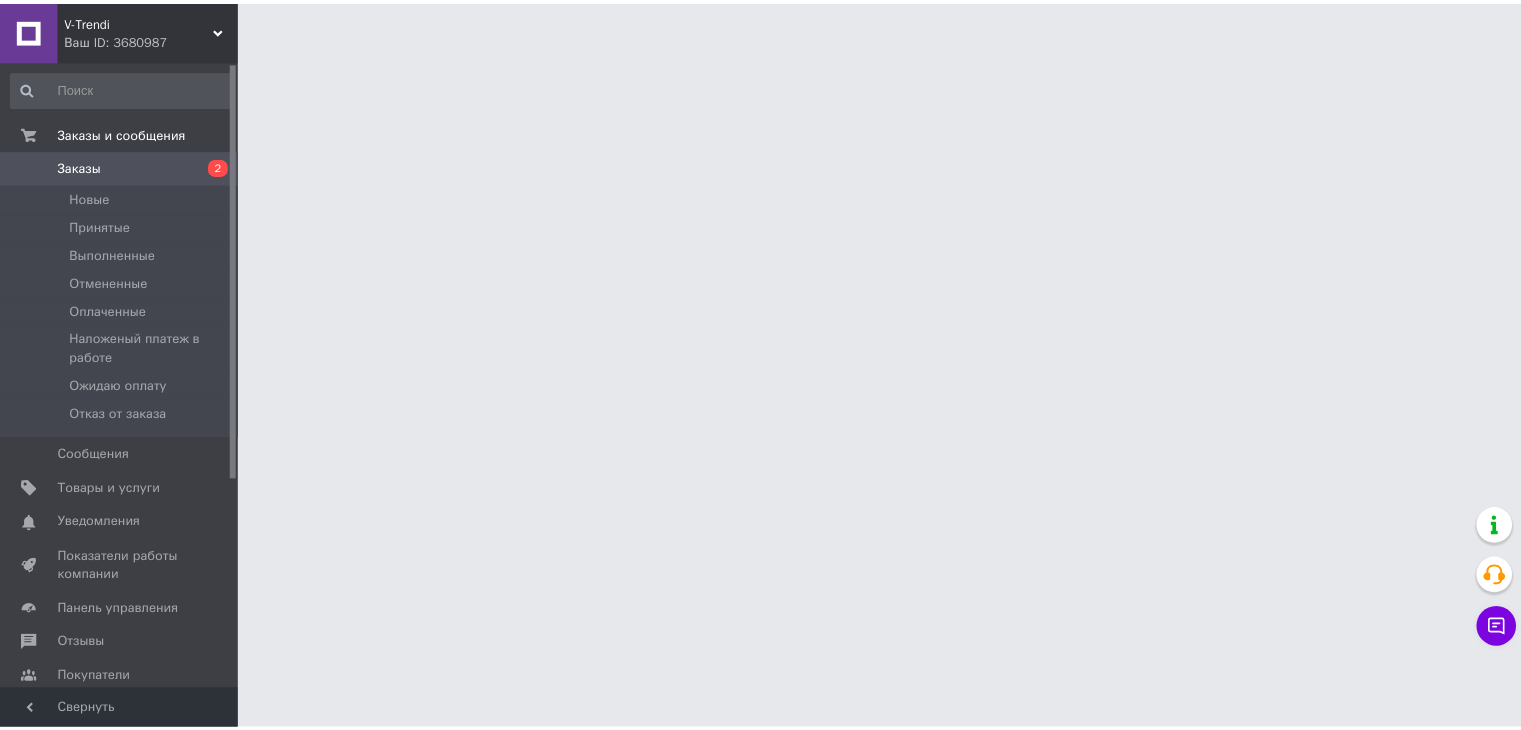 scroll, scrollTop: 0, scrollLeft: 0, axis: both 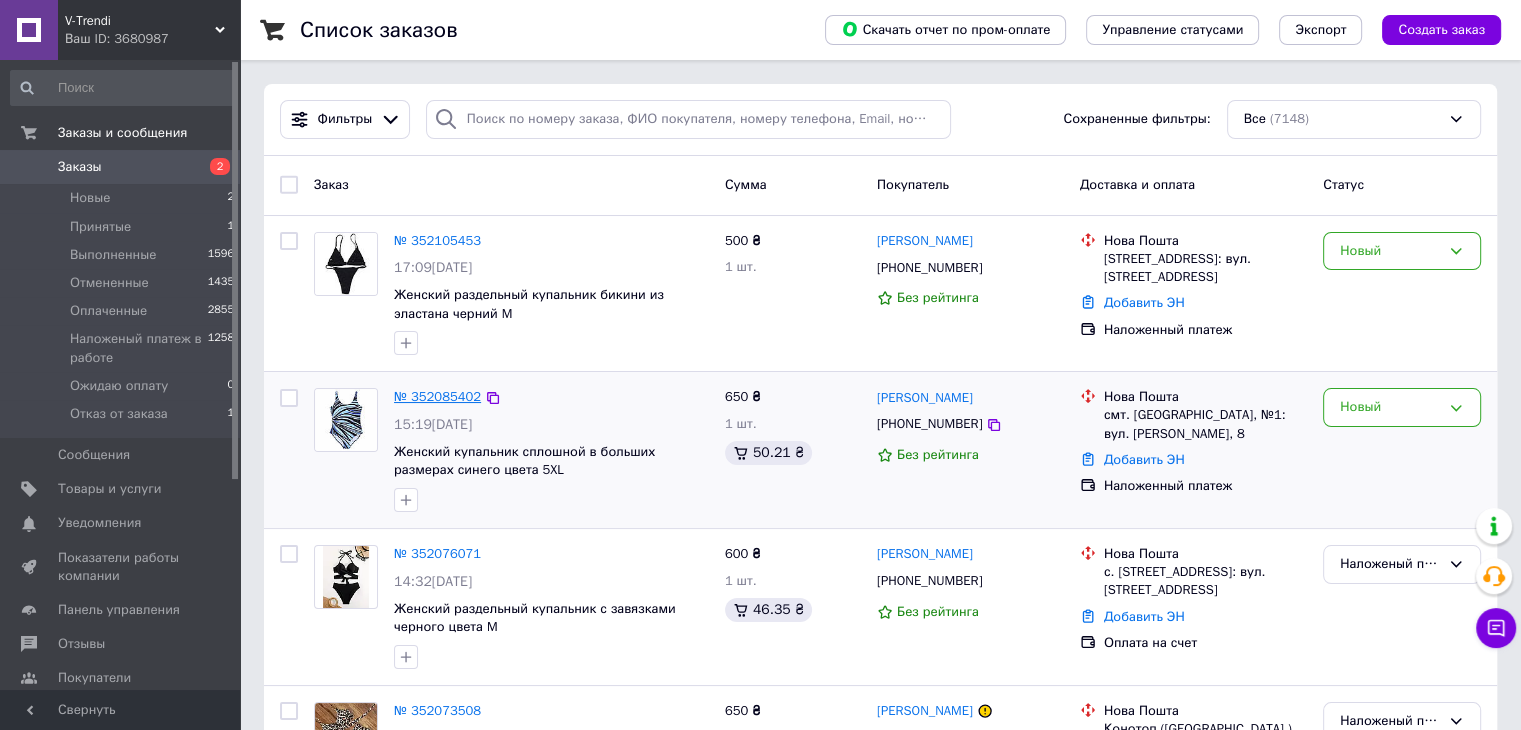 click on "№ 352085402" at bounding box center (437, 396) 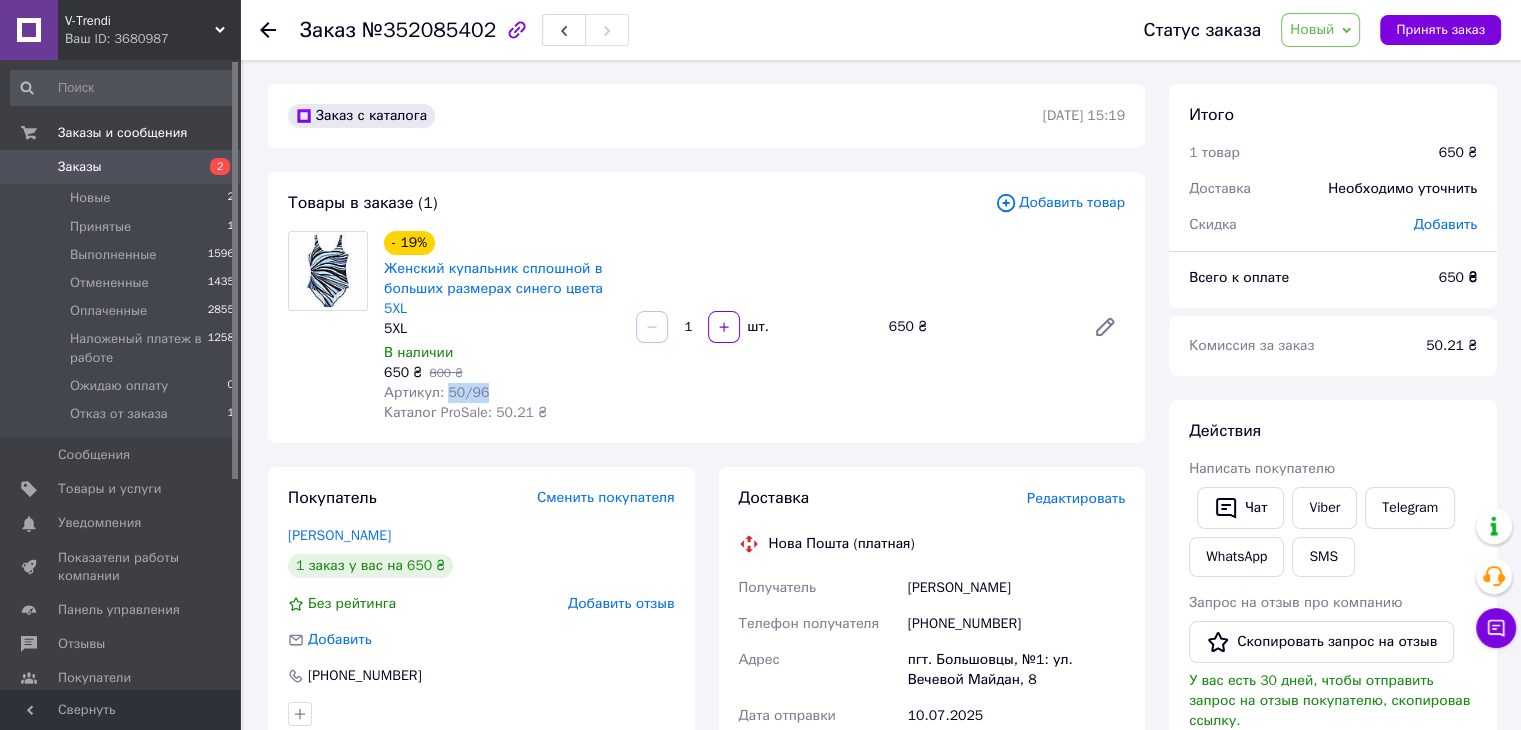 drag, startPoint x: 443, startPoint y: 372, endPoint x: 480, endPoint y: 371, distance: 37.01351 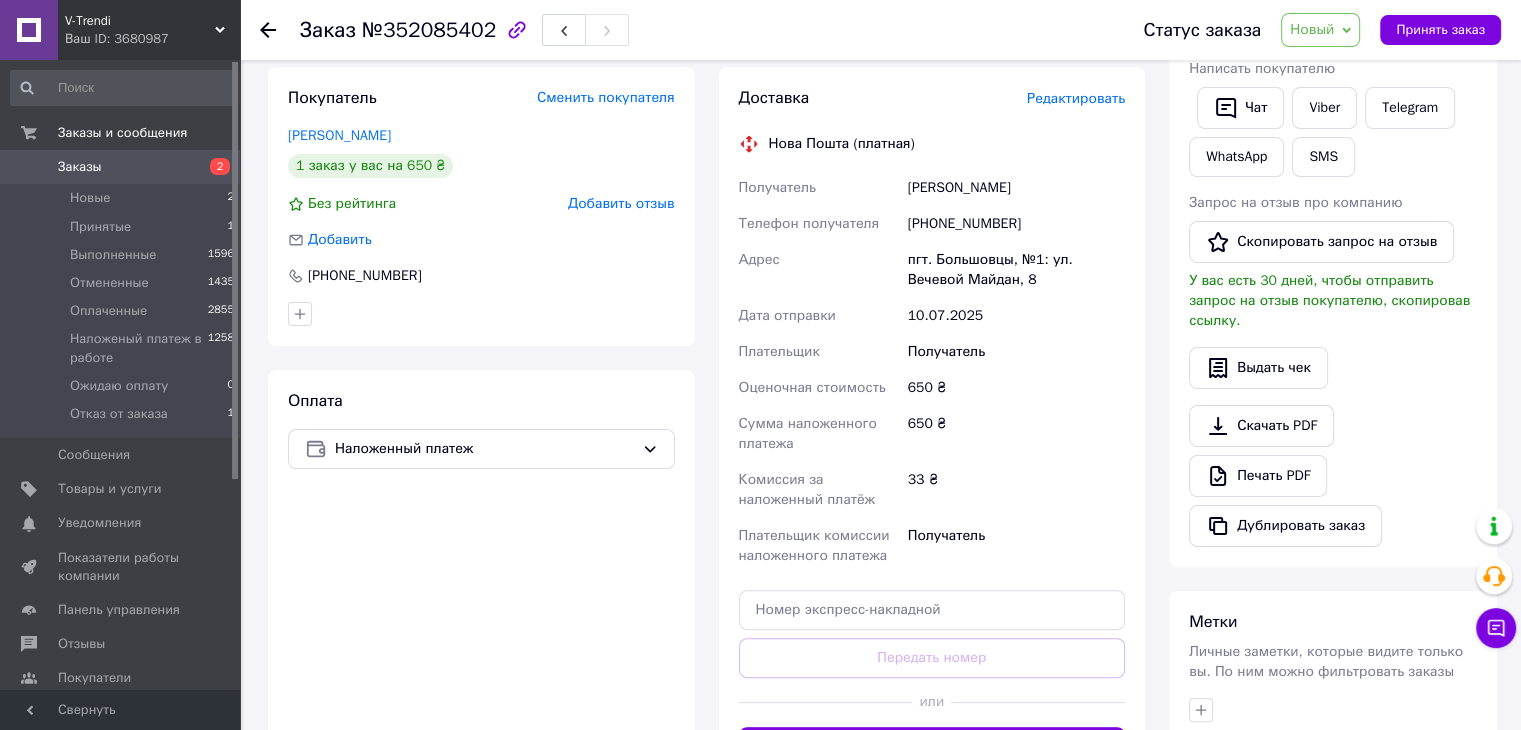 scroll, scrollTop: 0, scrollLeft: 0, axis: both 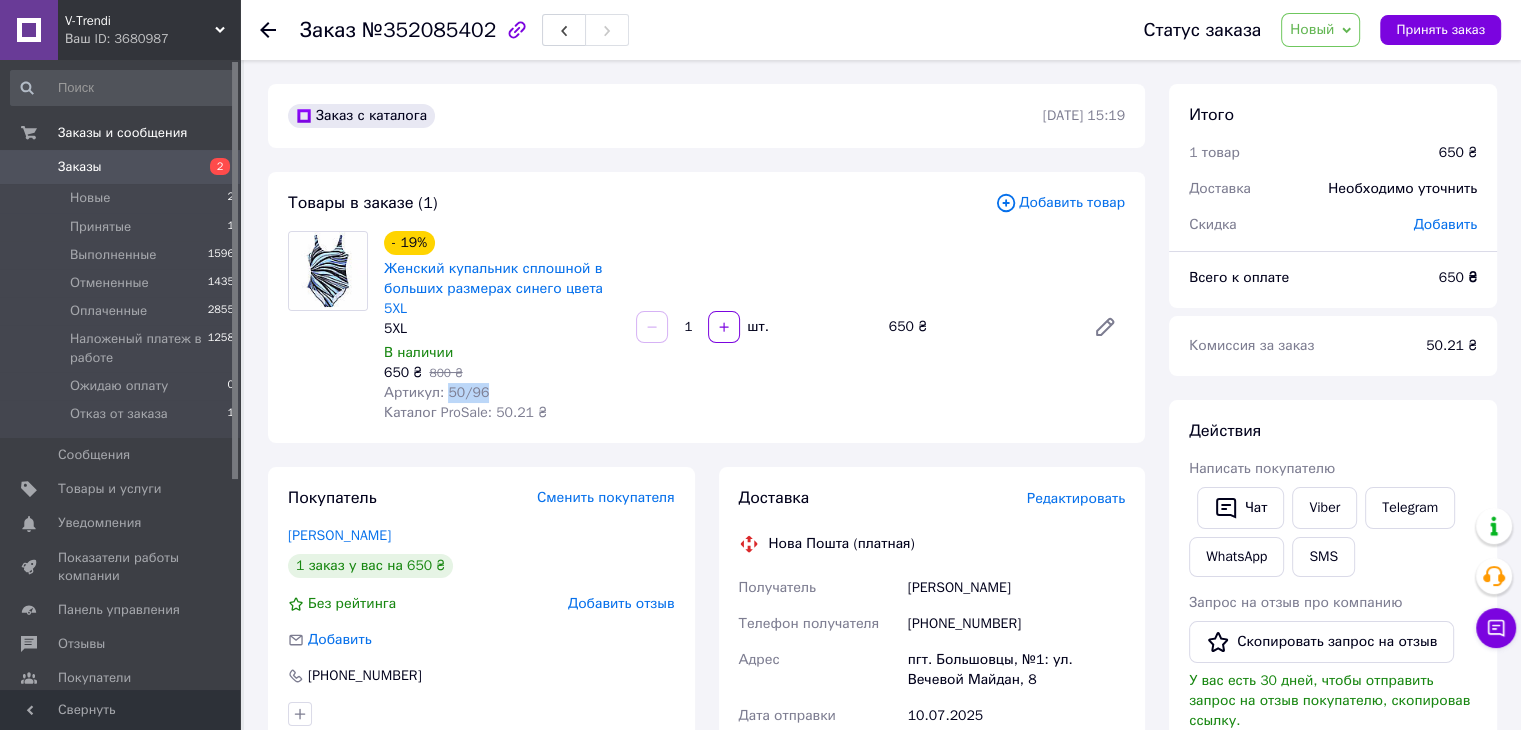 drag, startPoint x: 1316, startPoint y: 41, endPoint x: 1326, endPoint y: 203, distance: 162.30835 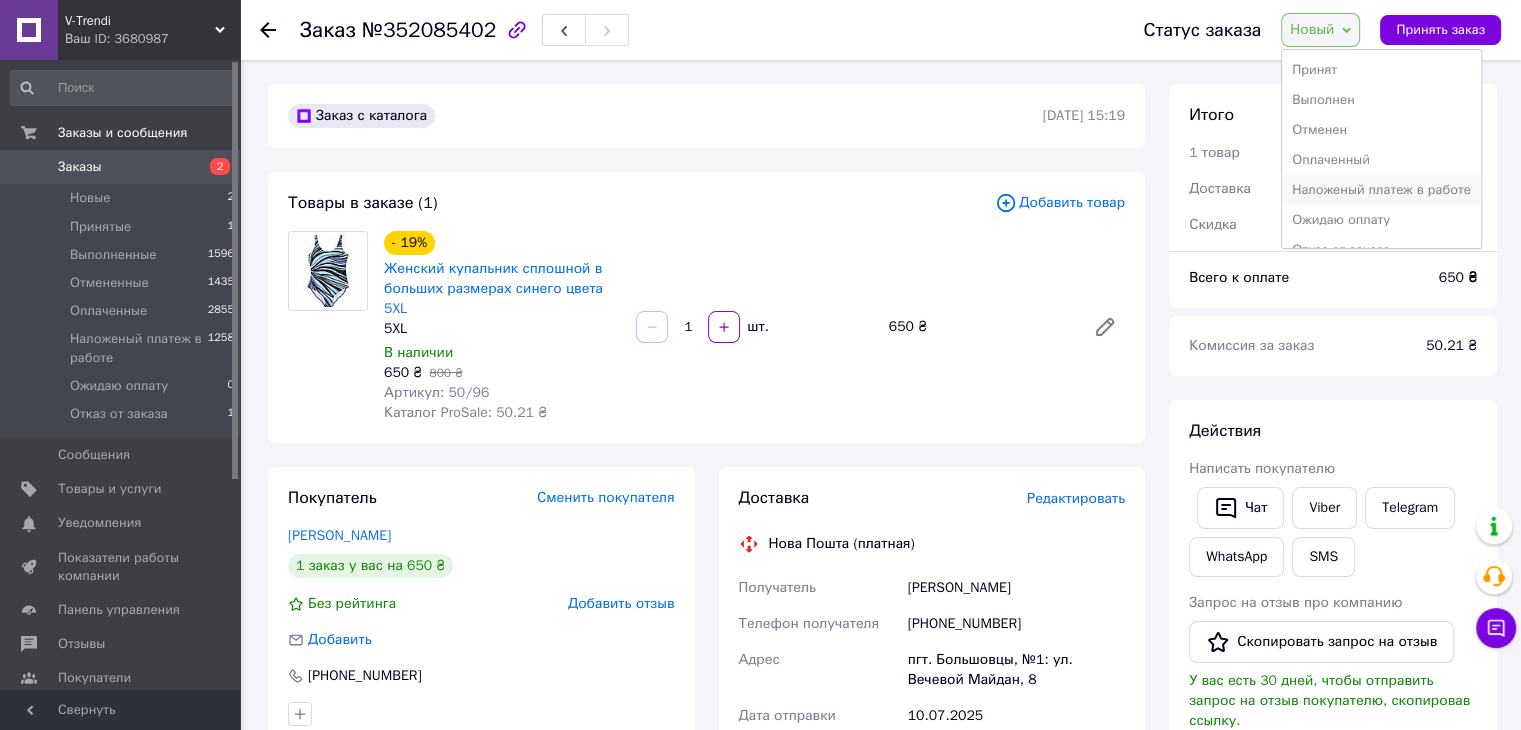 click on "Наложеный платеж в работе" at bounding box center (1381, 190) 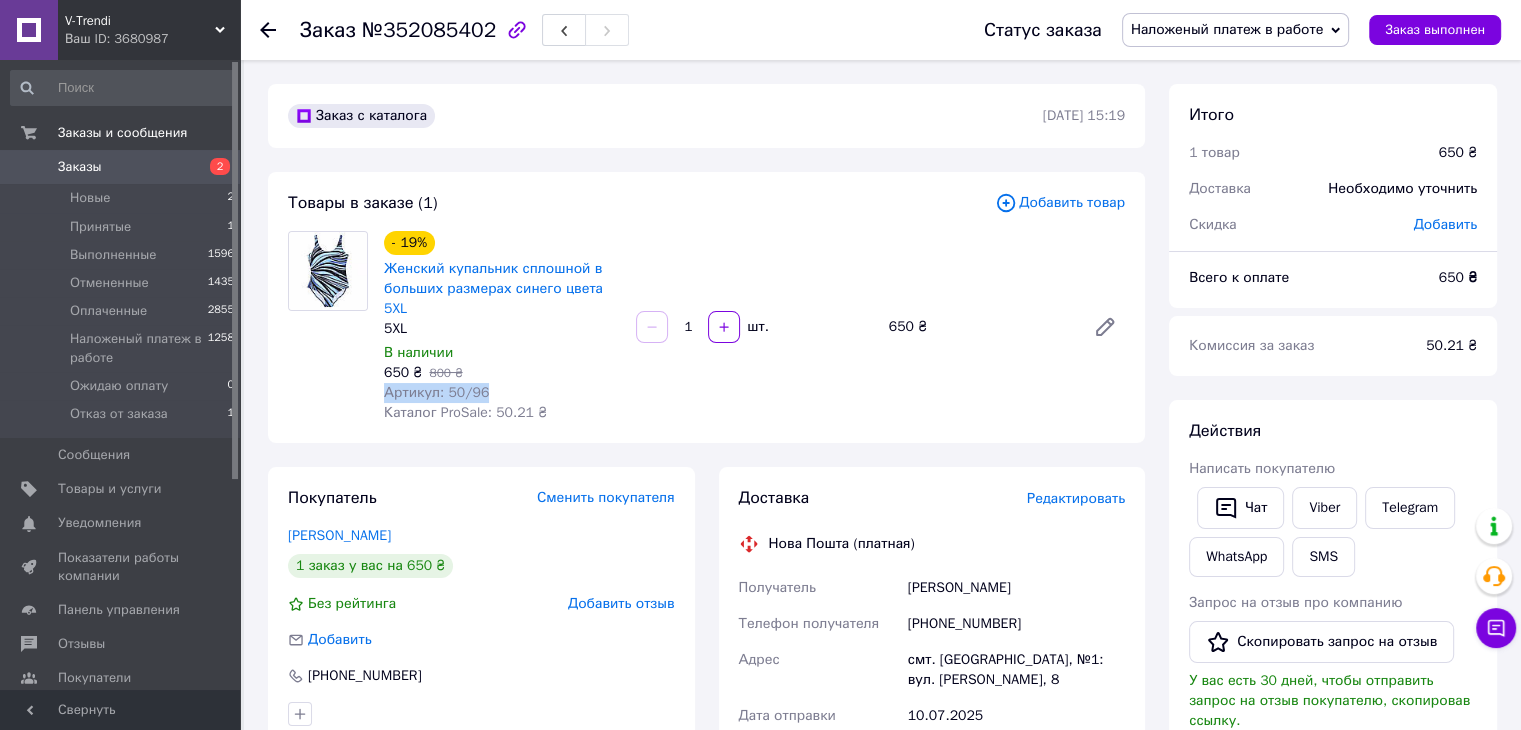 drag, startPoint x: 380, startPoint y: 372, endPoint x: 535, endPoint y: 379, distance: 155.15799 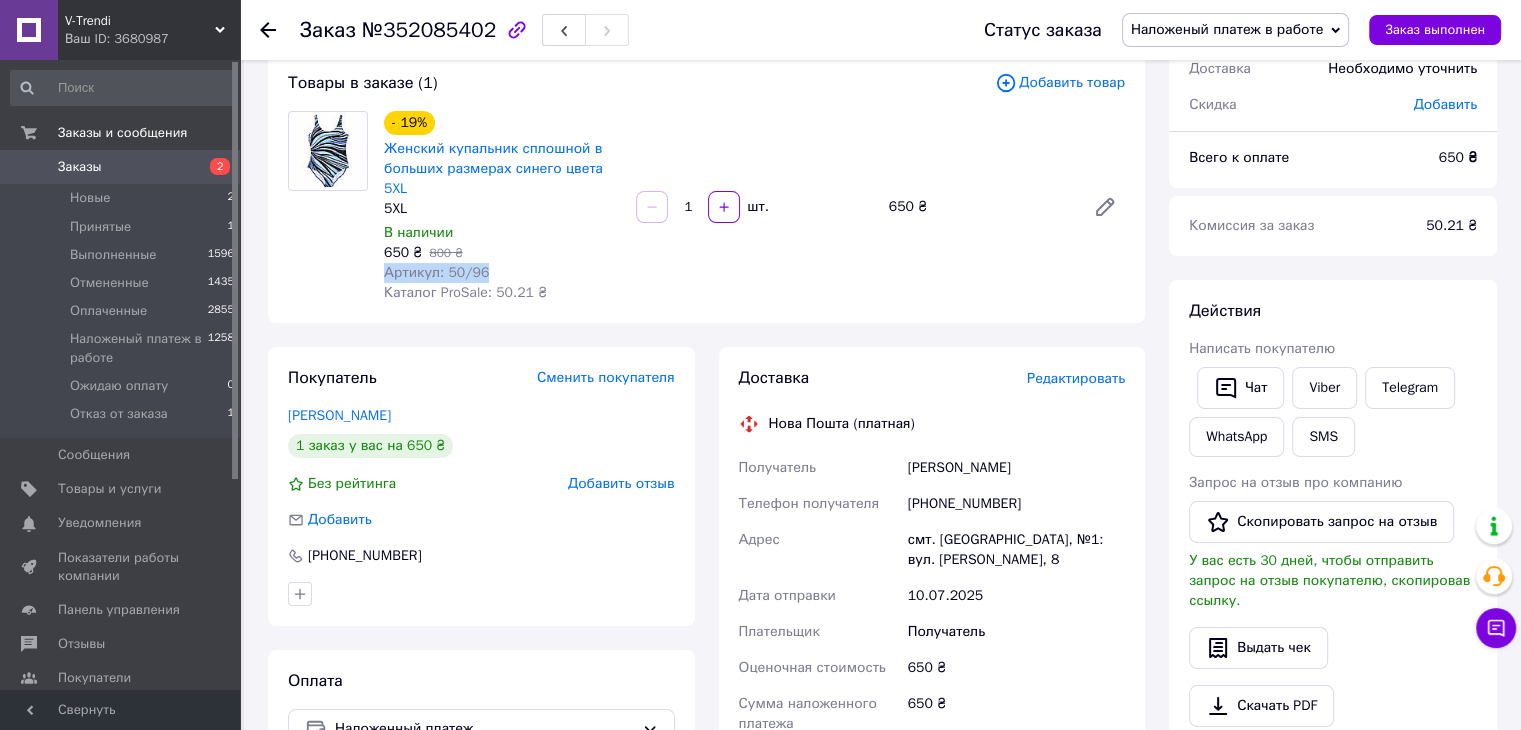 scroll, scrollTop: 200, scrollLeft: 0, axis: vertical 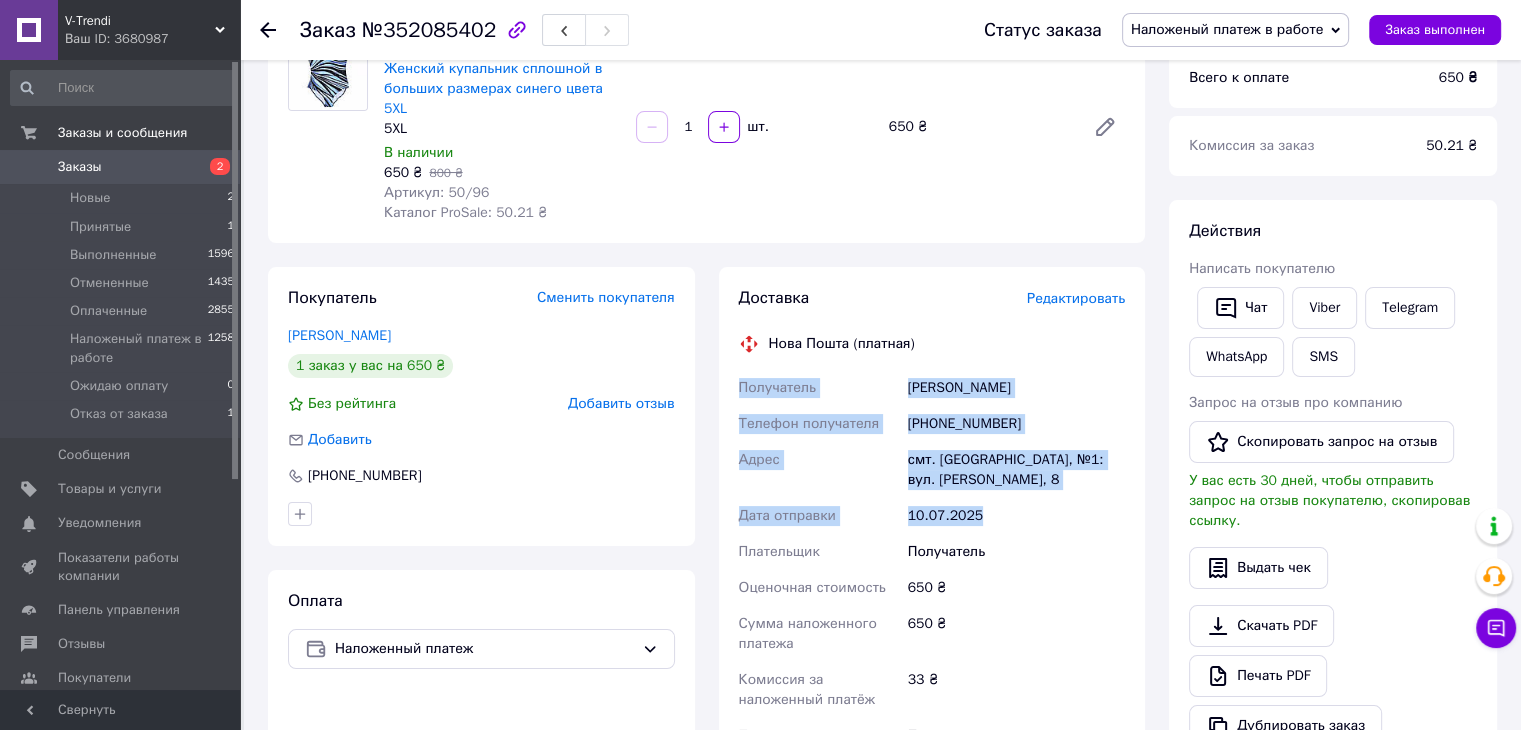 drag, startPoint x: 737, startPoint y: 359, endPoint x: 1000, endPoint y: 477, distance: 288.25858 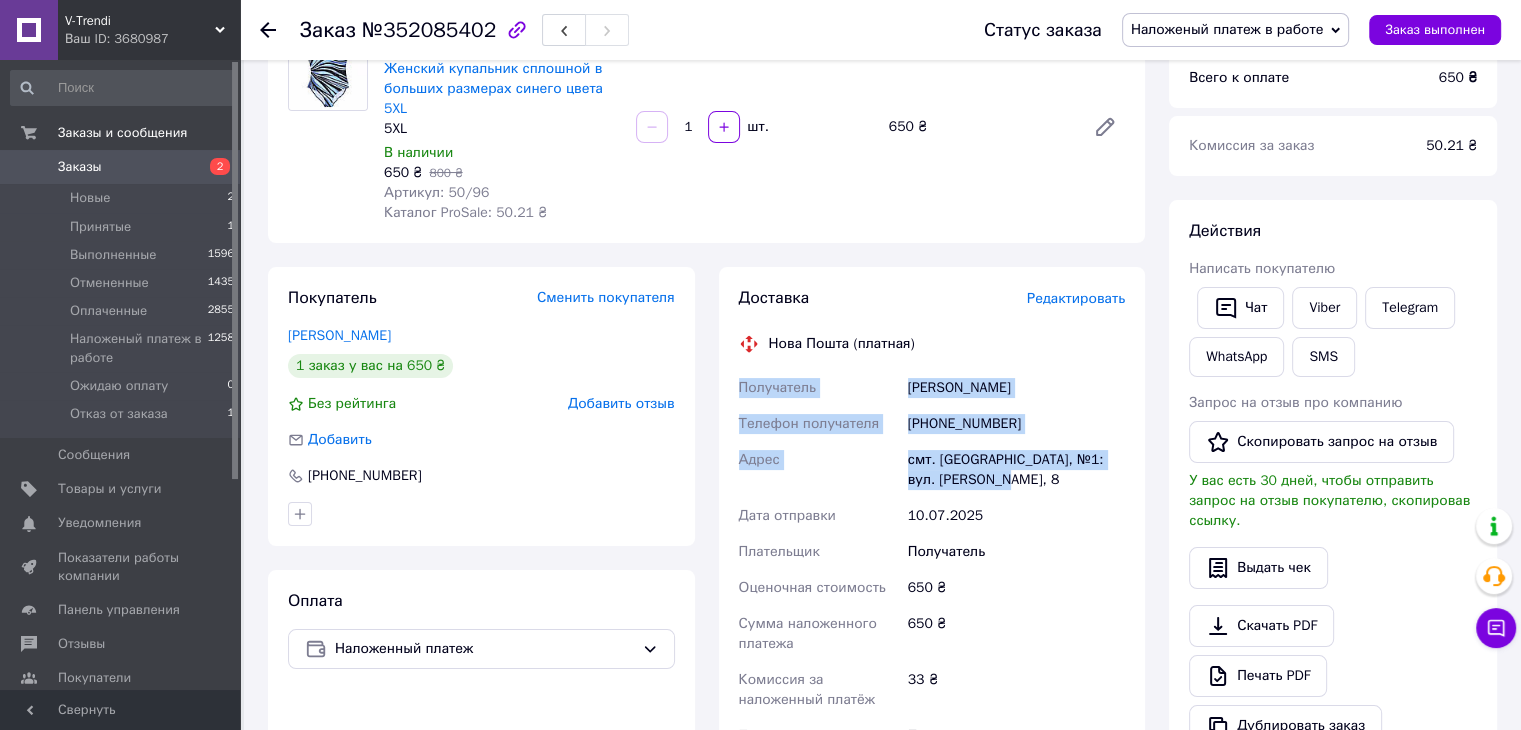 copy on "Получатель Перегінець Анастасія Телефон получателя +380965872625 Адрес смт. Більшівці, №1: вул. Вічевий Майдан, 8" 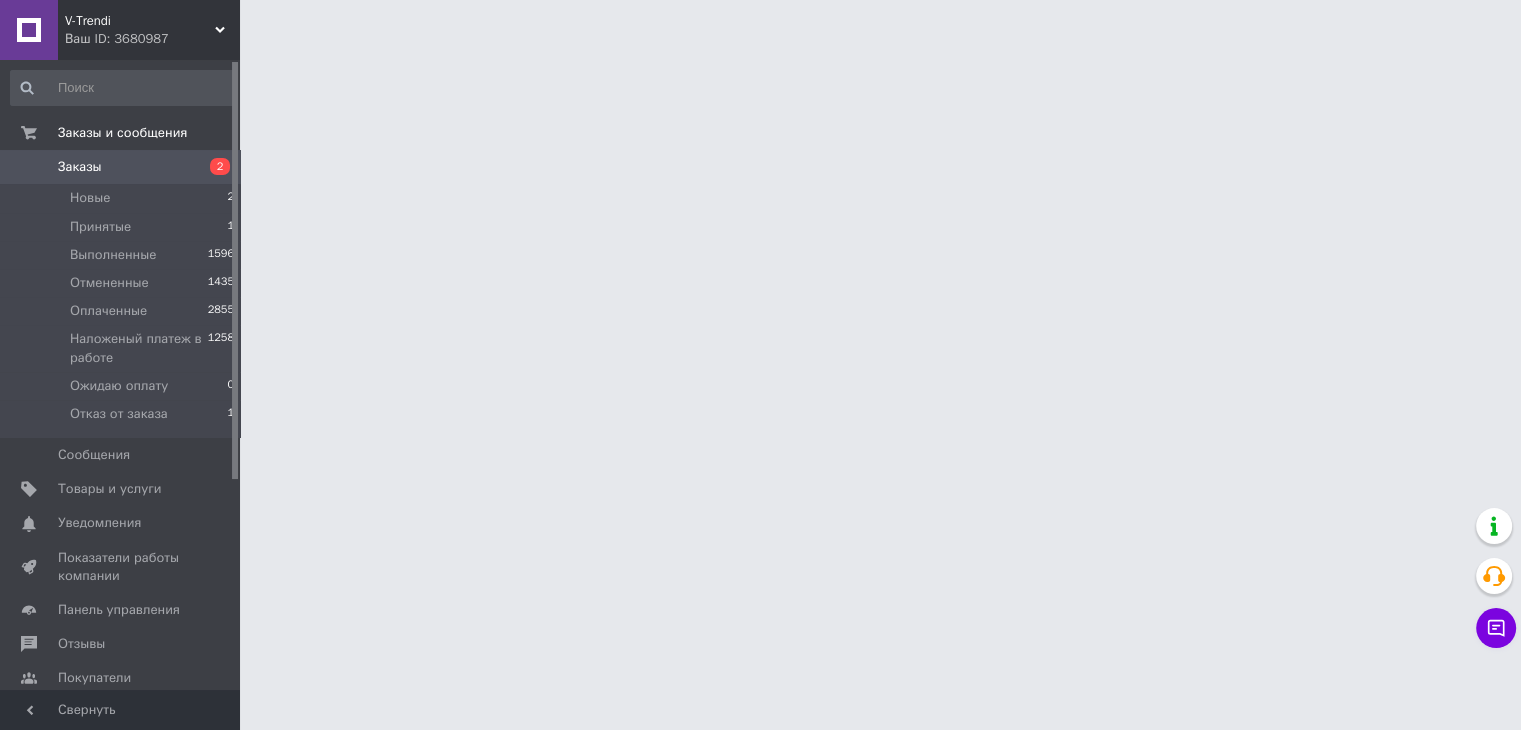 scroll, scrollTop: 0, scrollLeft: 0, axis: both 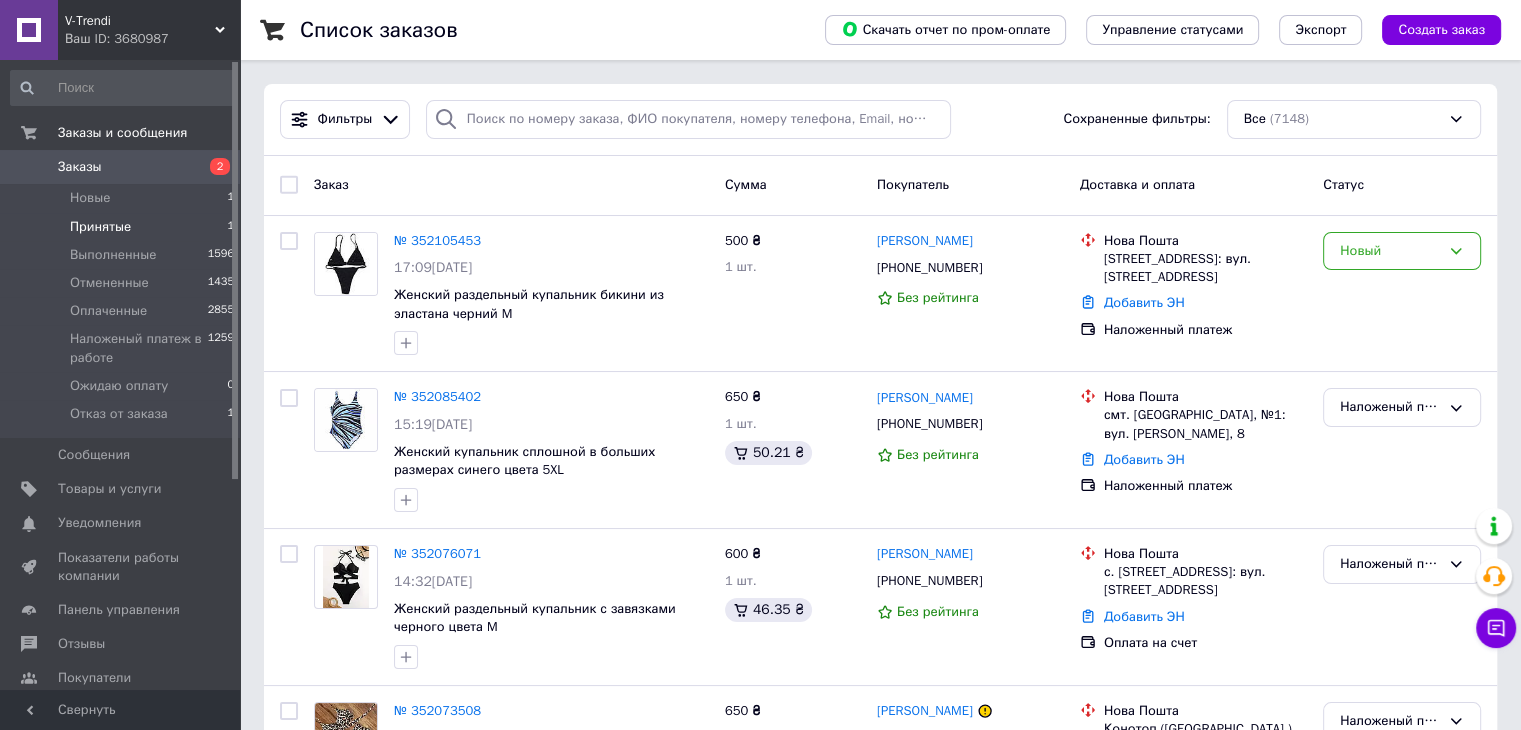 click on "Принятые" at bounding box center (100, 227) 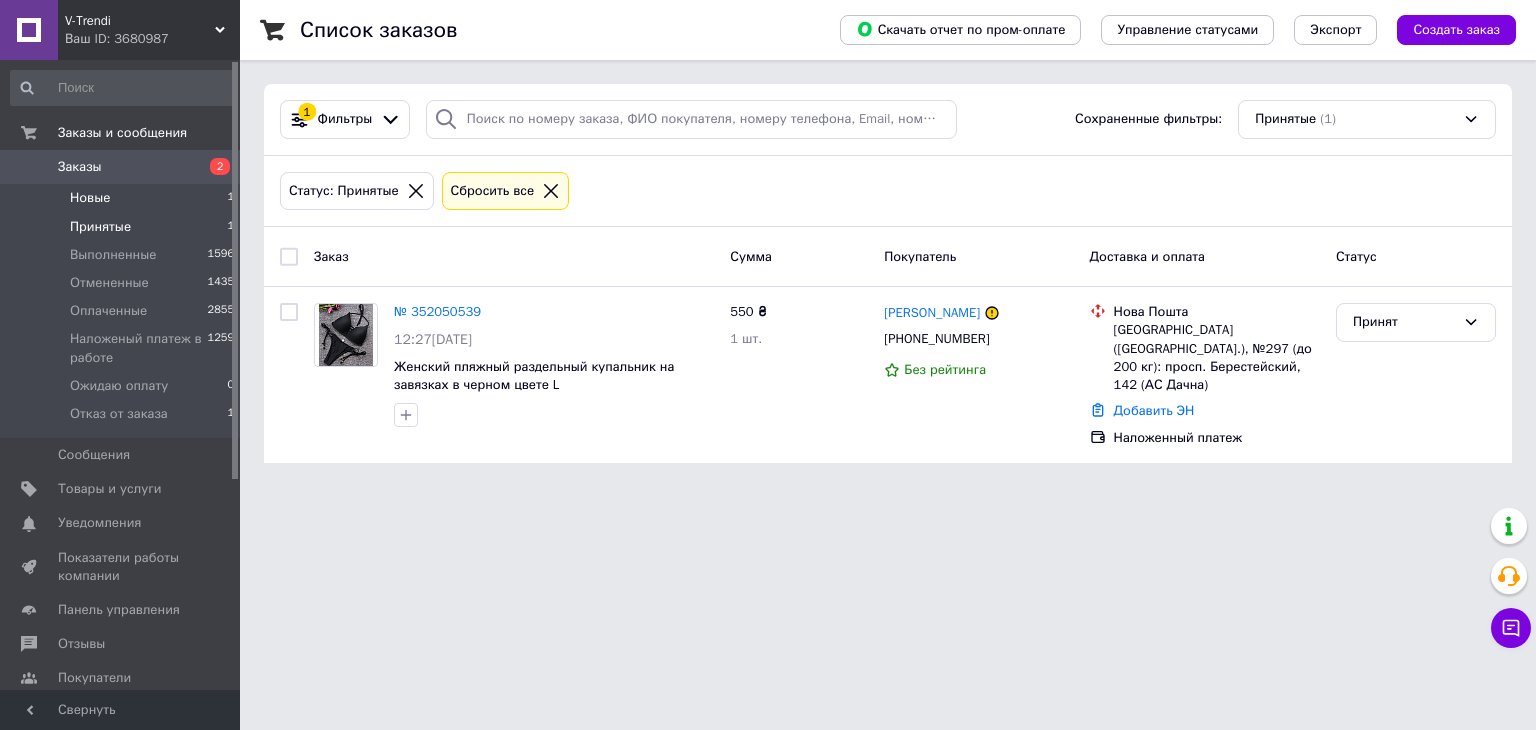 click on "Новые" at bounding box center (90, 198) 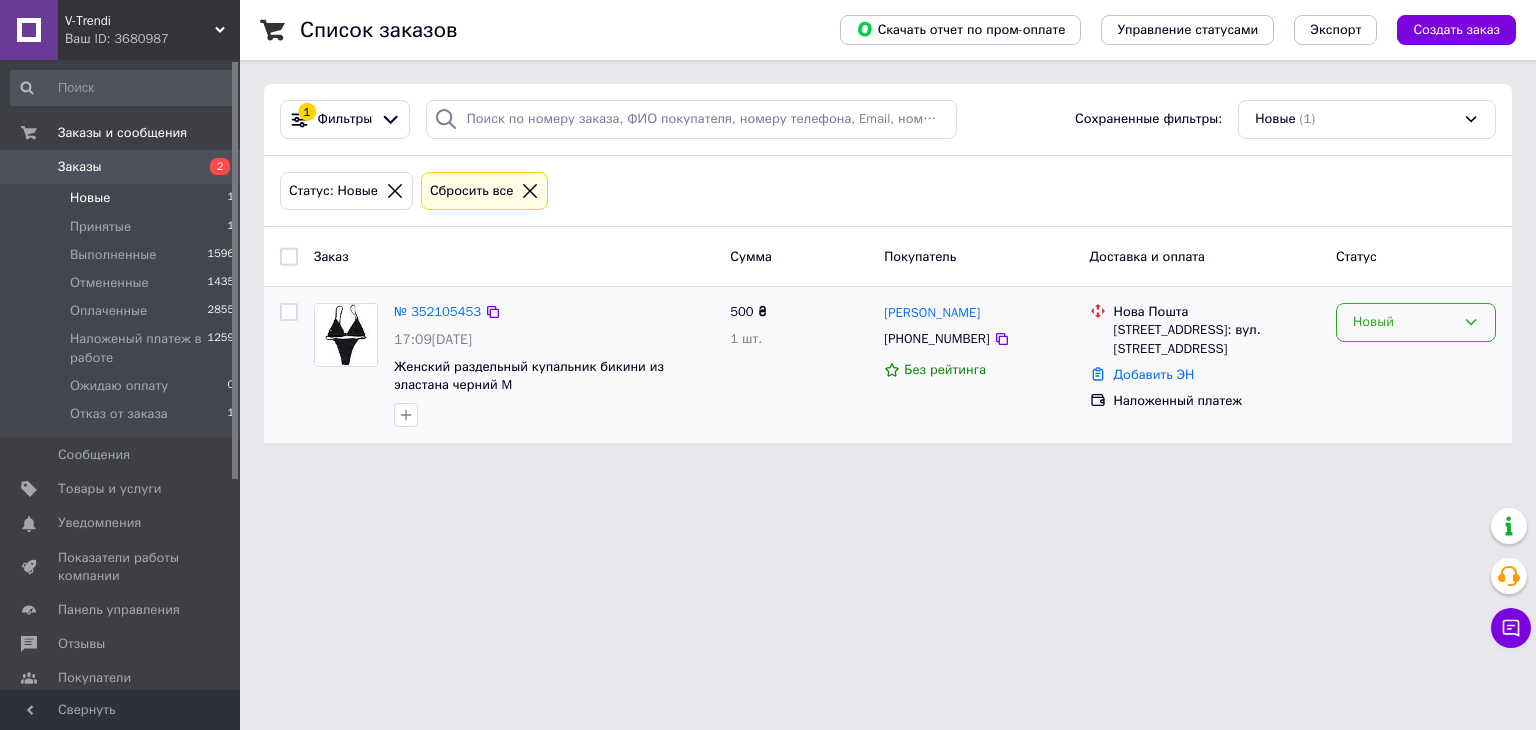 drag, startPoint x: 1444, startPoint y: 314, endPoint x: 1434, endPoint y: 337, distance: 25.079872 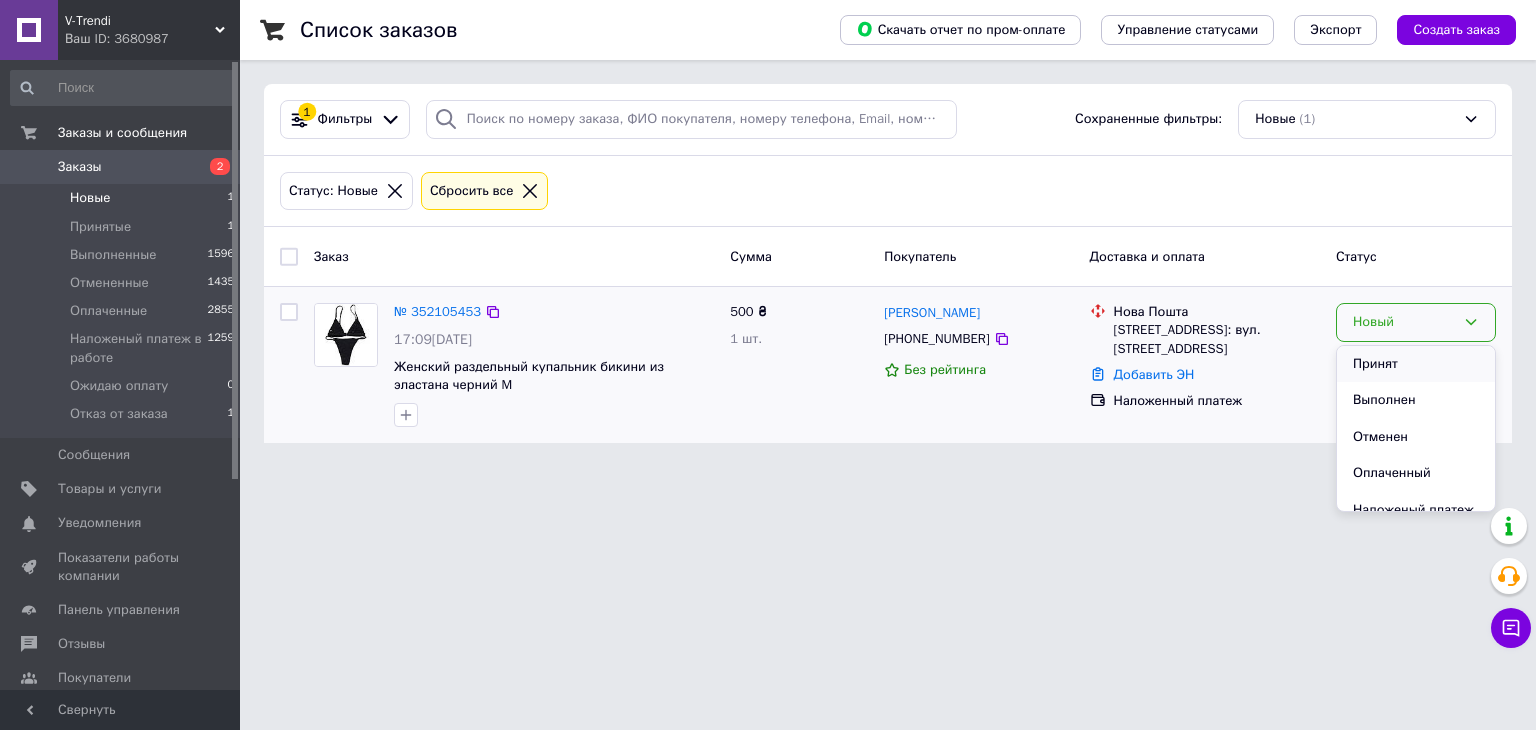 click on "Принят" at bounding box center [1416, 364] 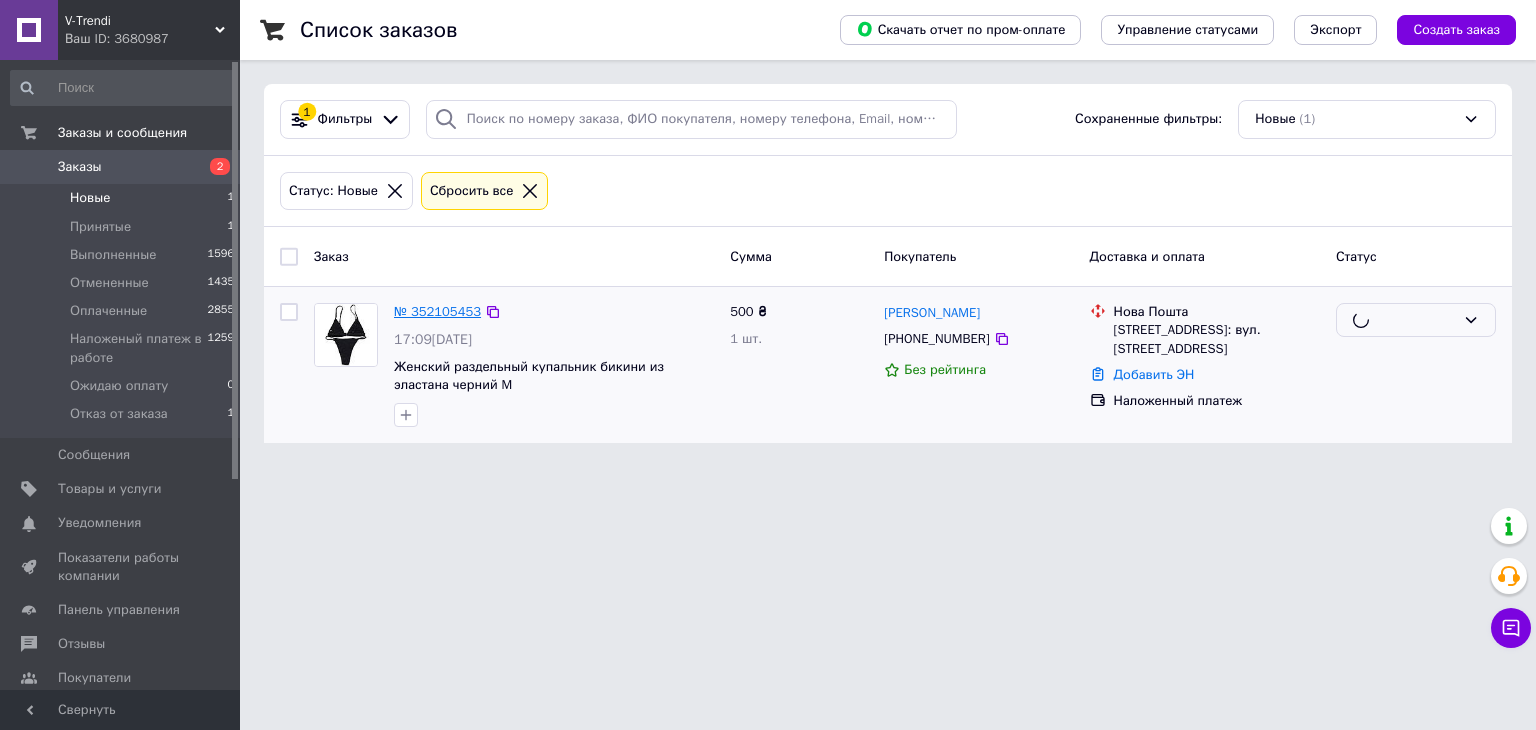 click on "№ 352105453" at bounding box center [437, 311] 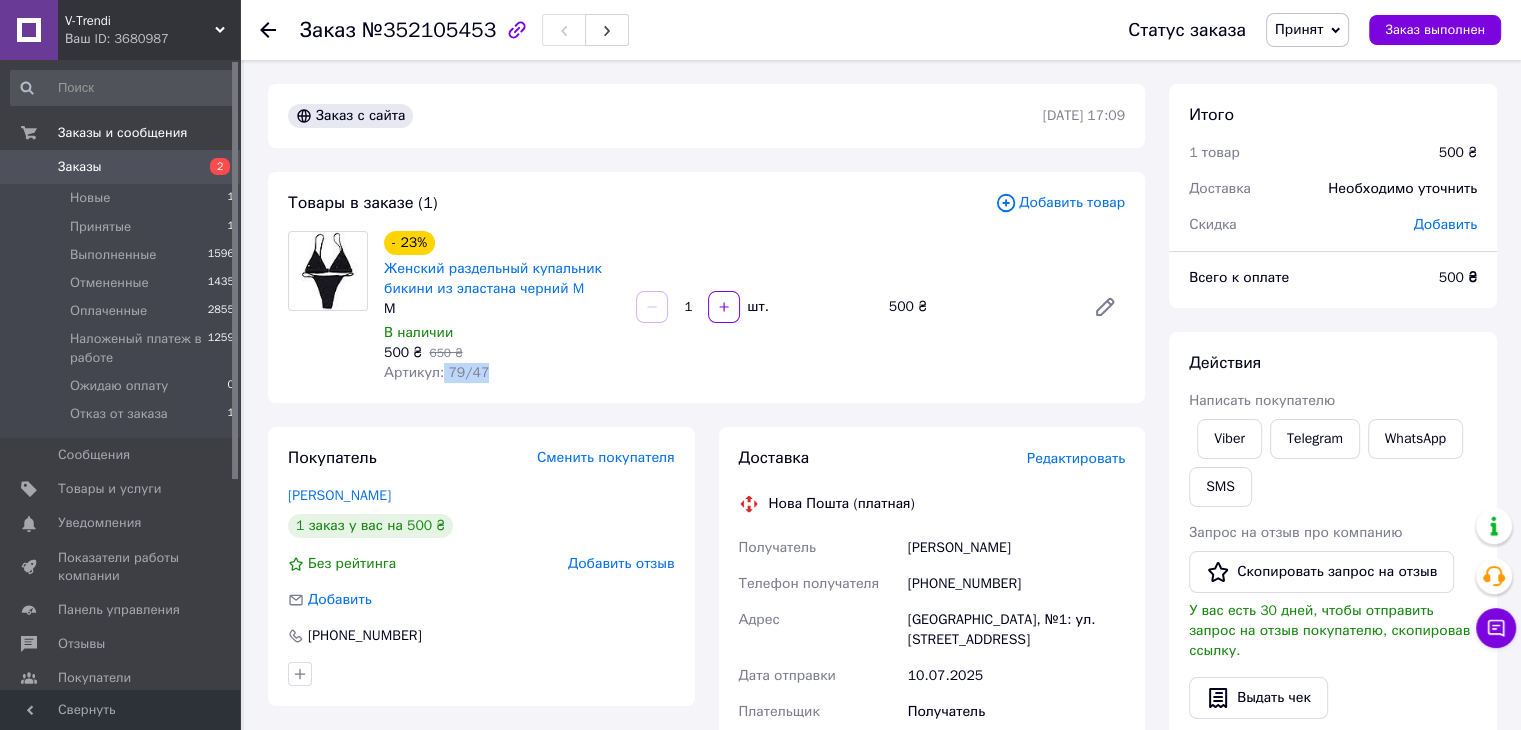 drag, startPoint x: 440, startPoint y: 373, endPoint x: 492, endPoint y: 369, distance: 52.153618 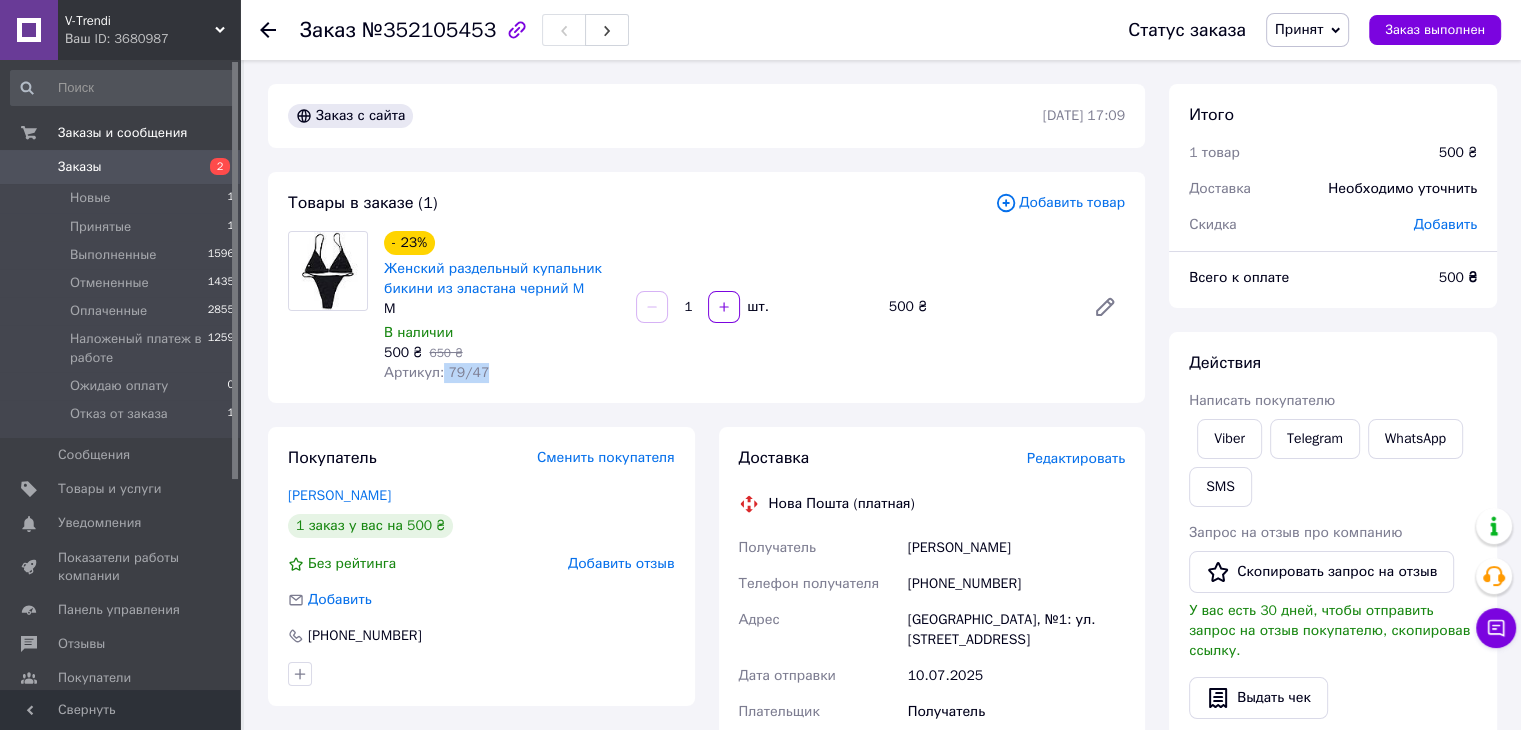 click on "Заказы" at bounding box center (121, 167) 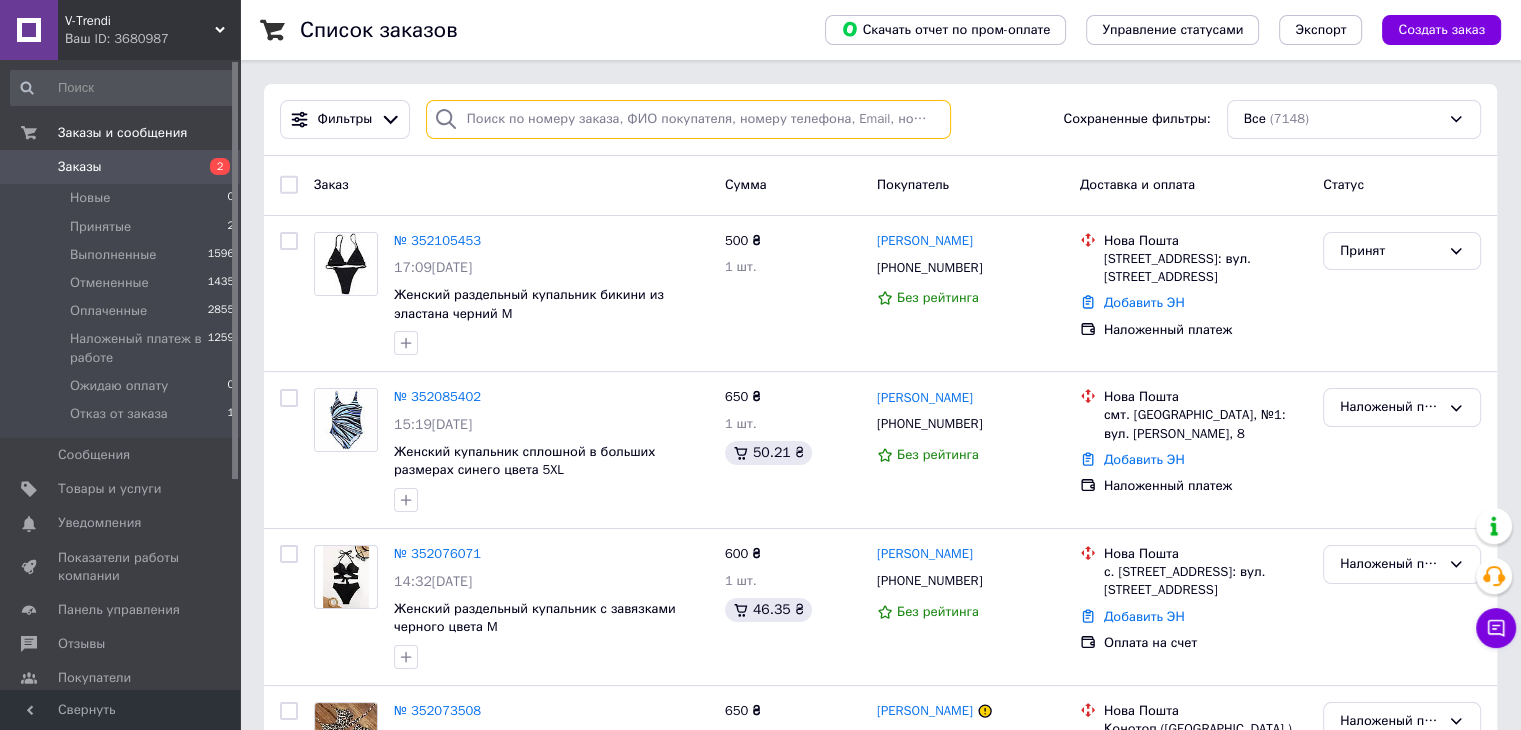 click at bounding box center (688, 119) 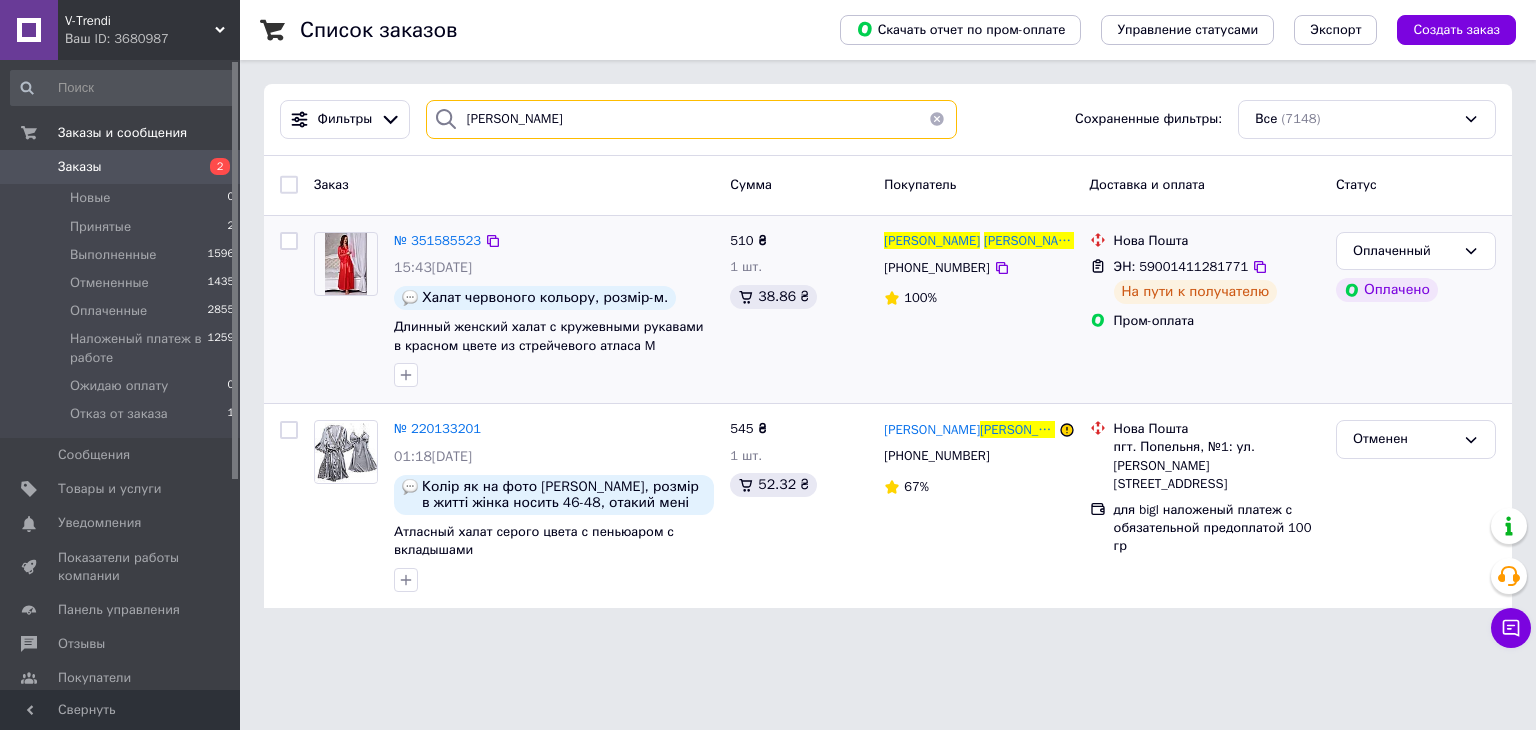 type on "Шуляр Лєна" 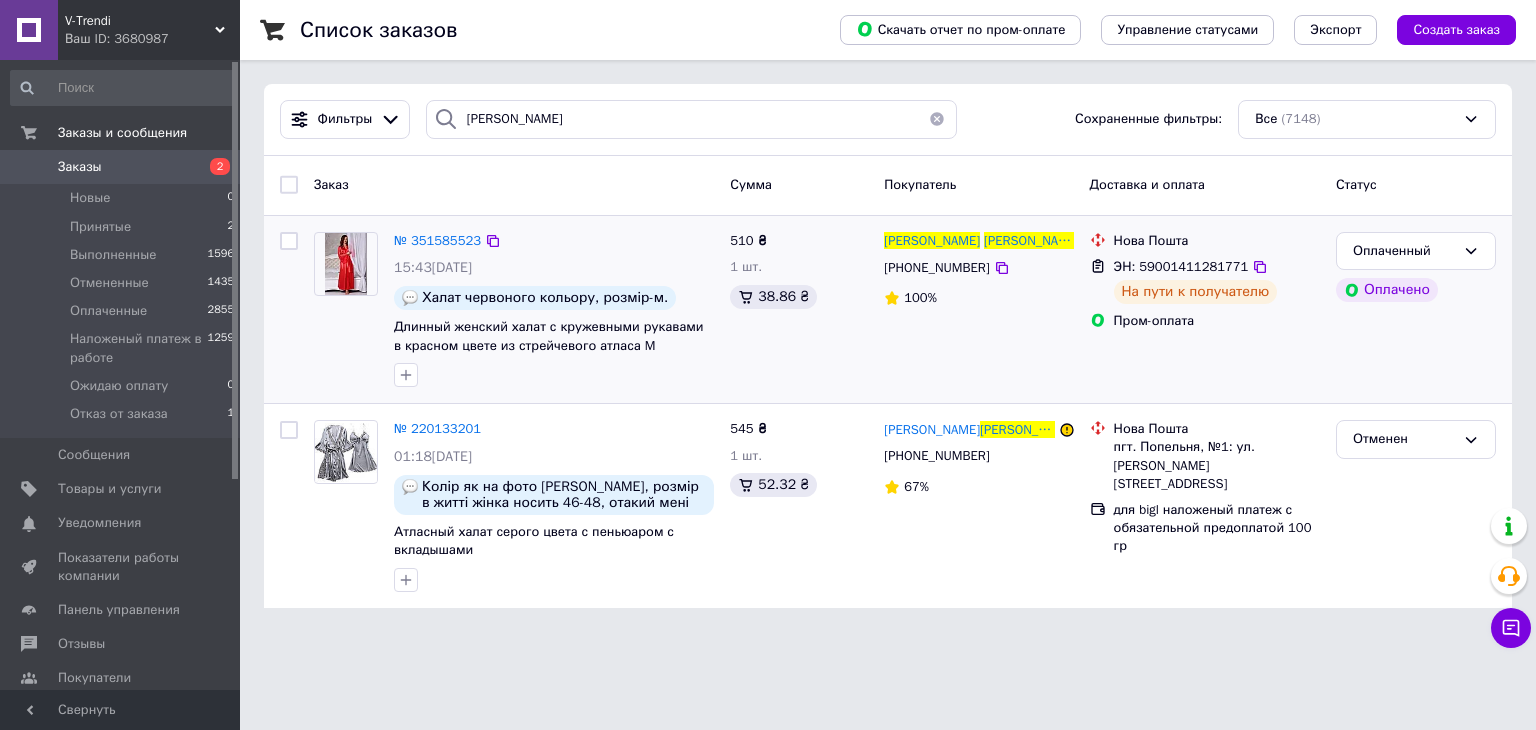 click on "№ 351585523" at bounding box center (437, 241) 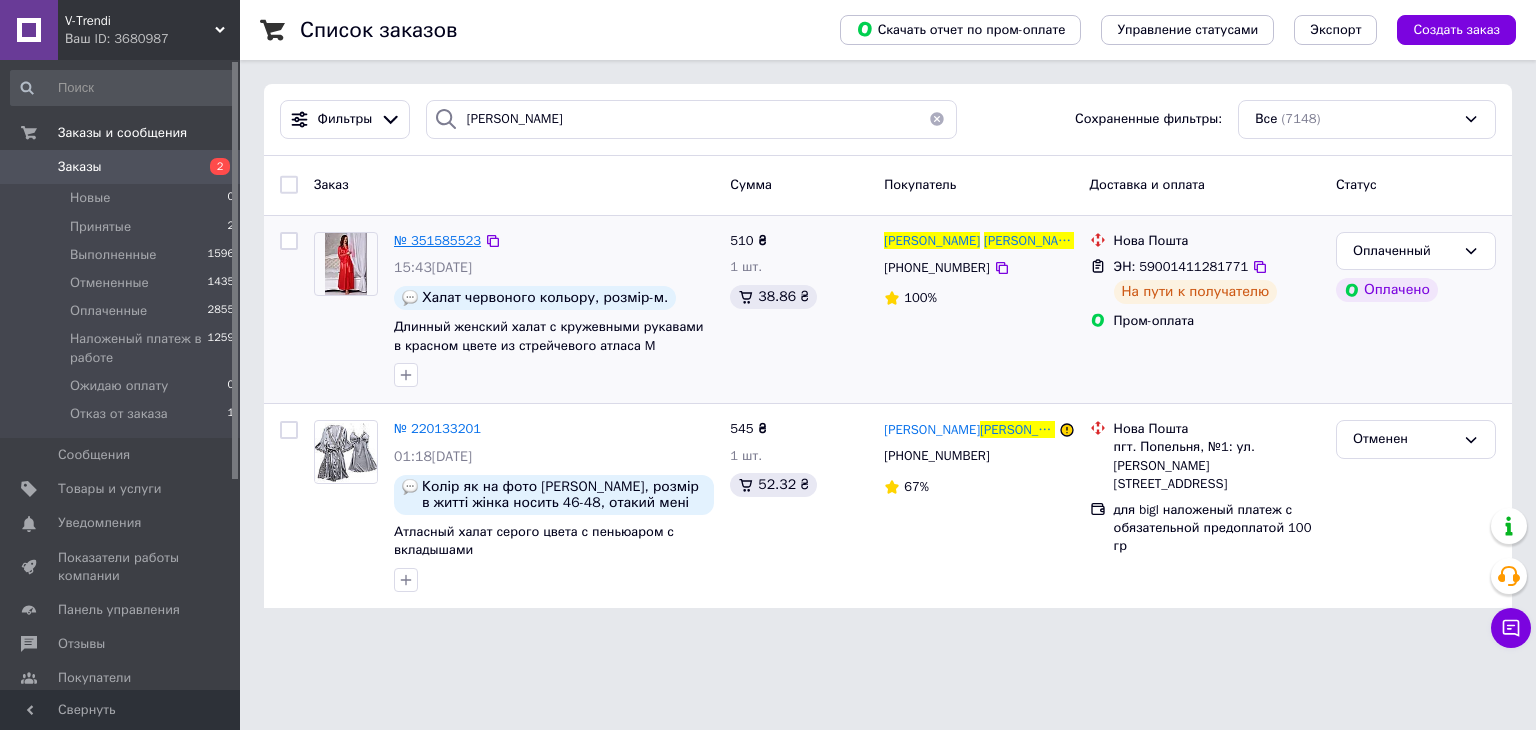 click on "№ 351585523" at bounding box center [437, 240] 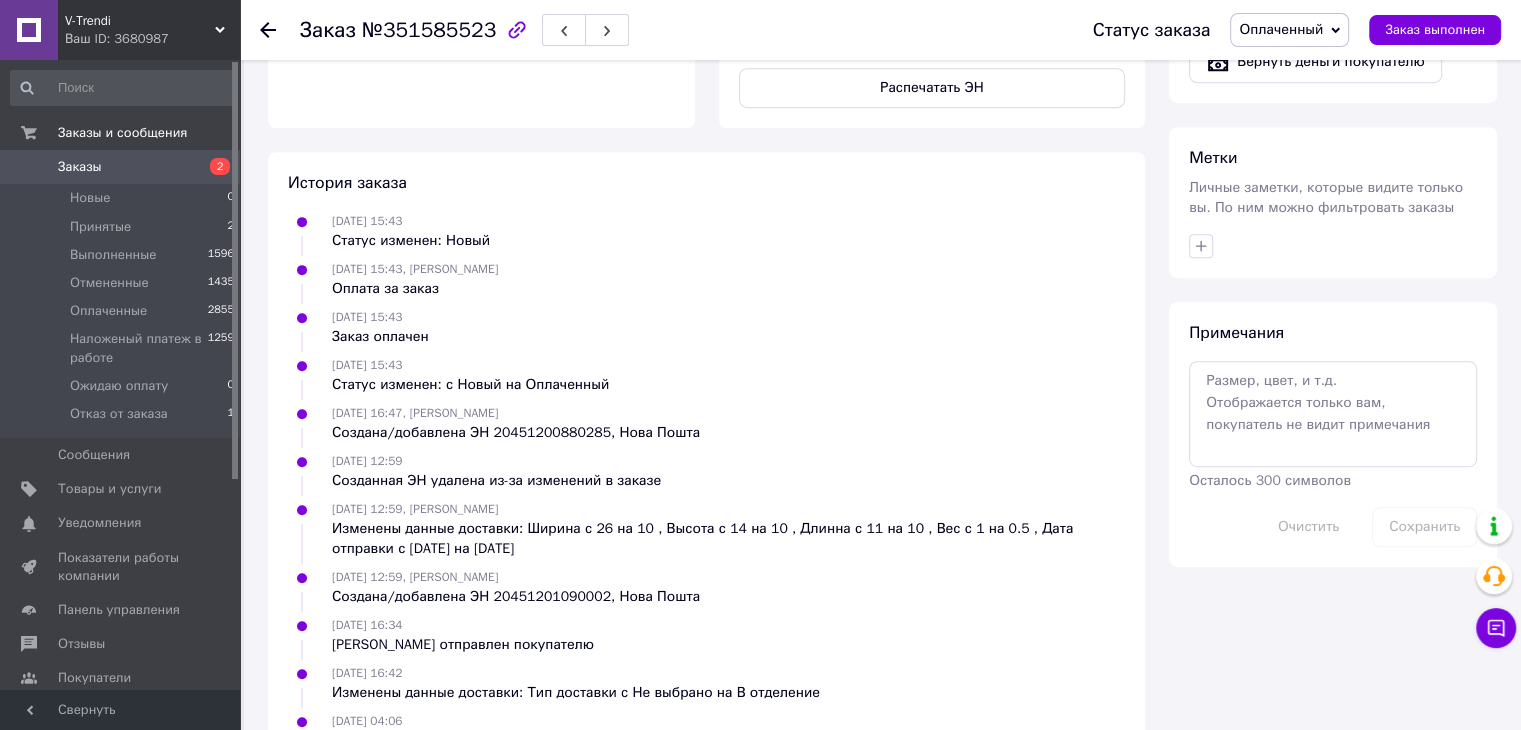 scroll, scrollTop: 1048, scrollLeft: 0, axis: vertical 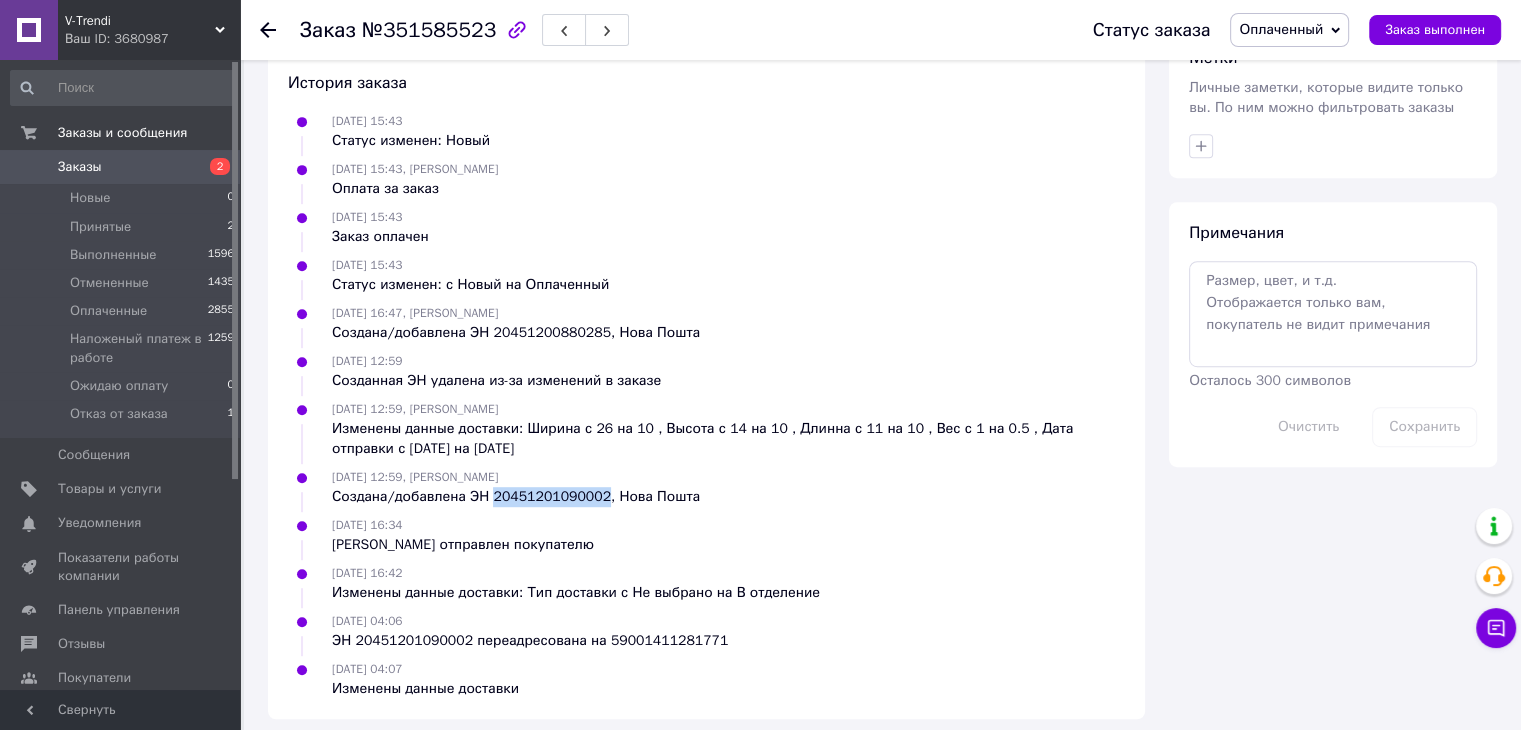 drag, startPoint x: 486, startPoint y: 478, endPoint x: 589, endPoint y: 475, distance: 103.04368 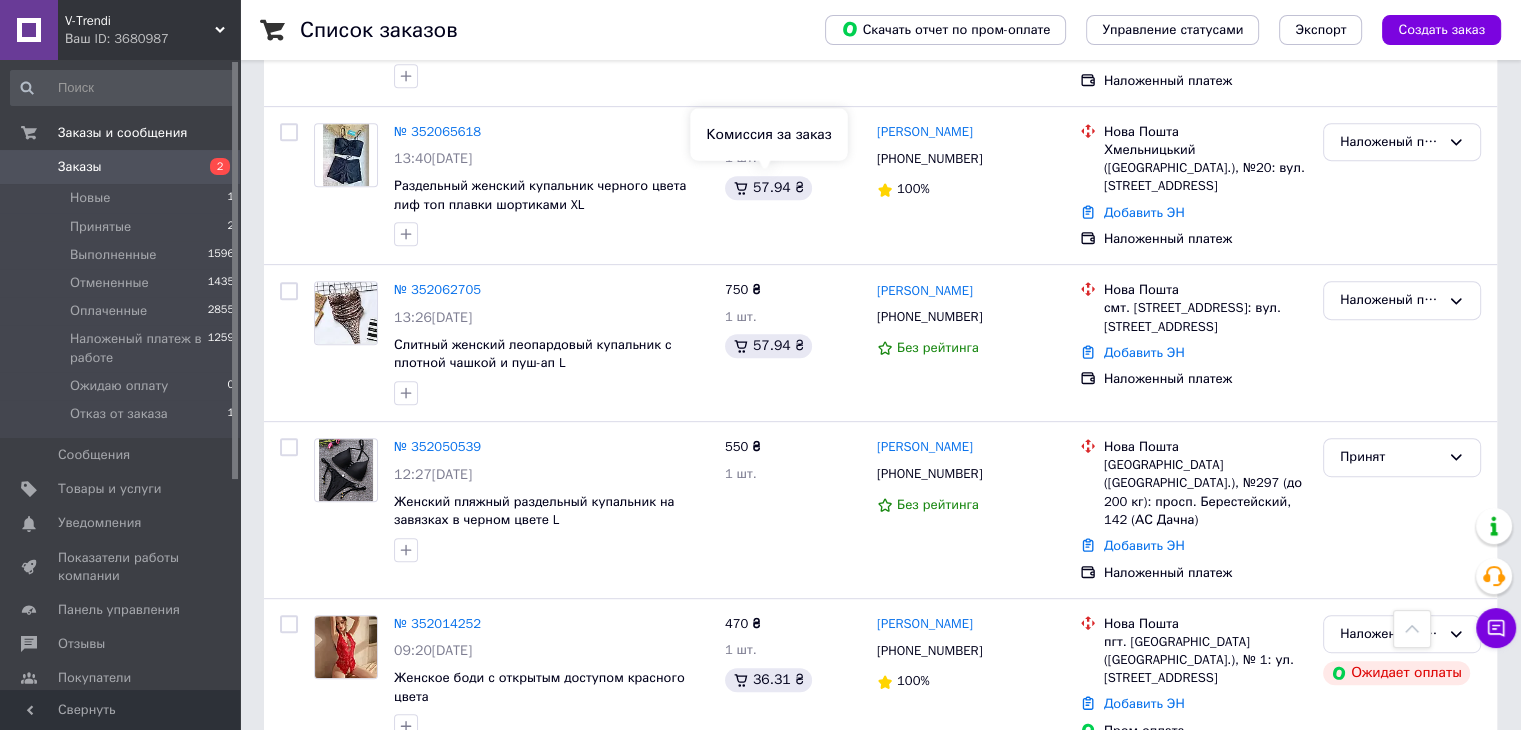 scroll, scrollTop: 900, scrollLeft: 0, axis: vertical 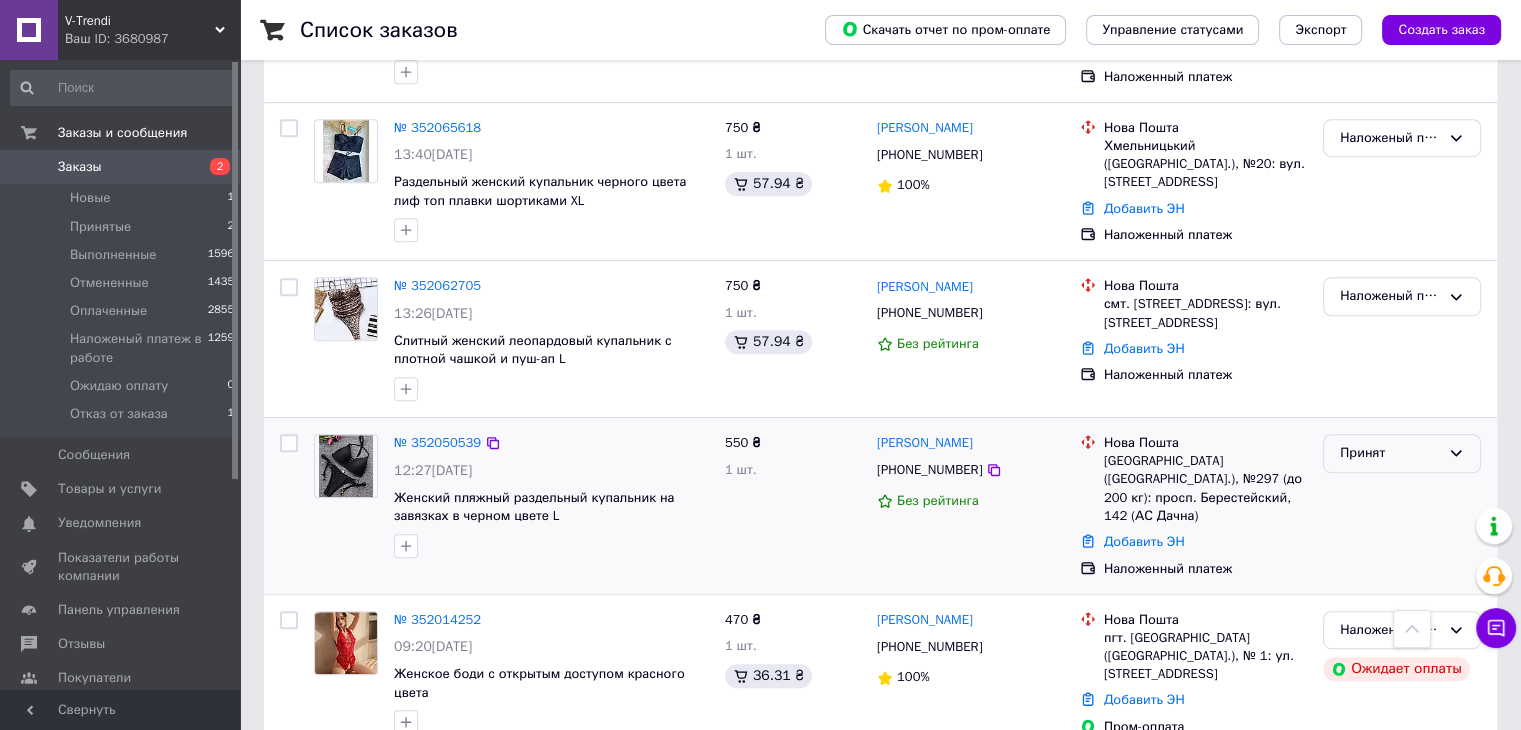 click on "Принят" at bounding box center (1390, 453) 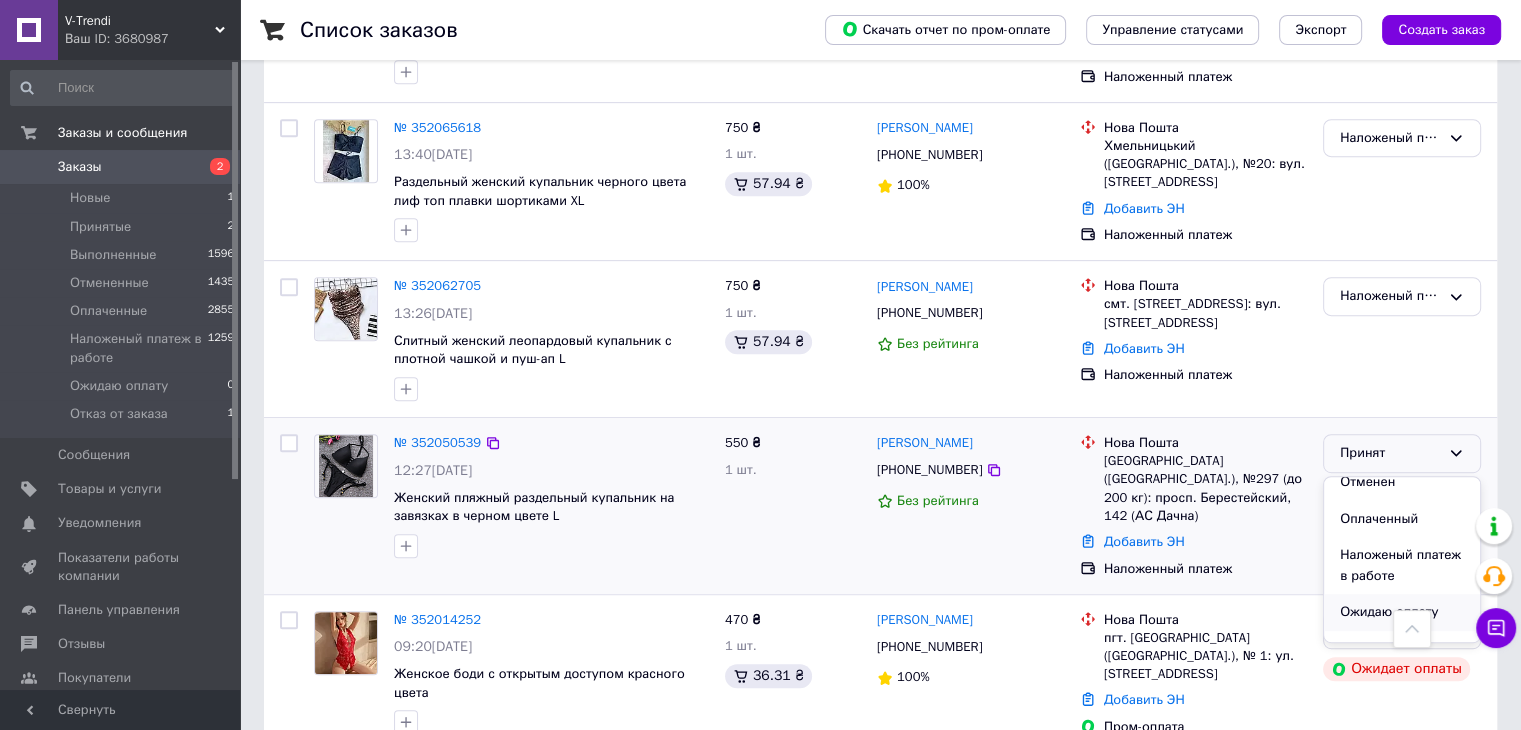 scroll, scrollTop: 74, scrollLeft: 0, axis: vertical 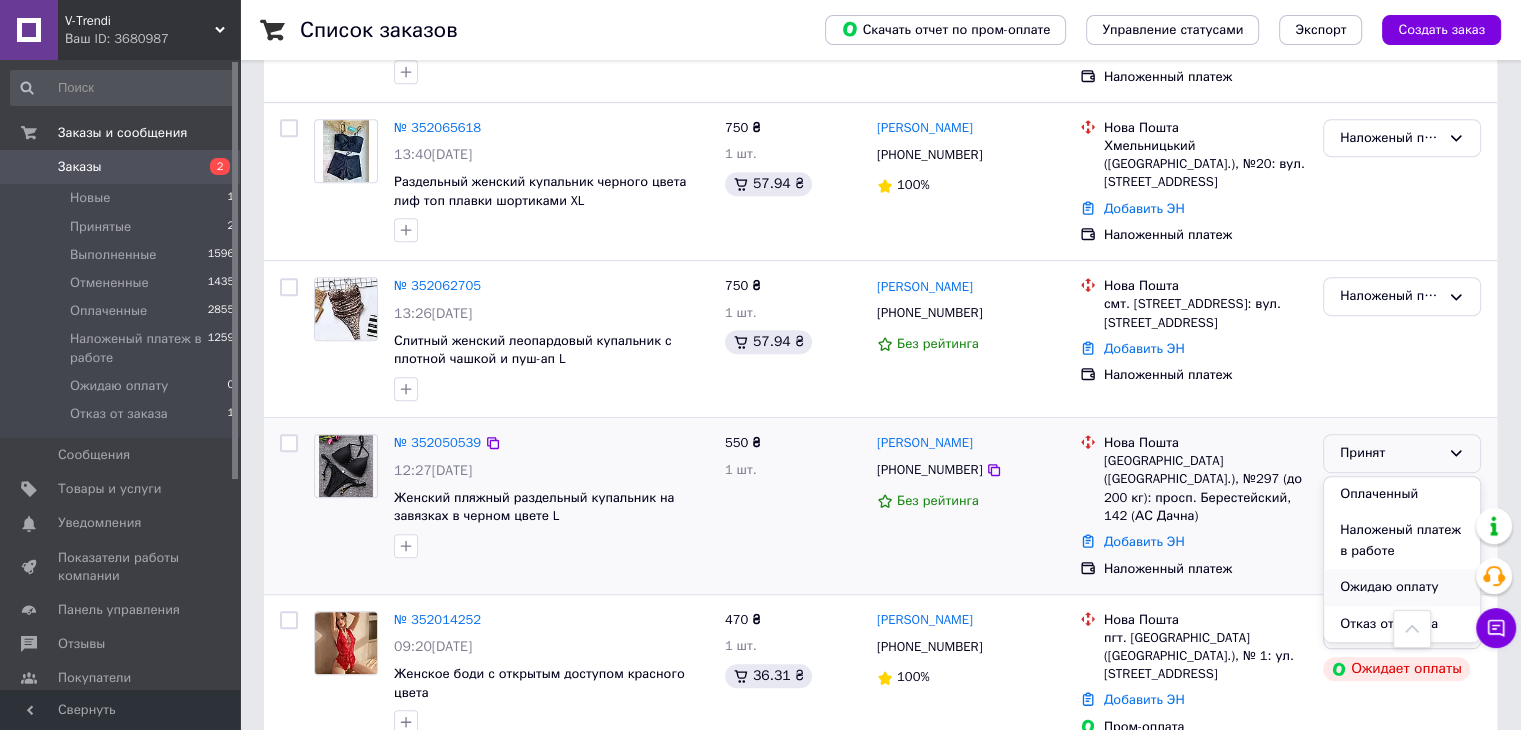 click on "Ожидаю оплату" at bounding box center (1402, 587) 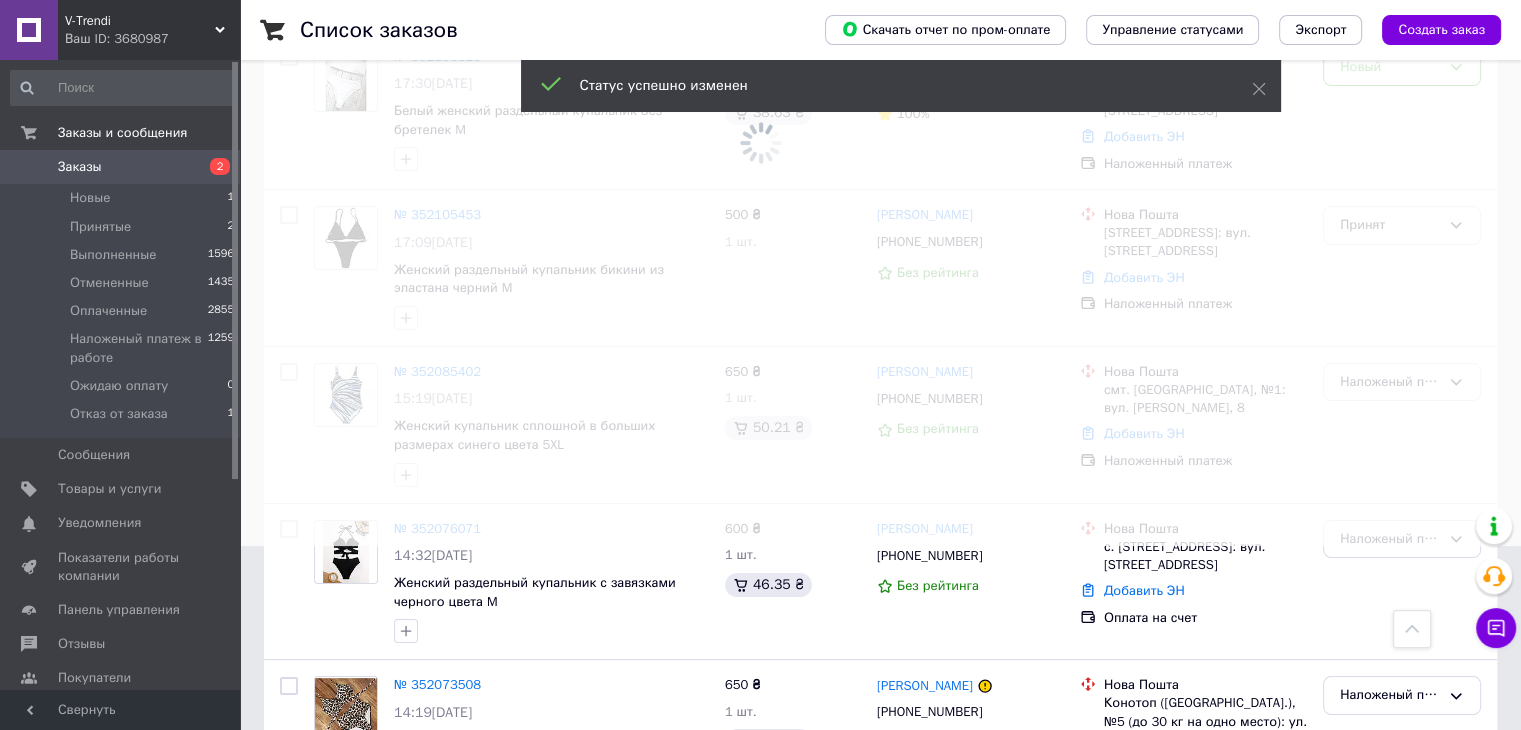 scroll, scrollTop: 0, scrollLeft: 0, axis: both 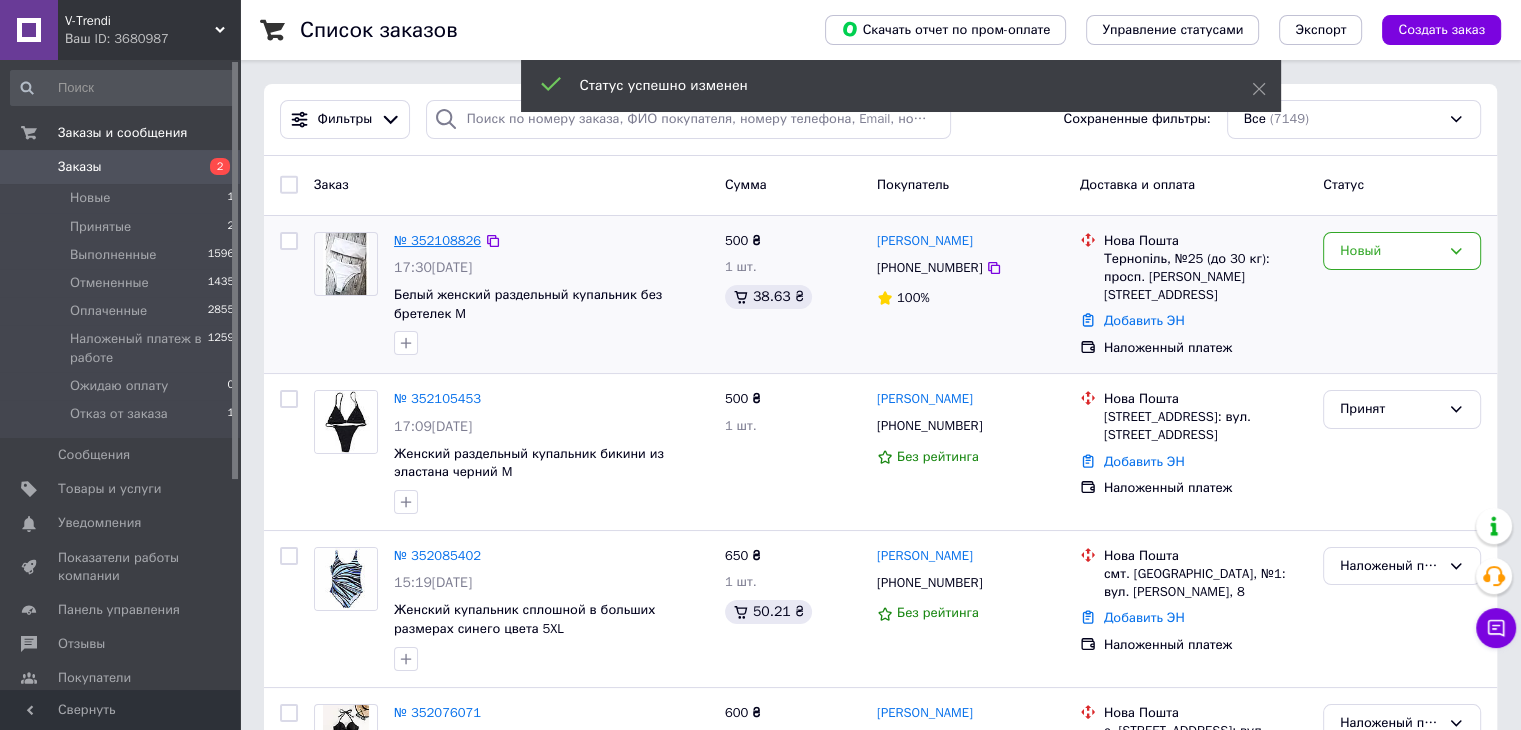 click on "№ 352108826" at bounding box center [437, 240] 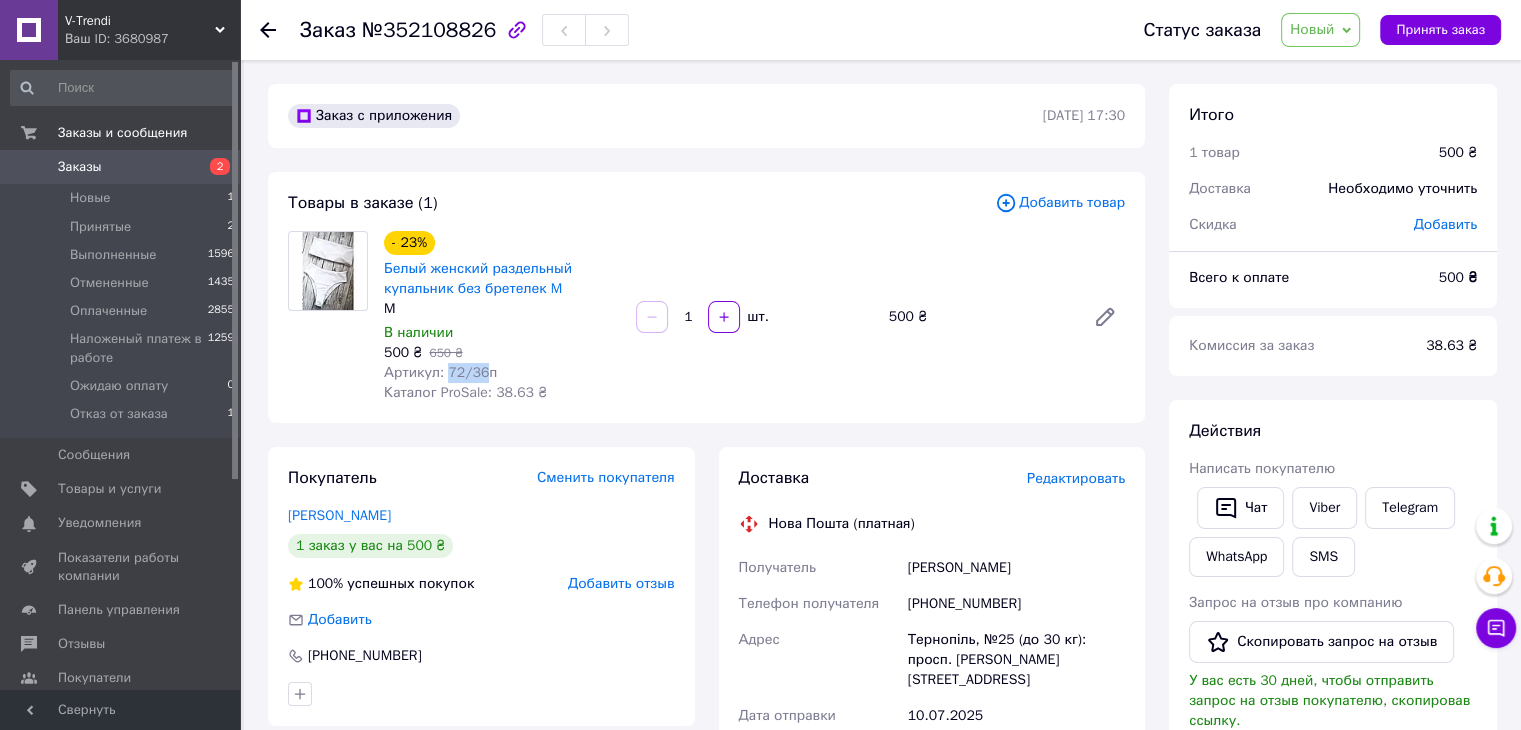 drag, startPoint x: 444, startPoint y: 373, endPoint x: 480, endPoint y: 373, distance: 36 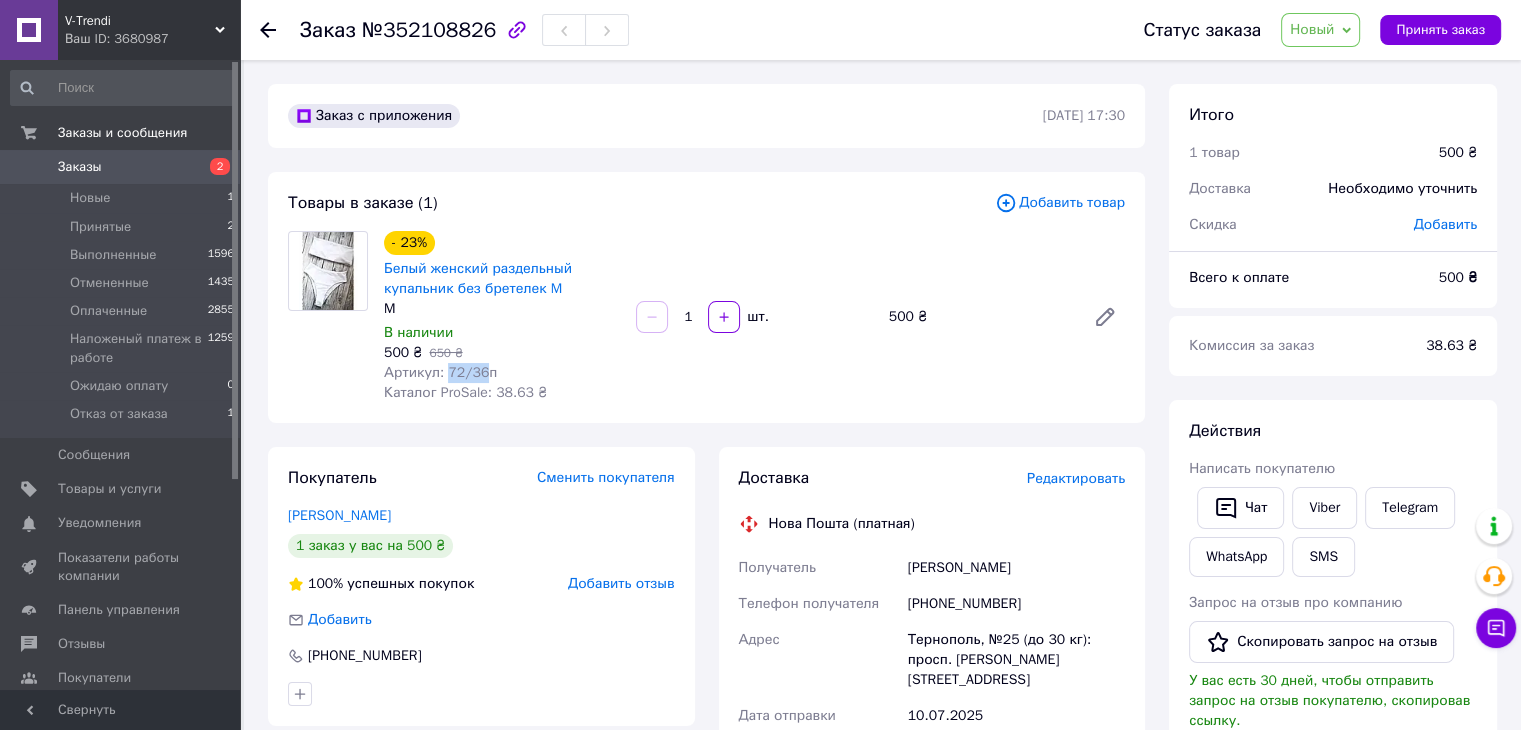 copy on "72/36" 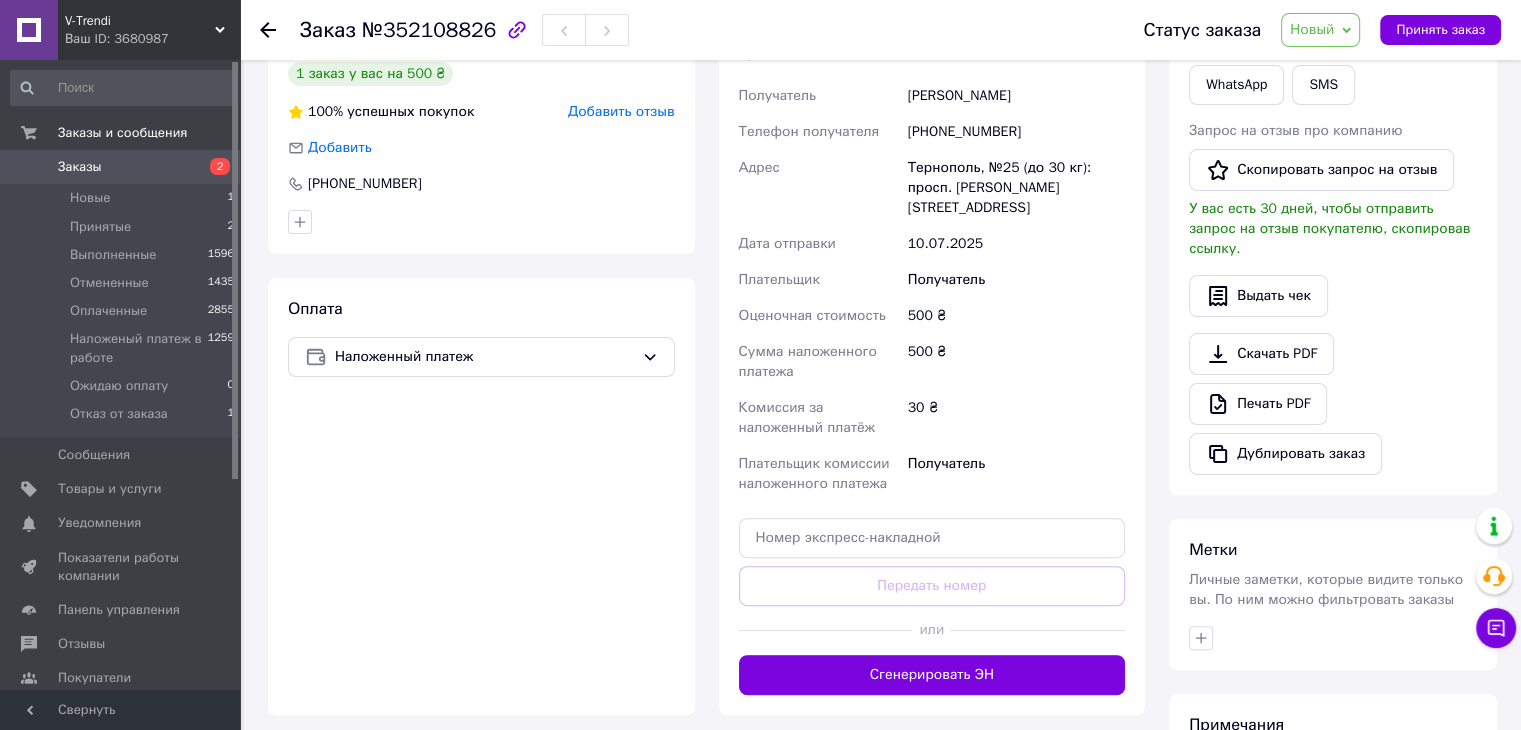 scroll, scrollTop: 200, scrollLeft: 0, axis: vertical 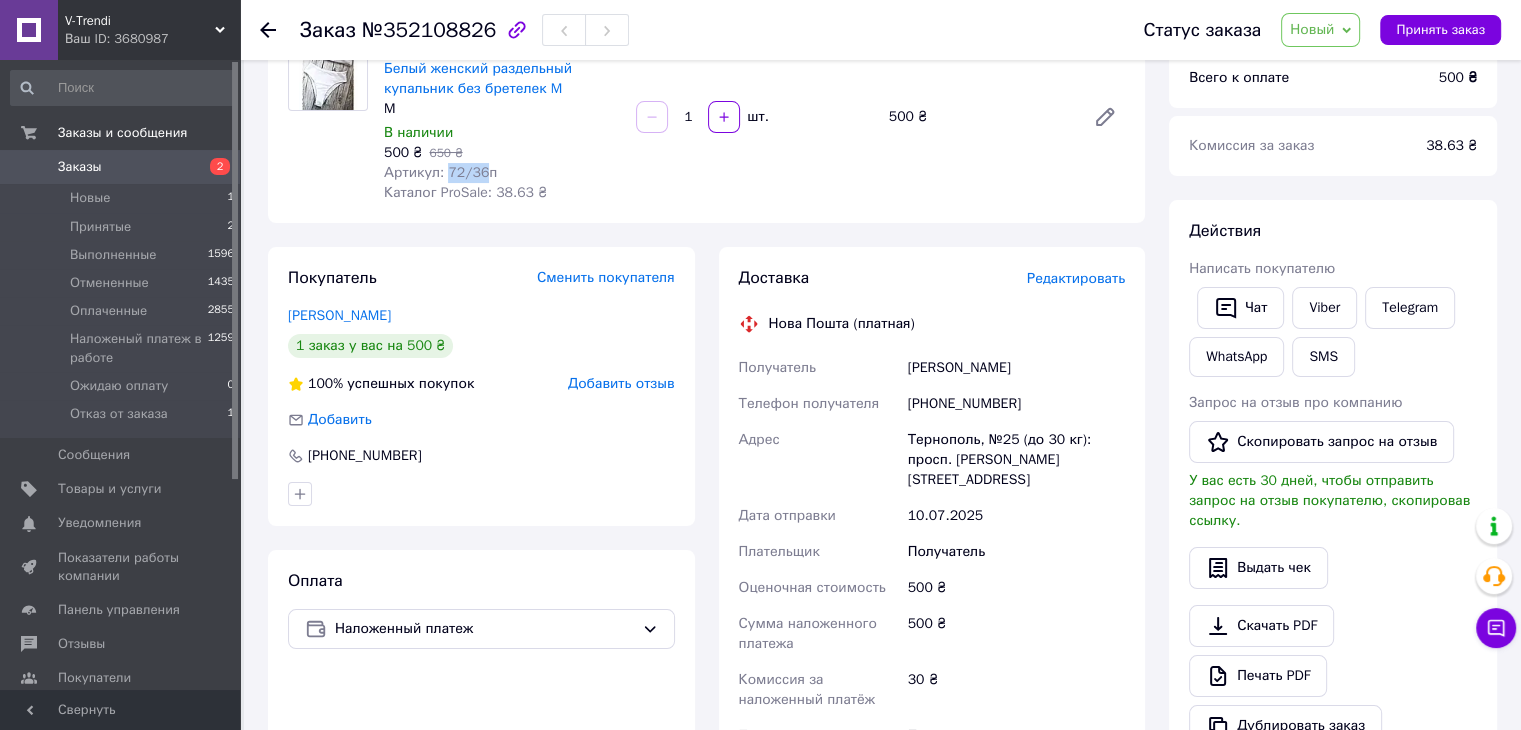 click on "Новый" at bounding box center [1312, 29] 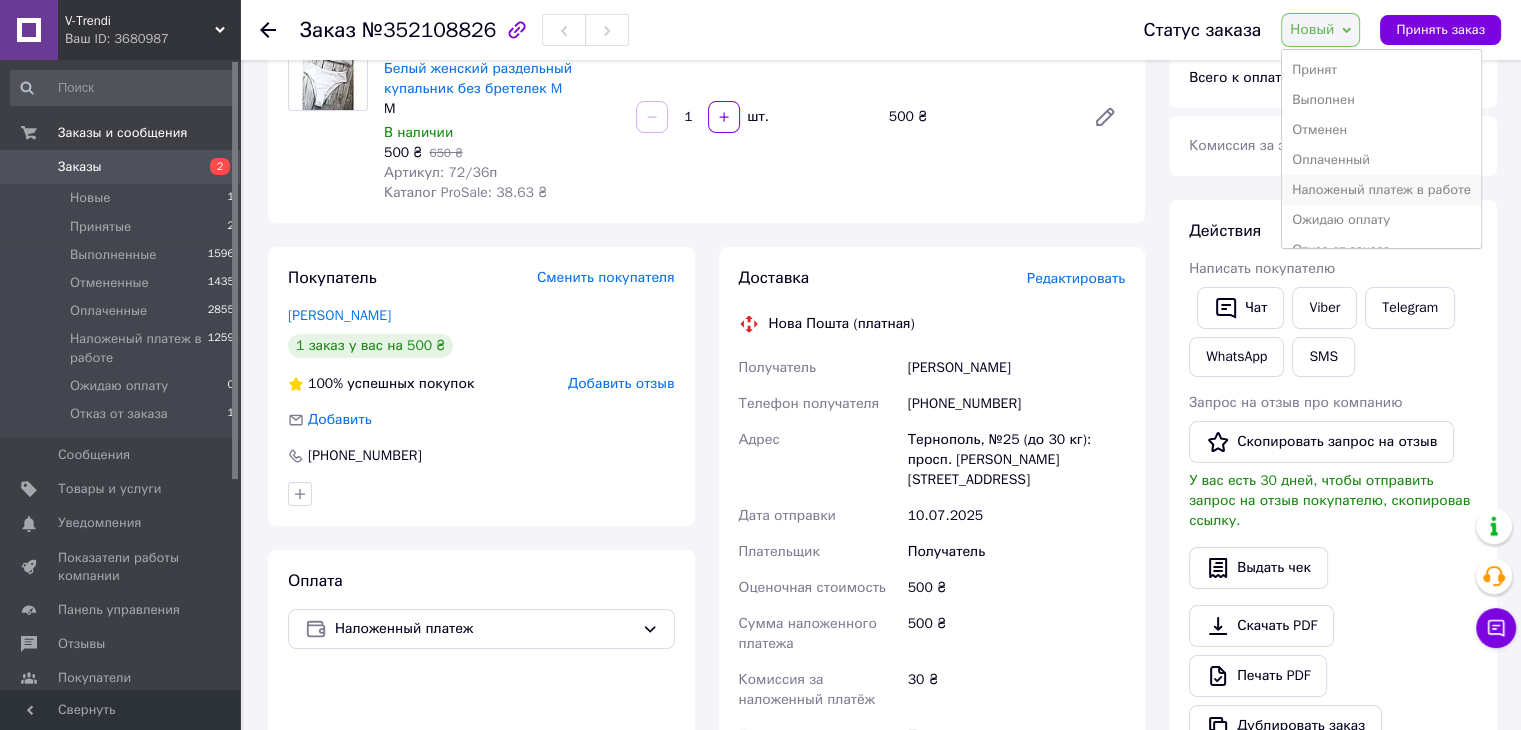 click on "Наложеный платеж в работе" at bounding box center (1381, 190) 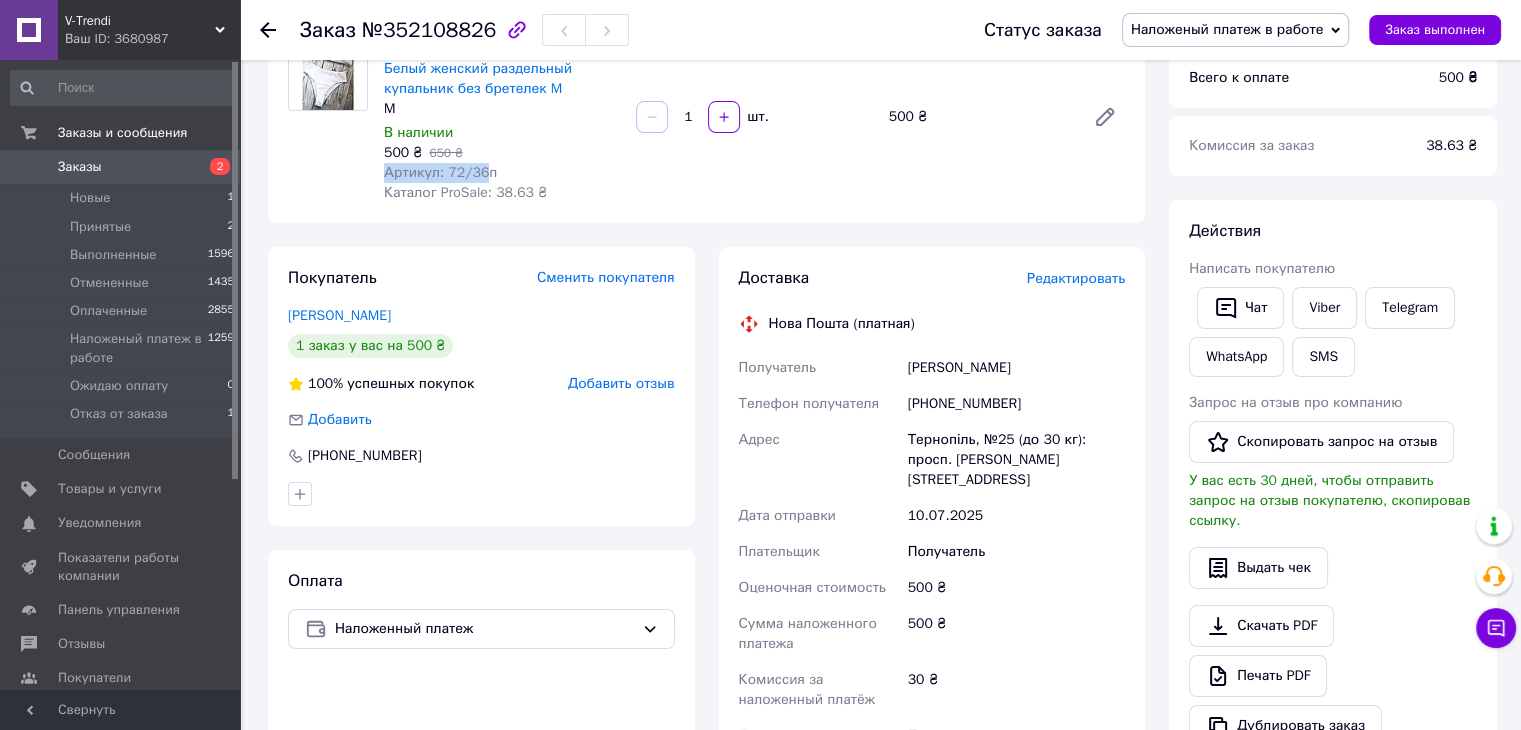 drag, startPoint x: 412, startPoint y: 169, endPoint x: 480, endPoint y: 170, distance: 68.007355 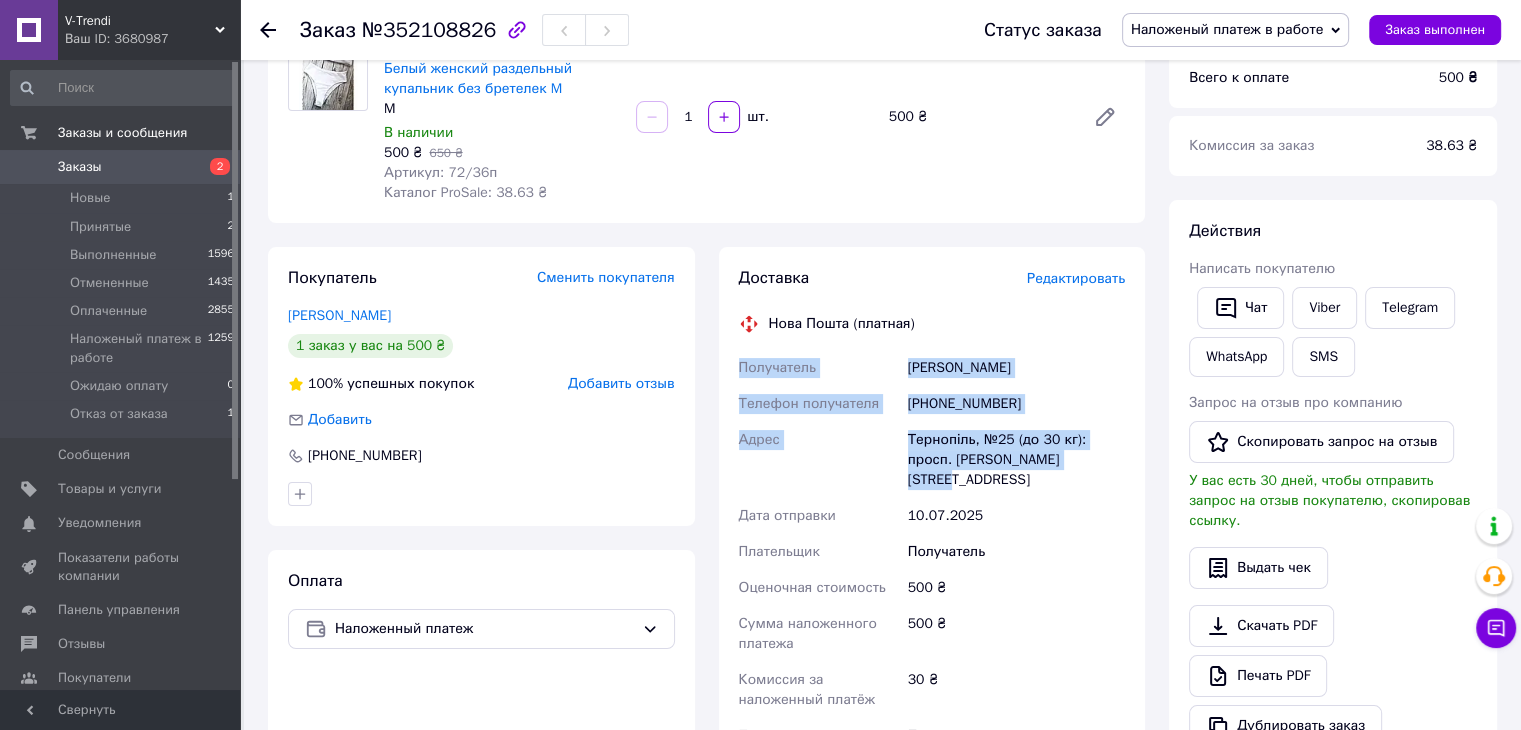 drag, startPoint x: 737, startPoint y: 366, endPoint x: 1064, endPoint y: 457, distance: 339.426 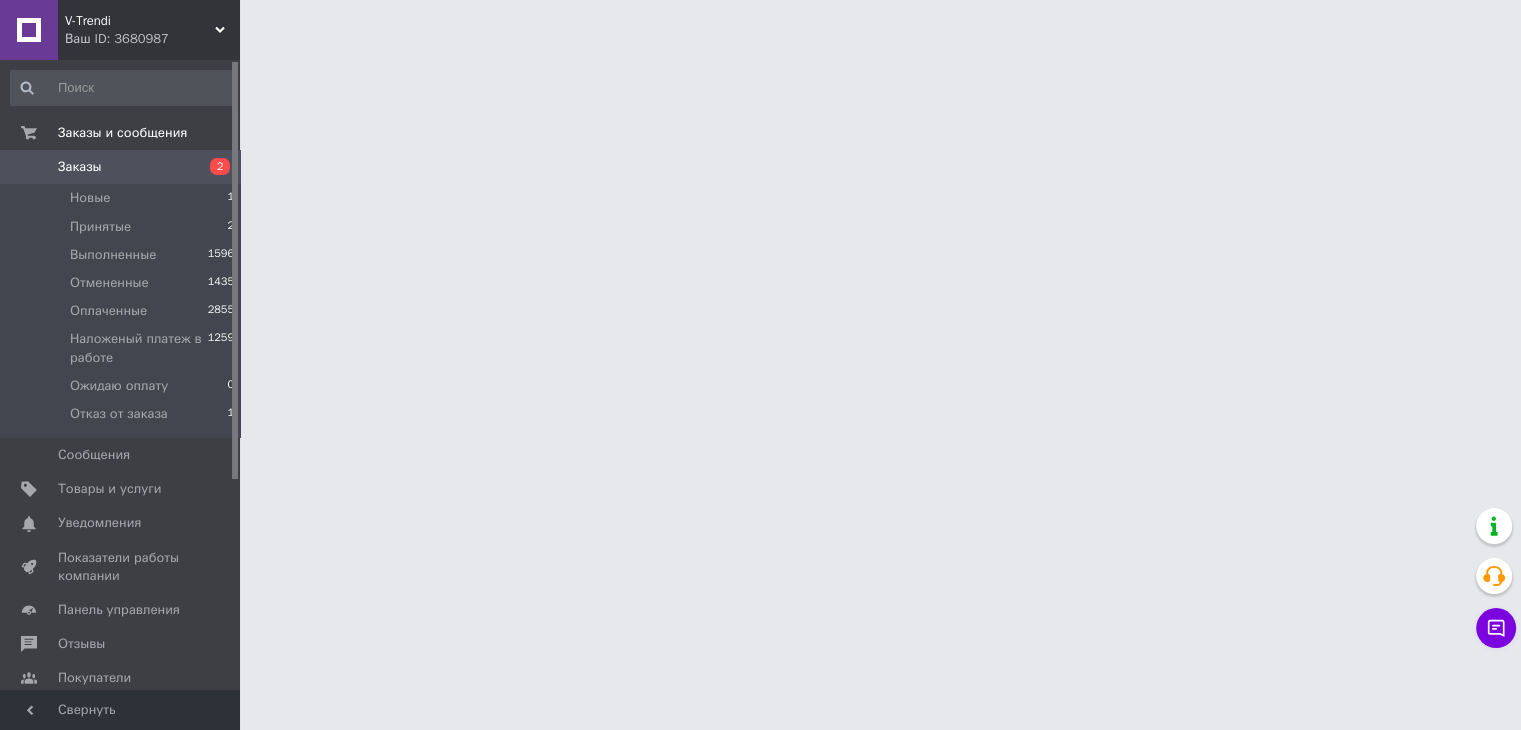 scroll, scrollTop: 0, scrollLeft: 0, axis: both 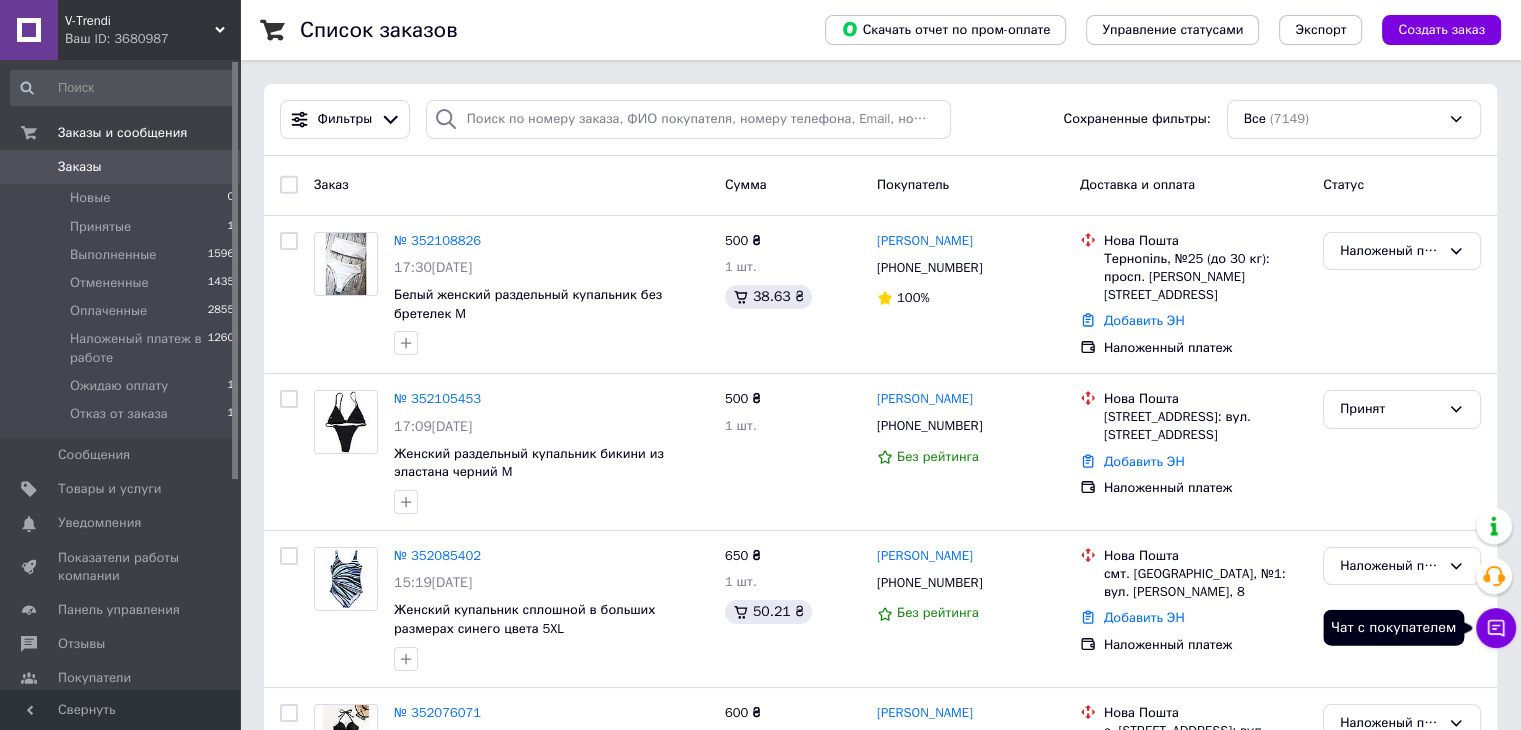 click 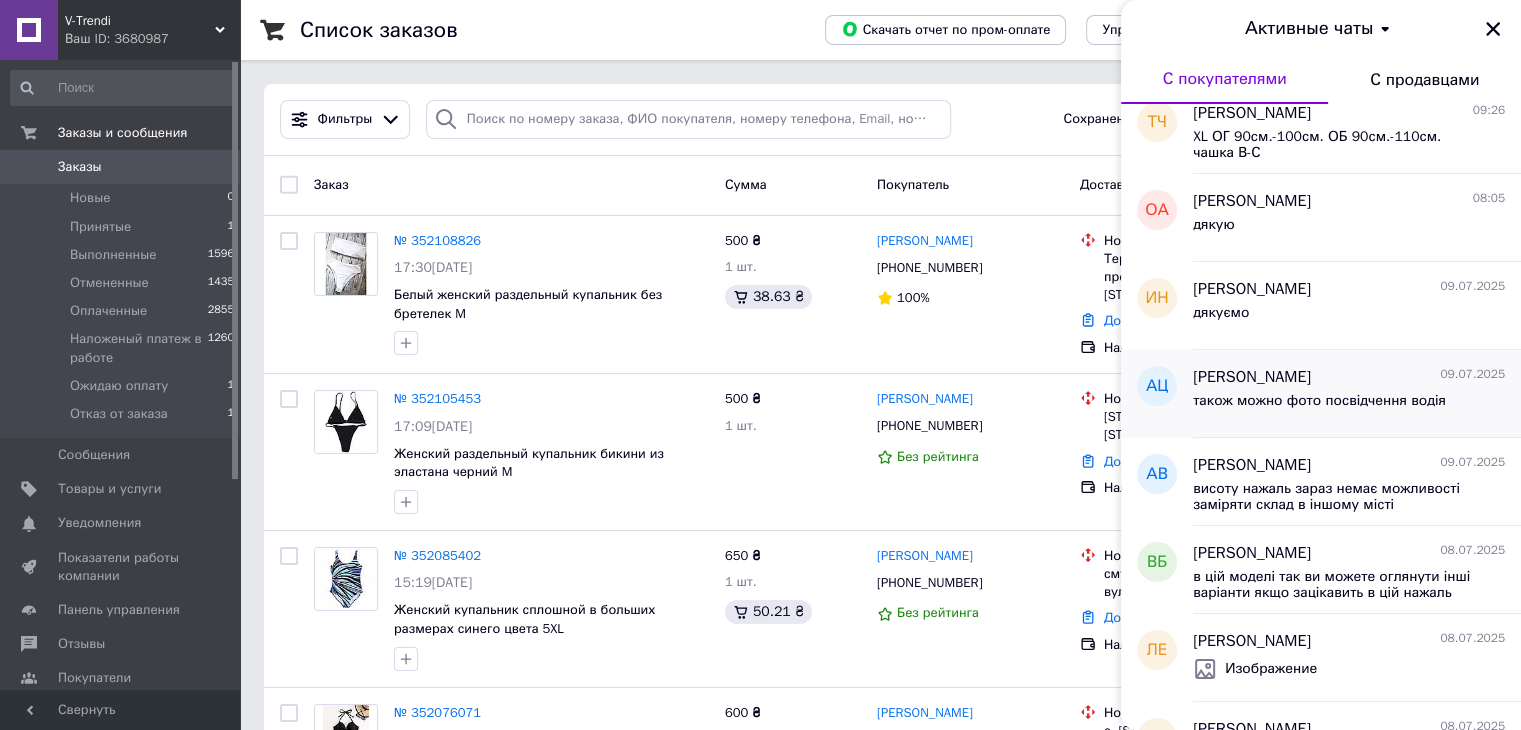scroll, scrollTop: 300, scrollLeft: 0, axis: vertical 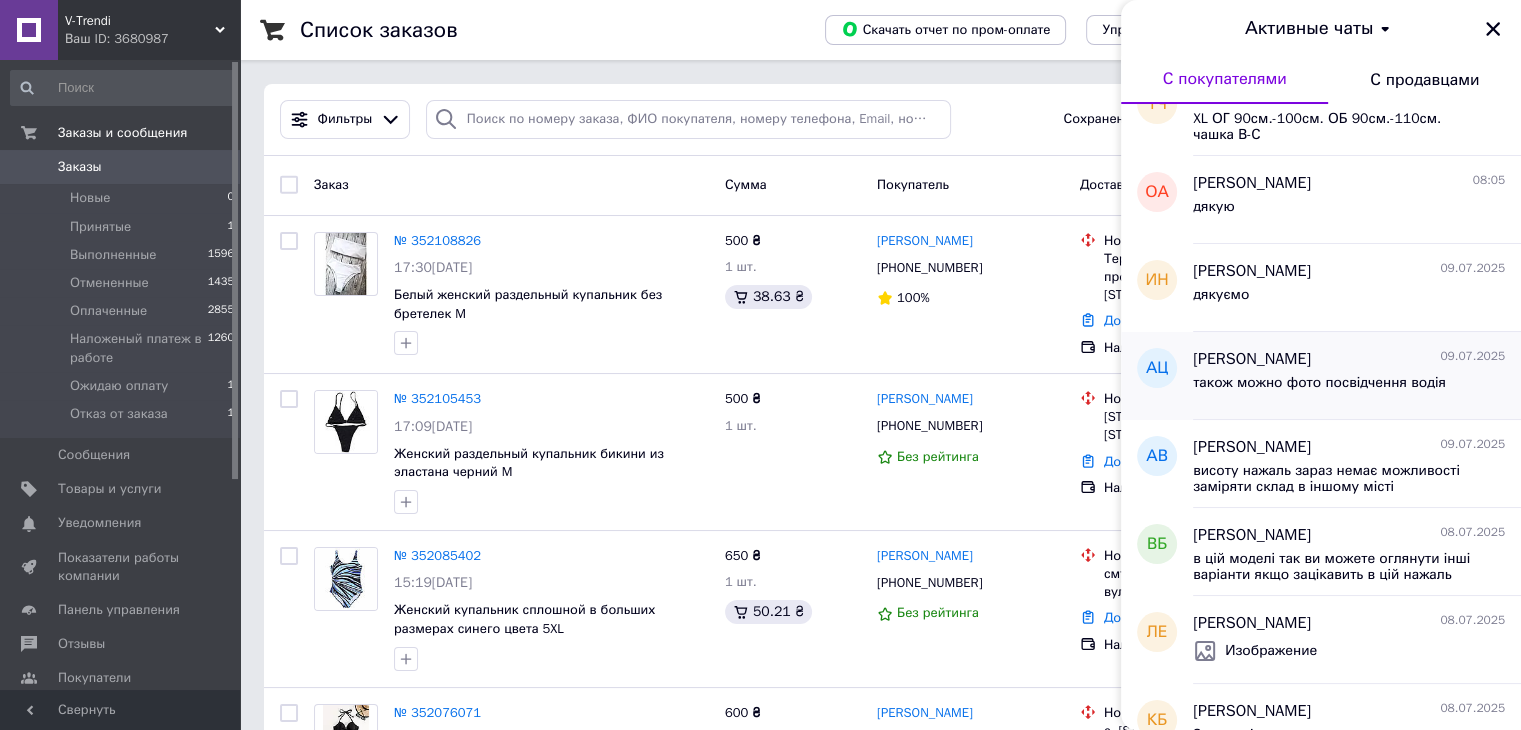 click on "також можно фото посвідчення водія" at bounding box center (1319, 383) 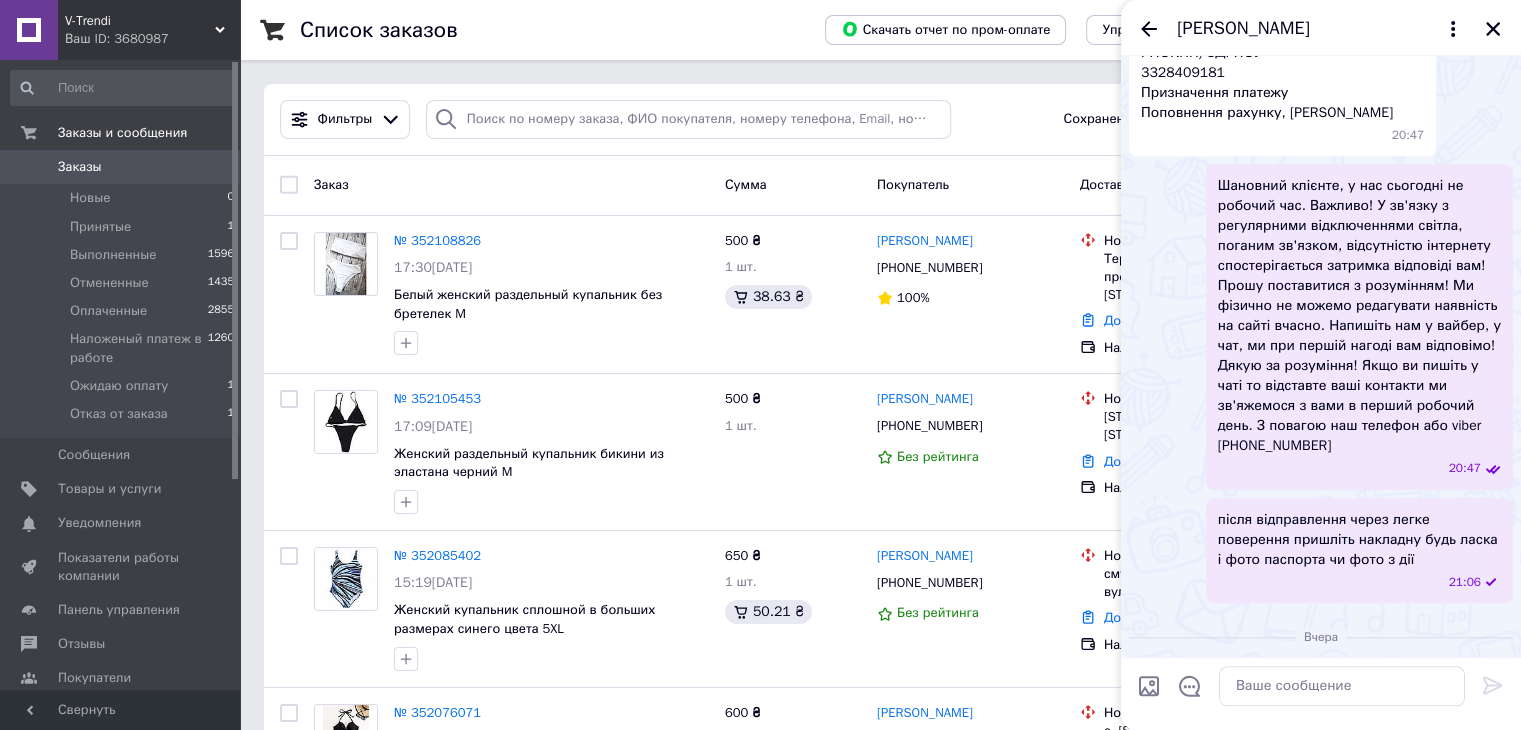 scroll, scrollTop: 1655, scrollLeft: 0, axis: vertical 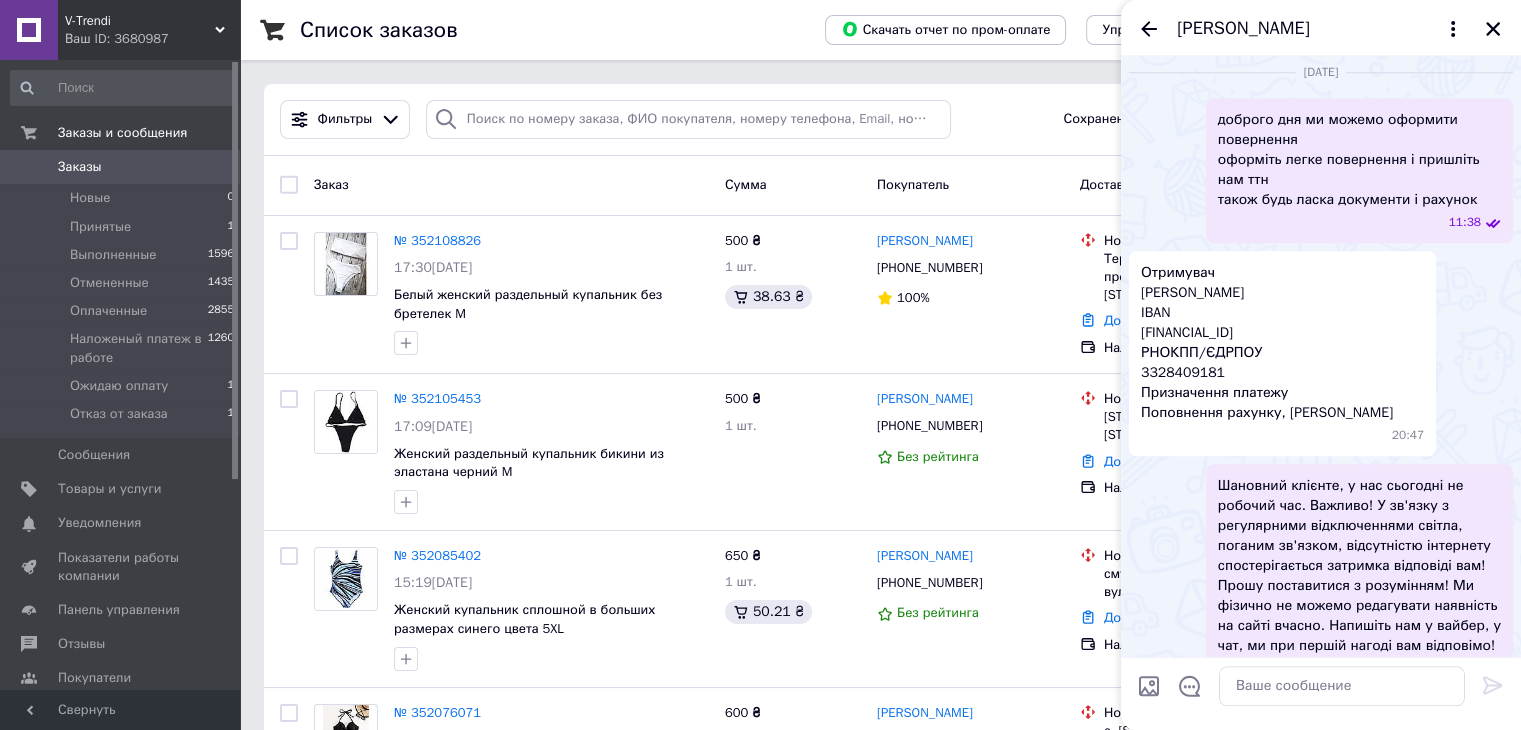 drag, startPoint x: 1143, startPoint y: 209, endPoint x: 1392, endPoint y: 211, distance: 249.00803 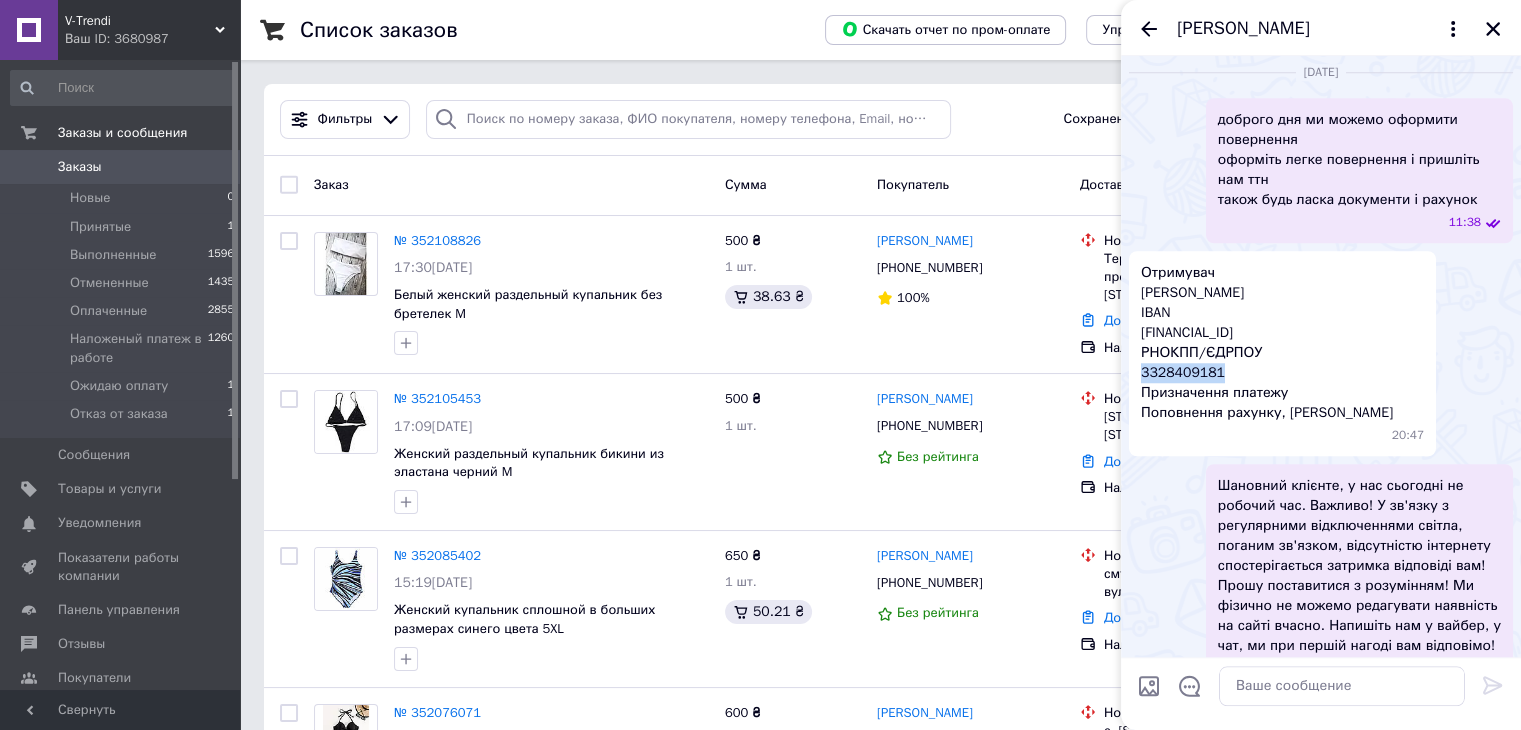 drag, startPoint x: 1144, startPoint y: 295, endPoint x: 1219, endPoint y: 296, distance: 75.00667 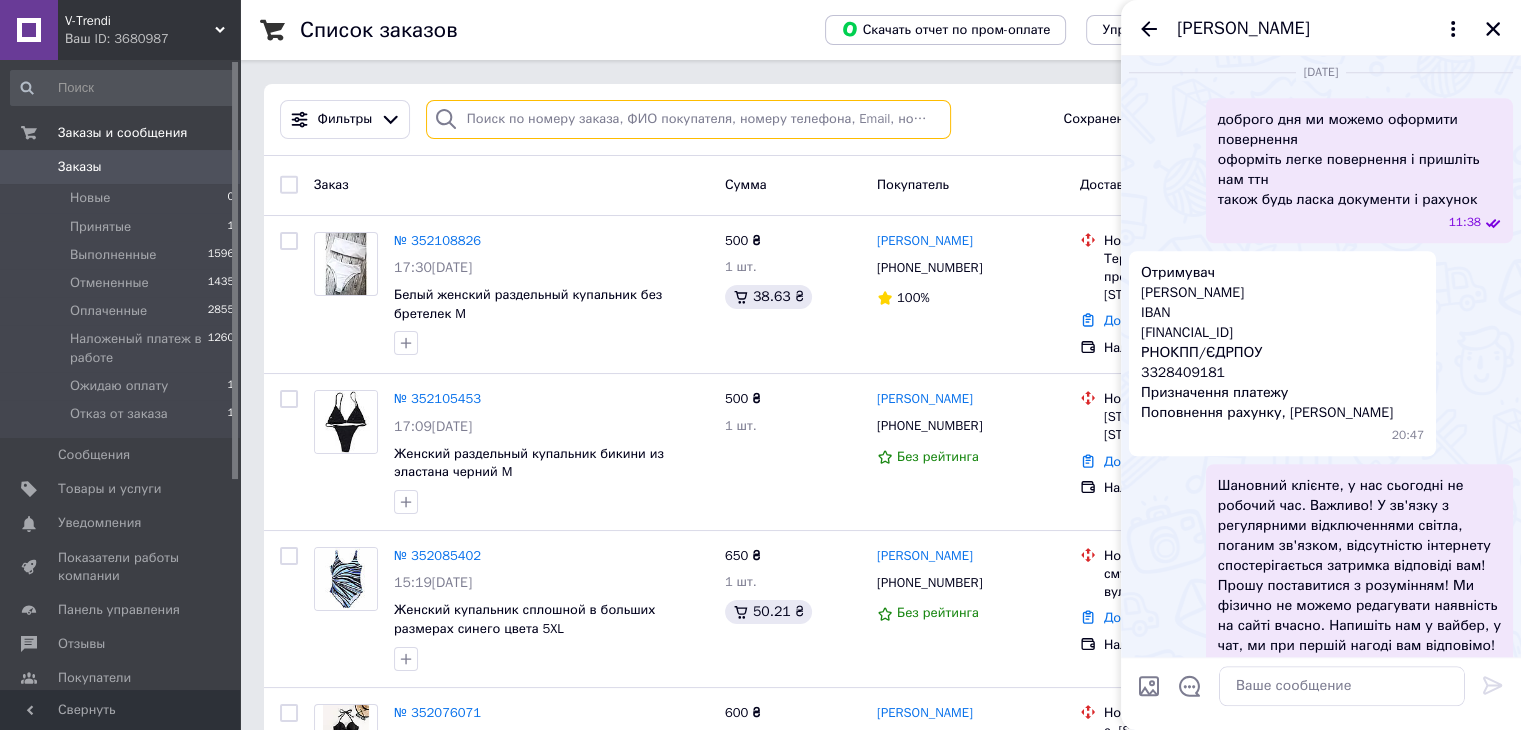 click at bounding box center (688, 119) 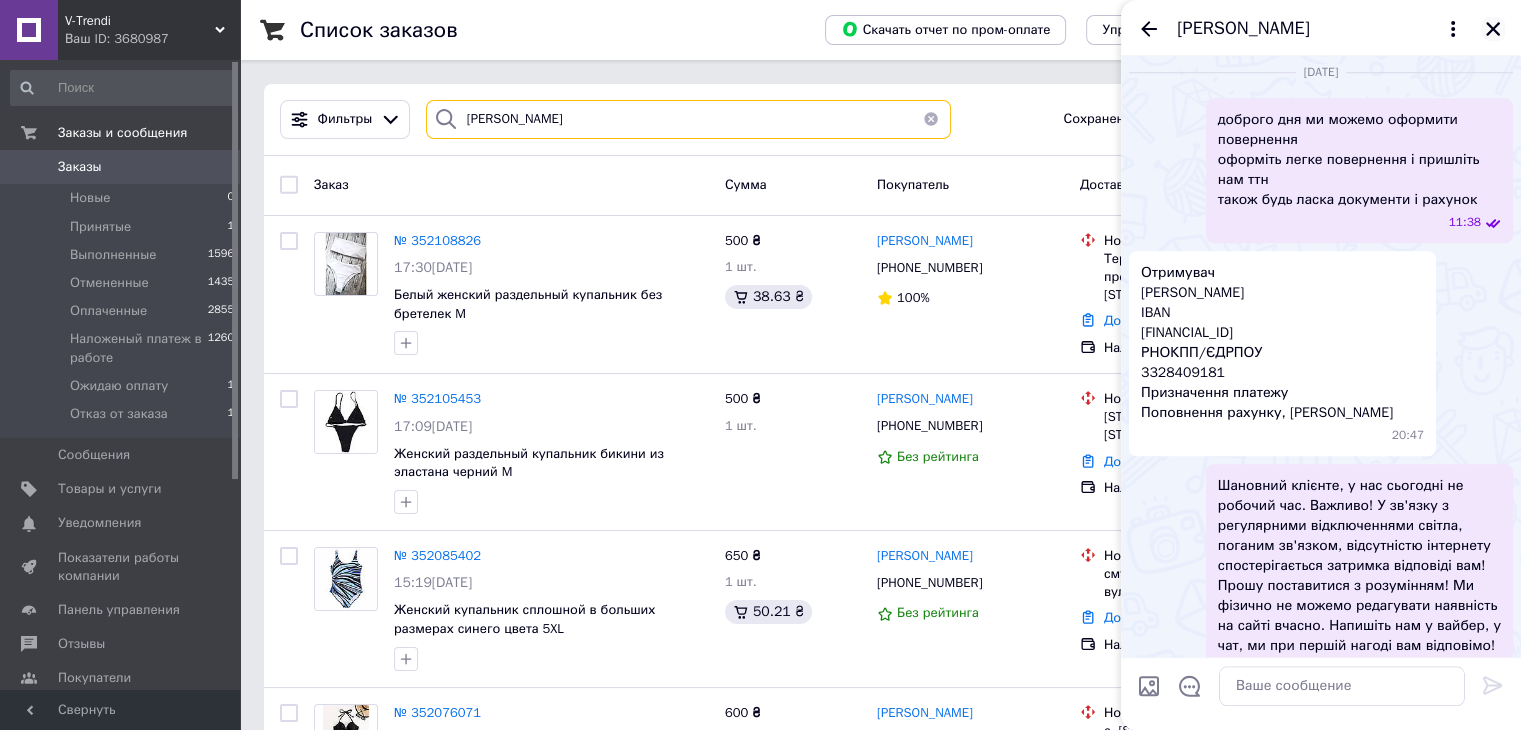 type on "[PERSON_NAME]" 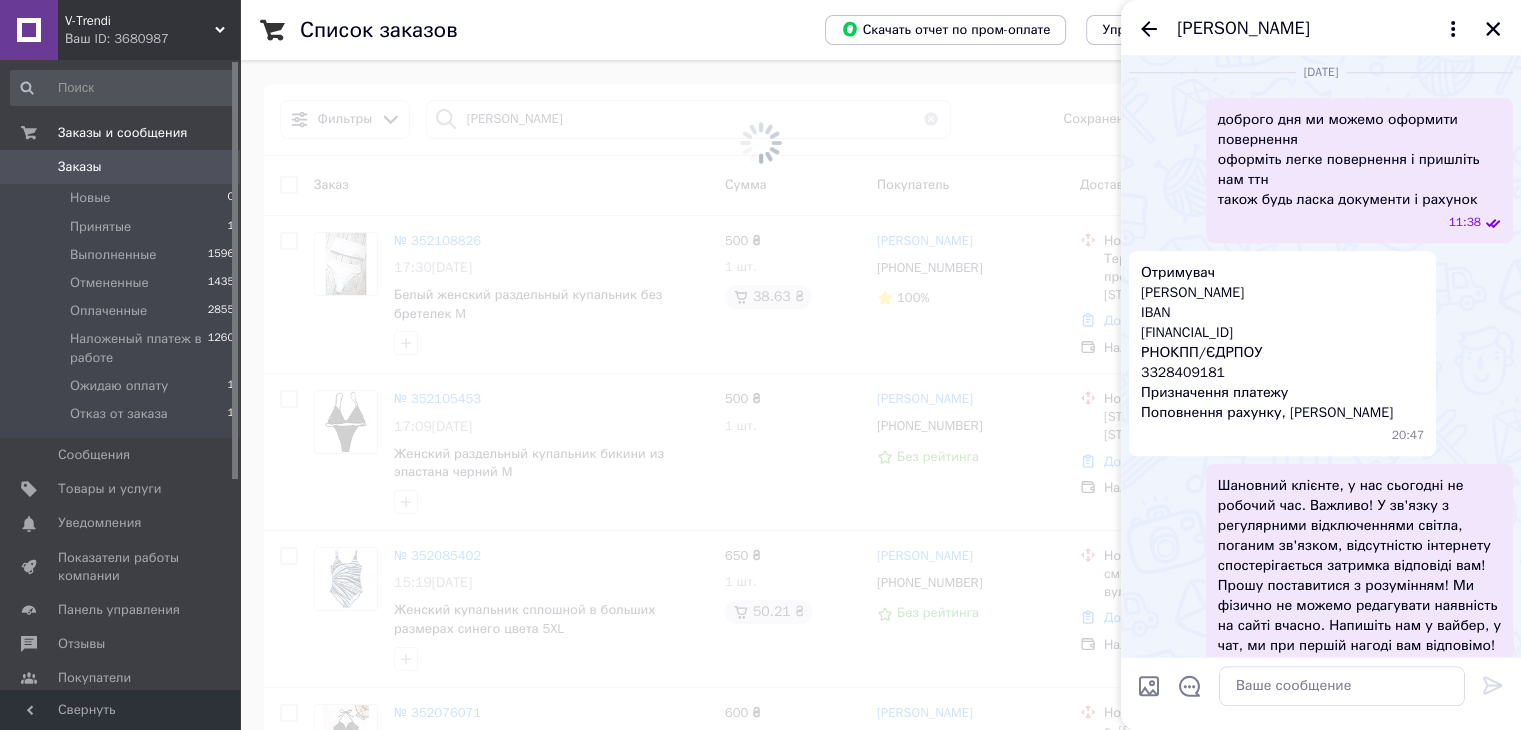 click 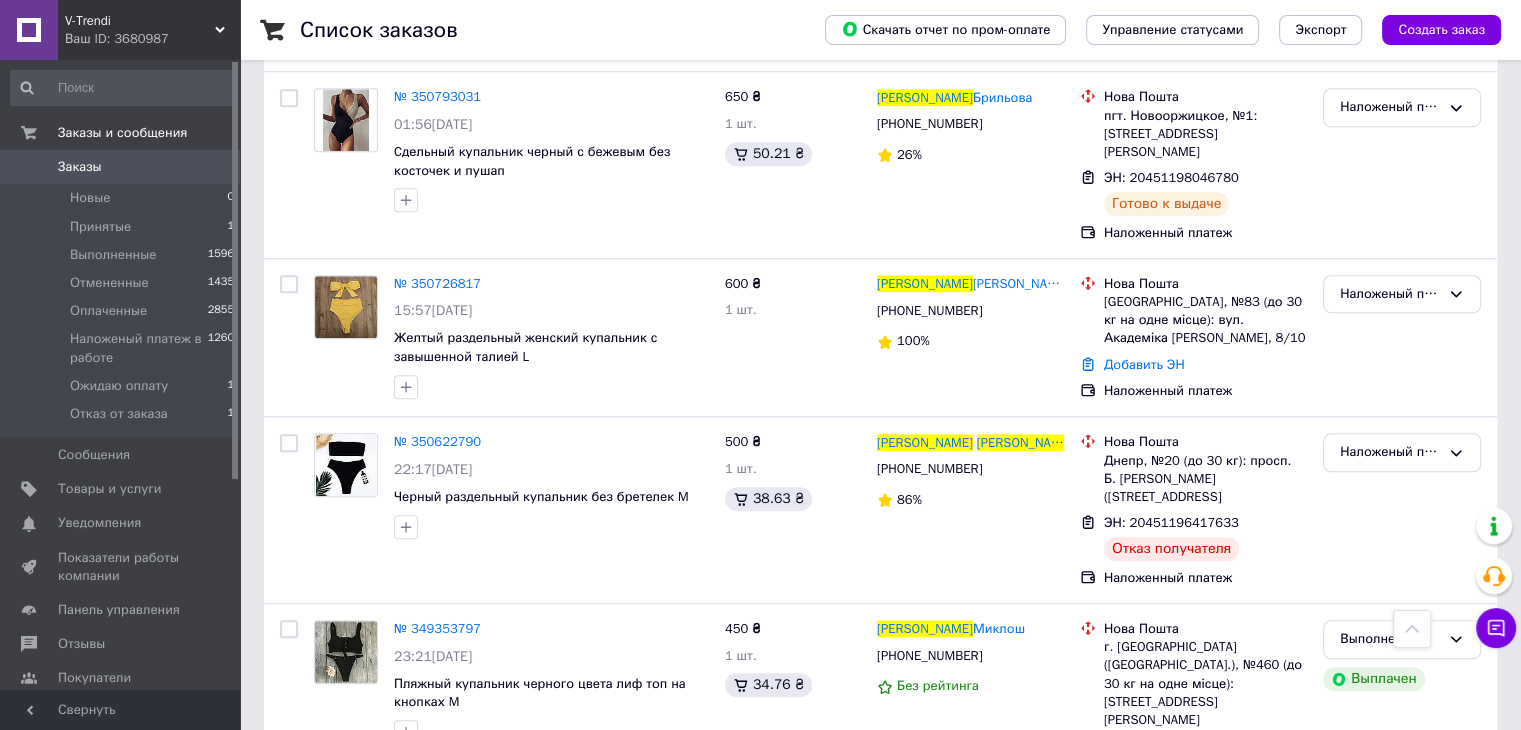 scroll, scrollTop: 1400, scrollLeft: 0, axis: vertical 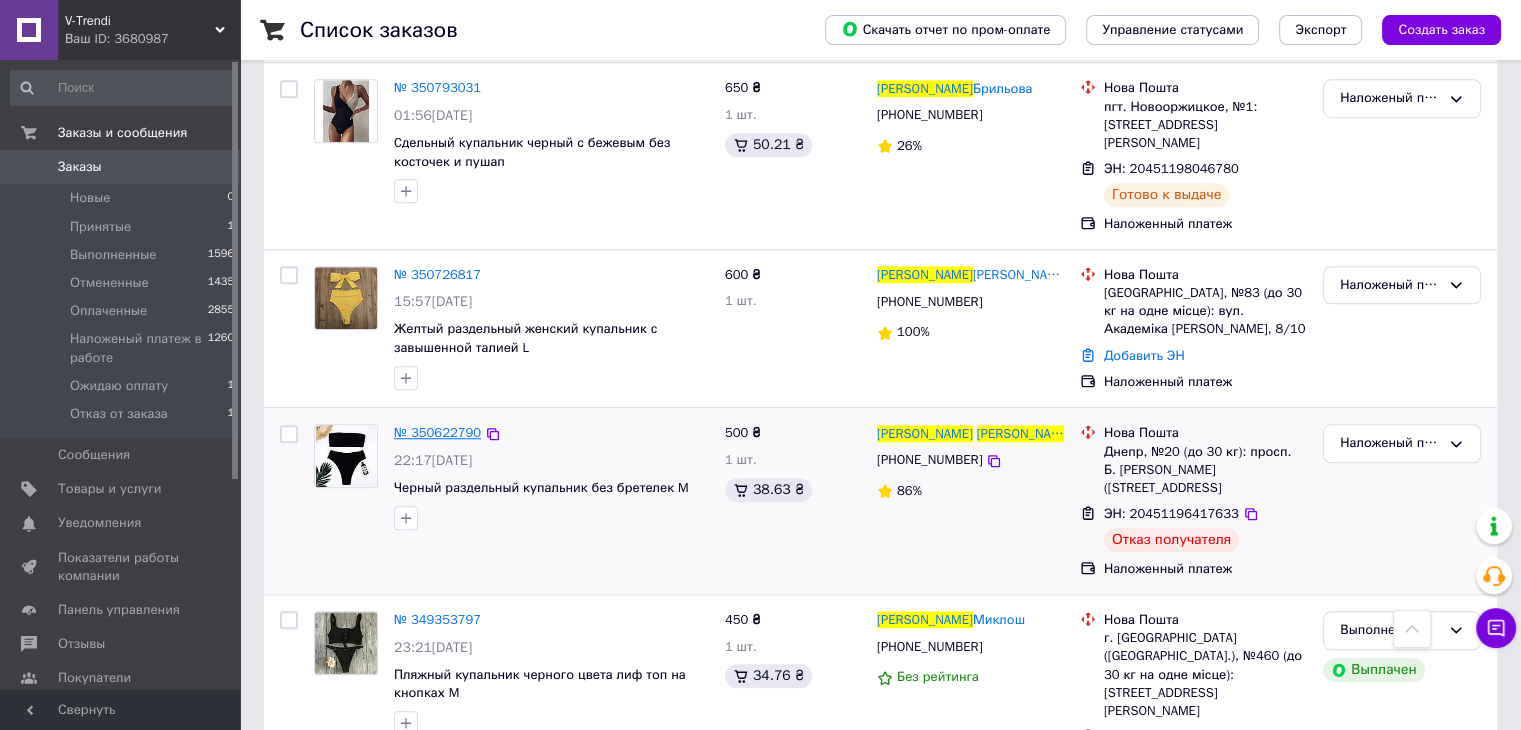 click on "№ 350622790" at bounding box center [437, 432] 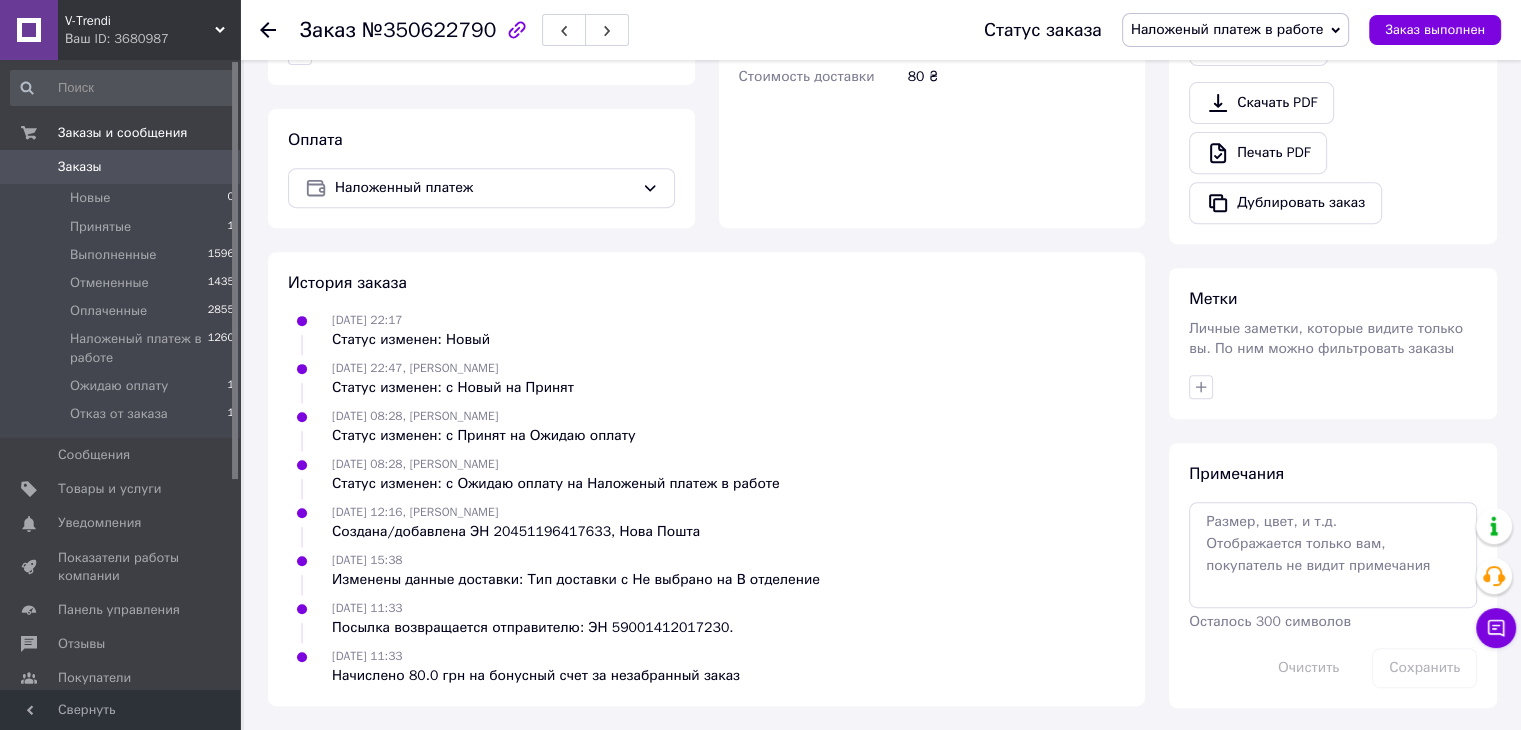 scroll, scrollTop: 820, scrollLeft: 0, axis: vertical 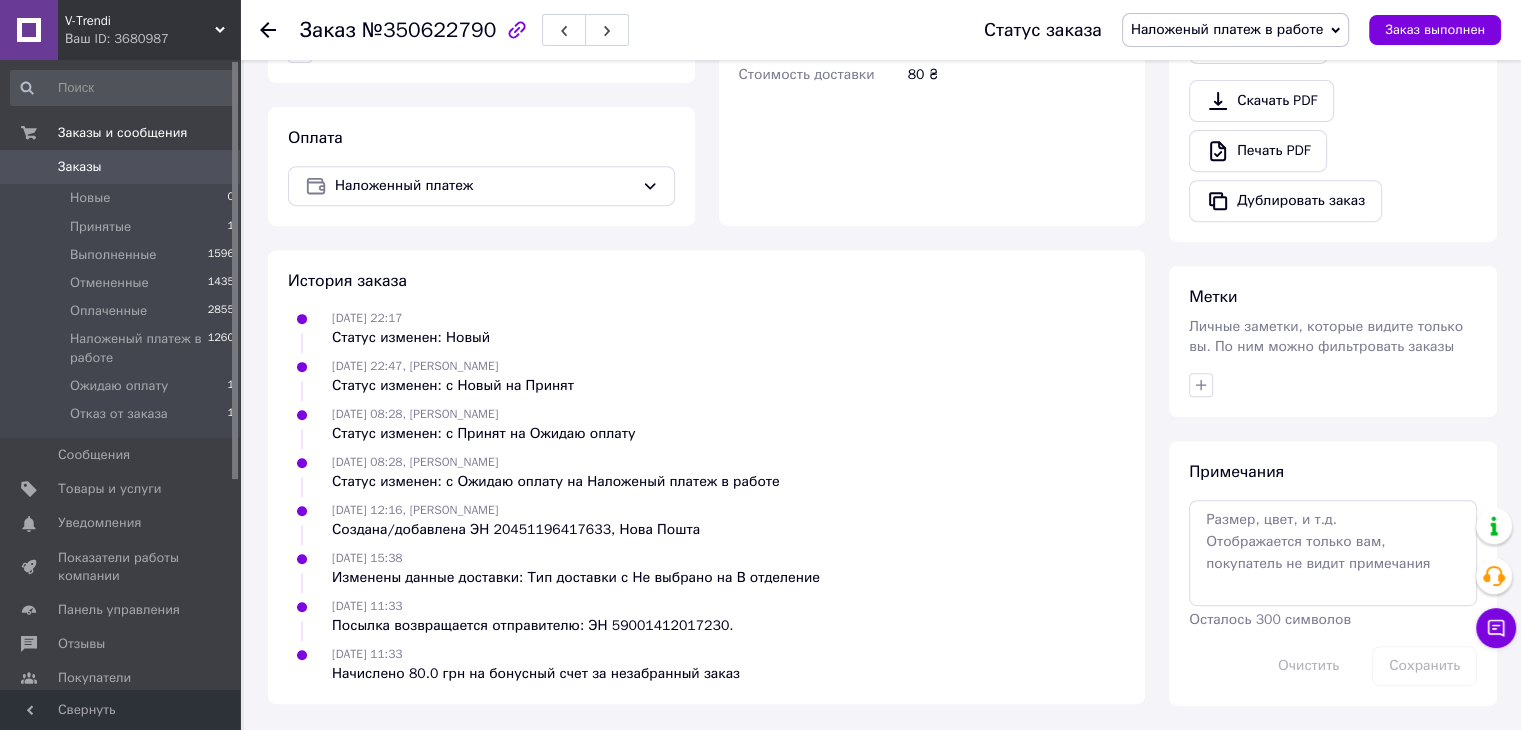 click on "Заказы" at bounding box center [80, 167] 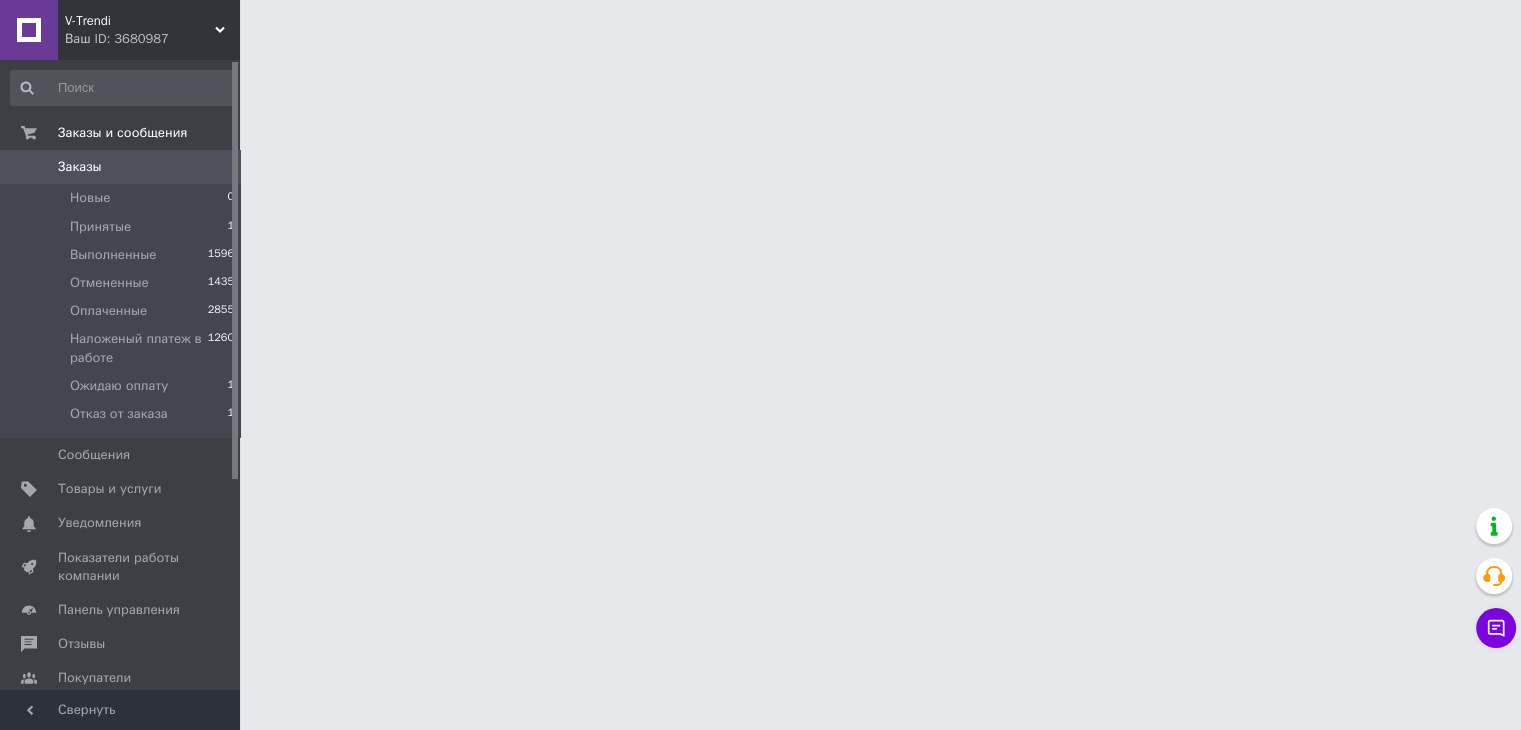 scroll, scrollTop: 0, scrollLeft: 0, axis: both 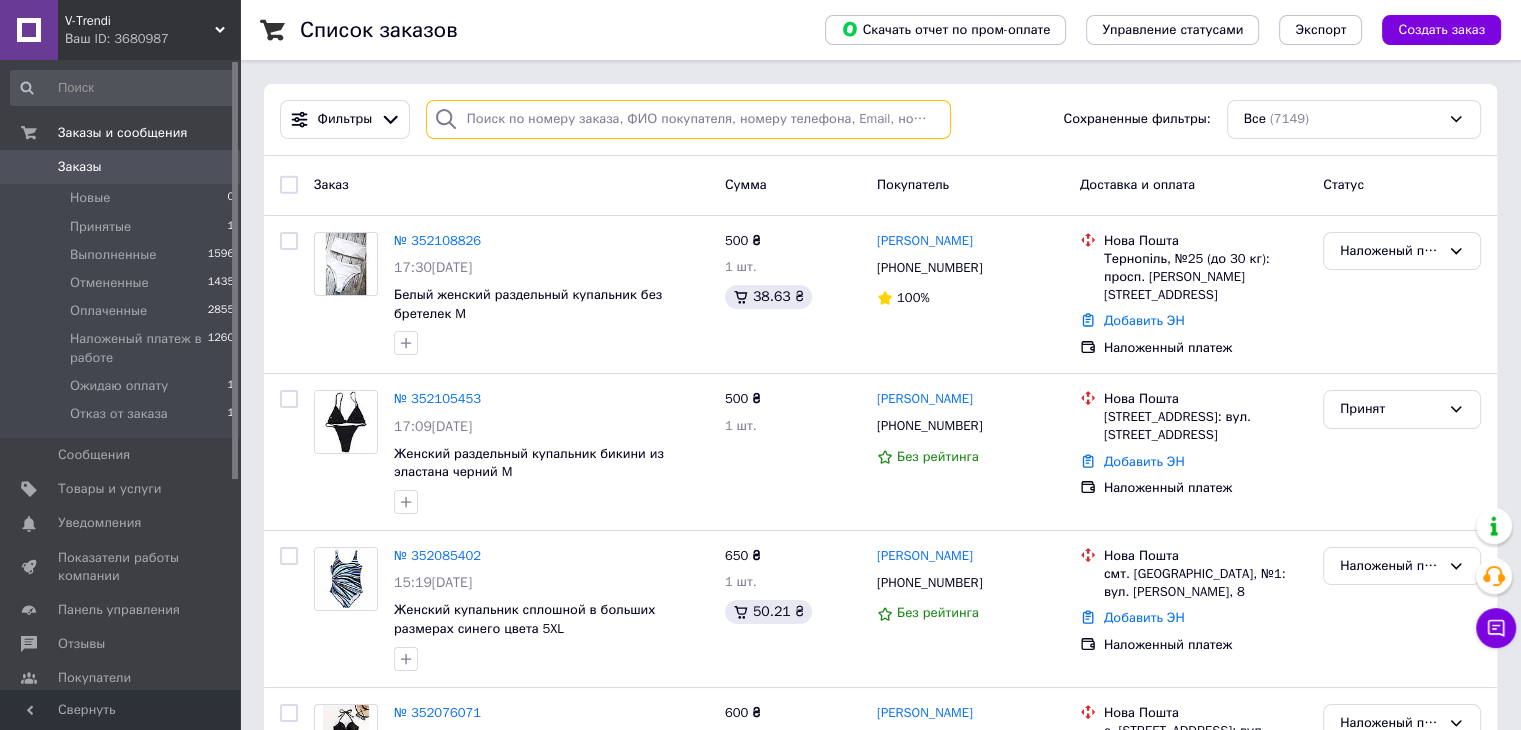 click at bounding box center [688, 119] 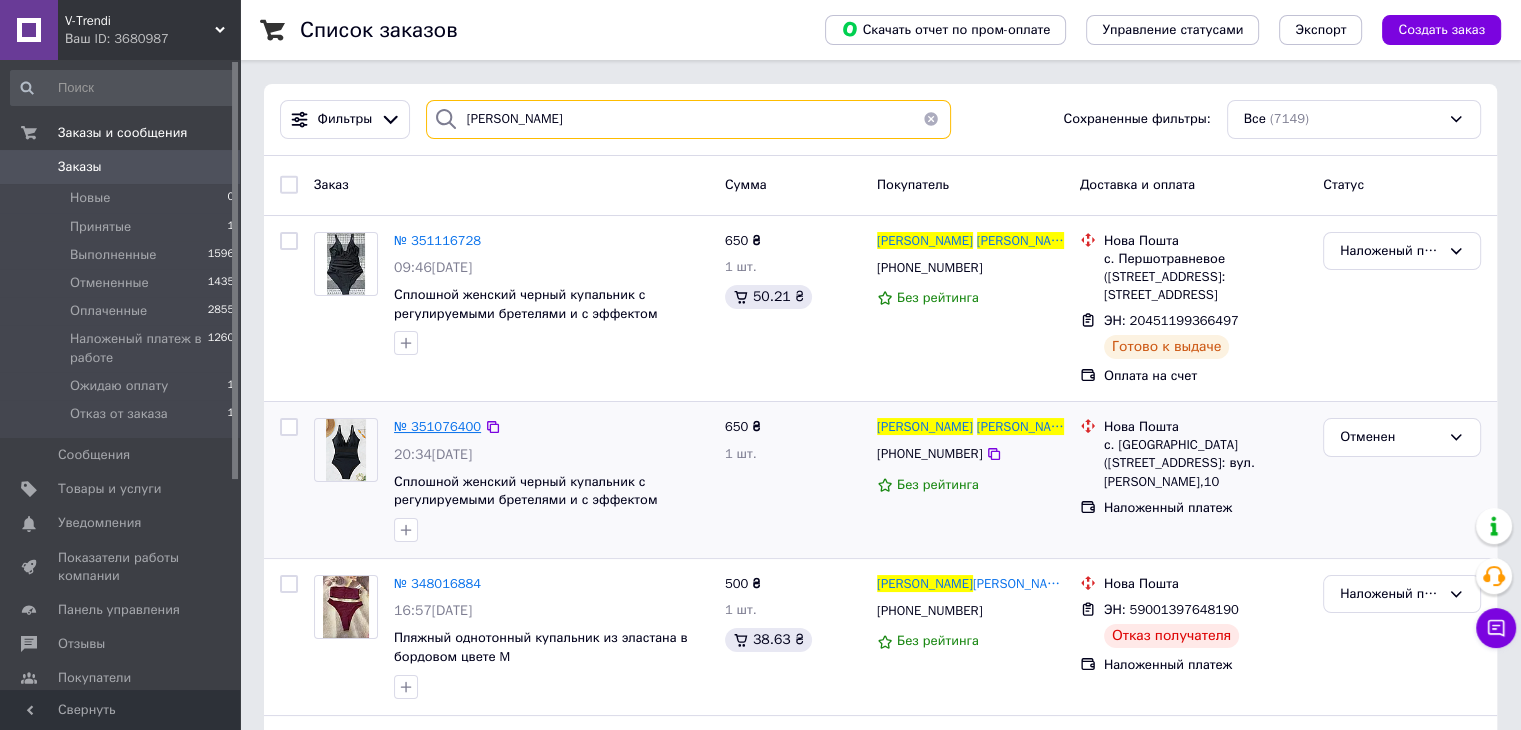 type on "[PERSON_NAME]" 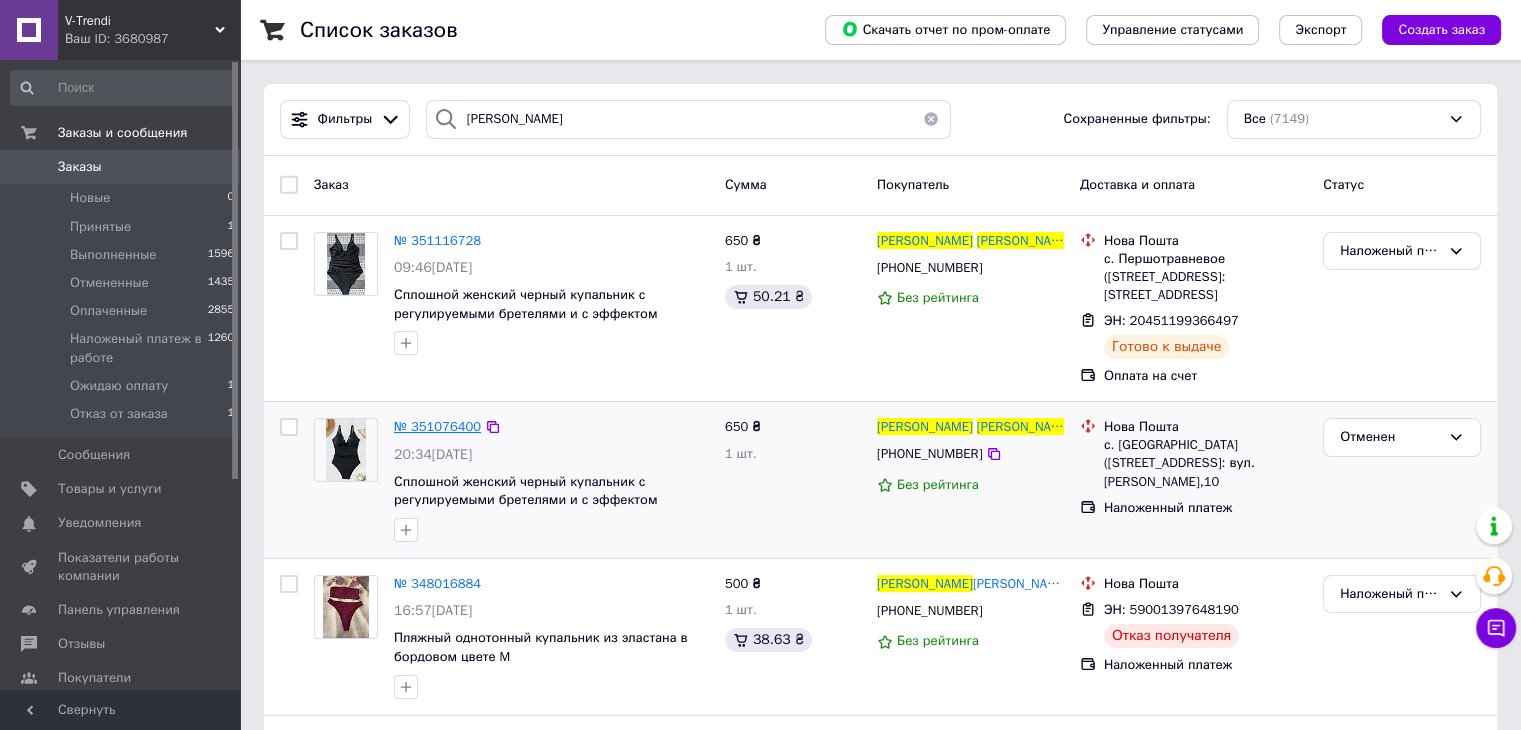 click on "№ 351076400" at bounding box center (437, 426) 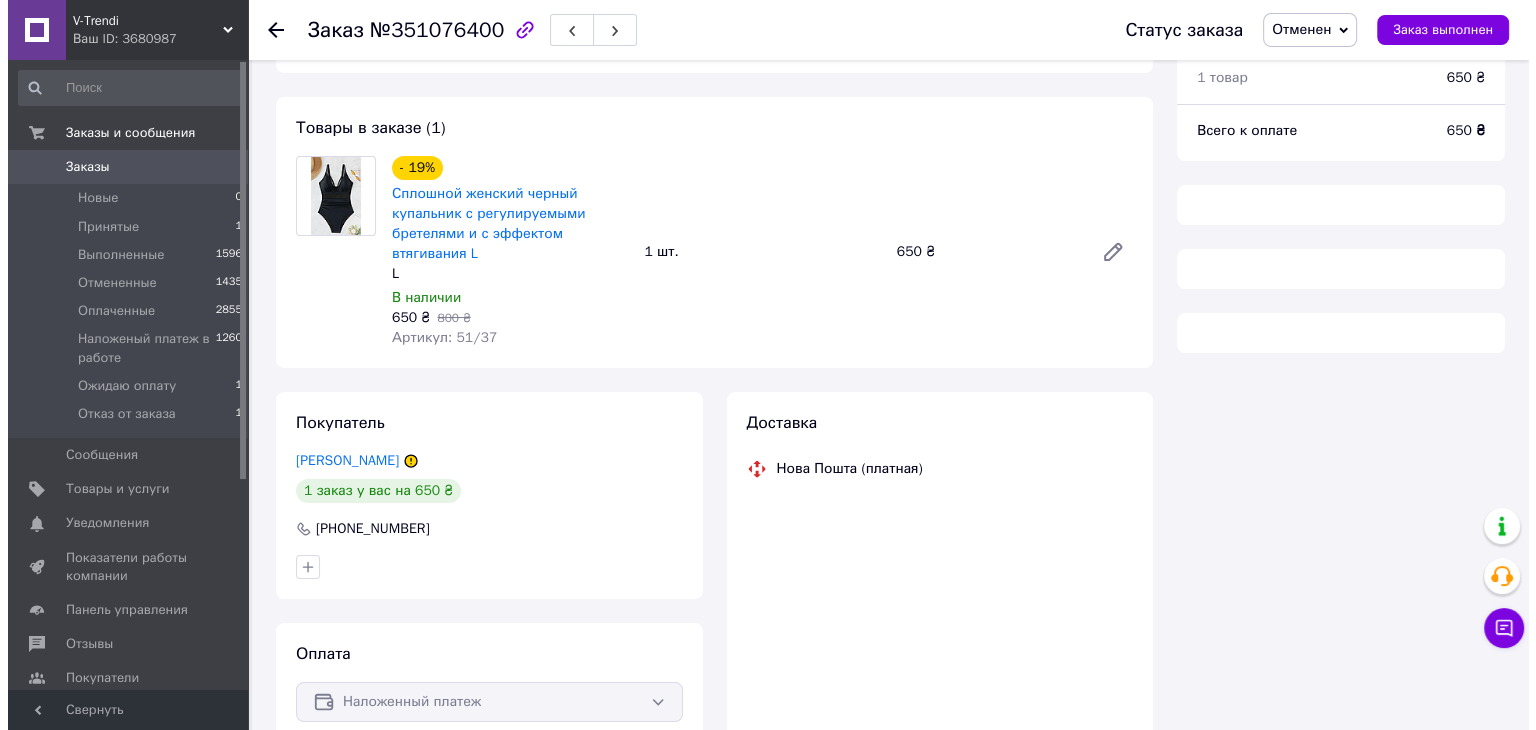 scroll, scrollTop: 176, scrollLeft: 0, axis: vertical 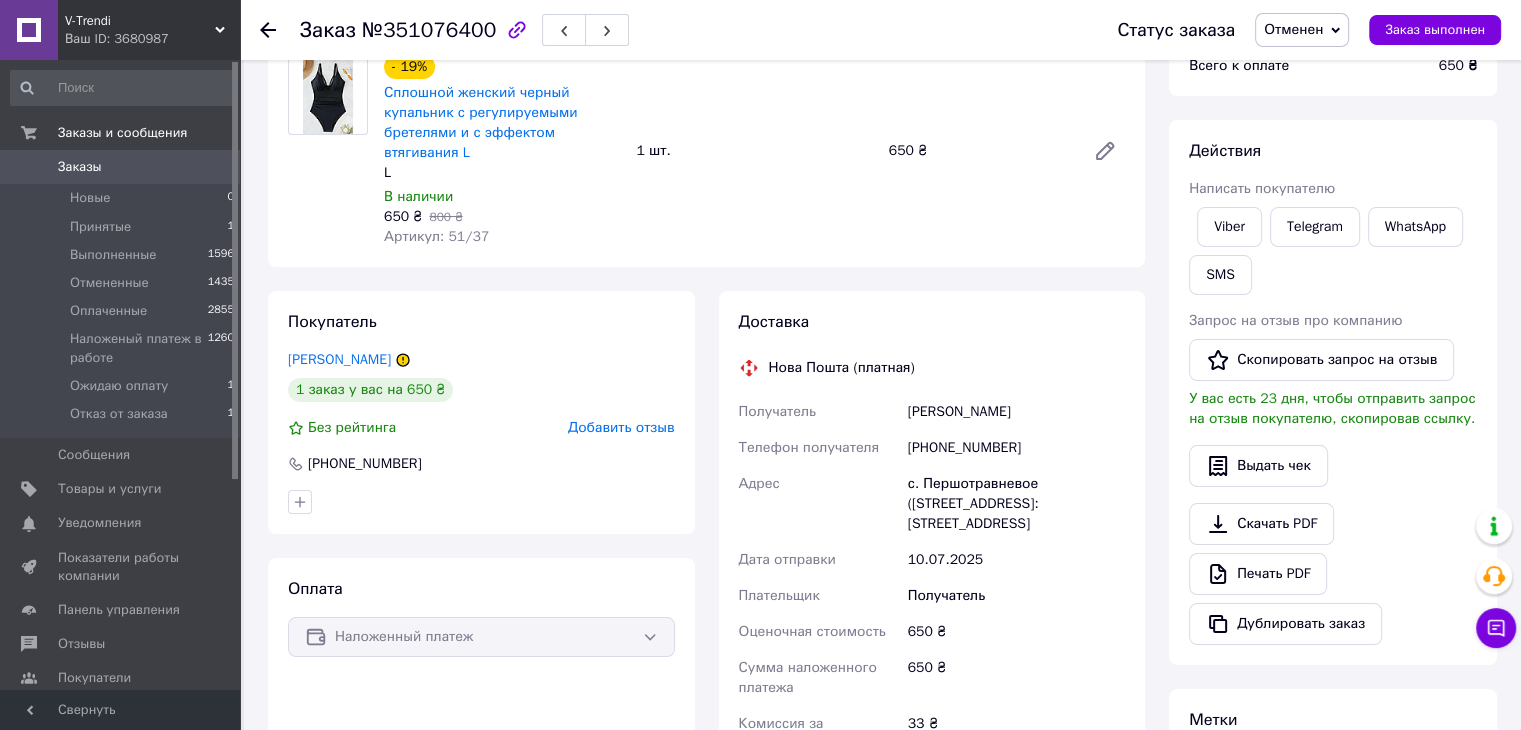 click on "Добавить отзыв" at bounding box center [621, 427] 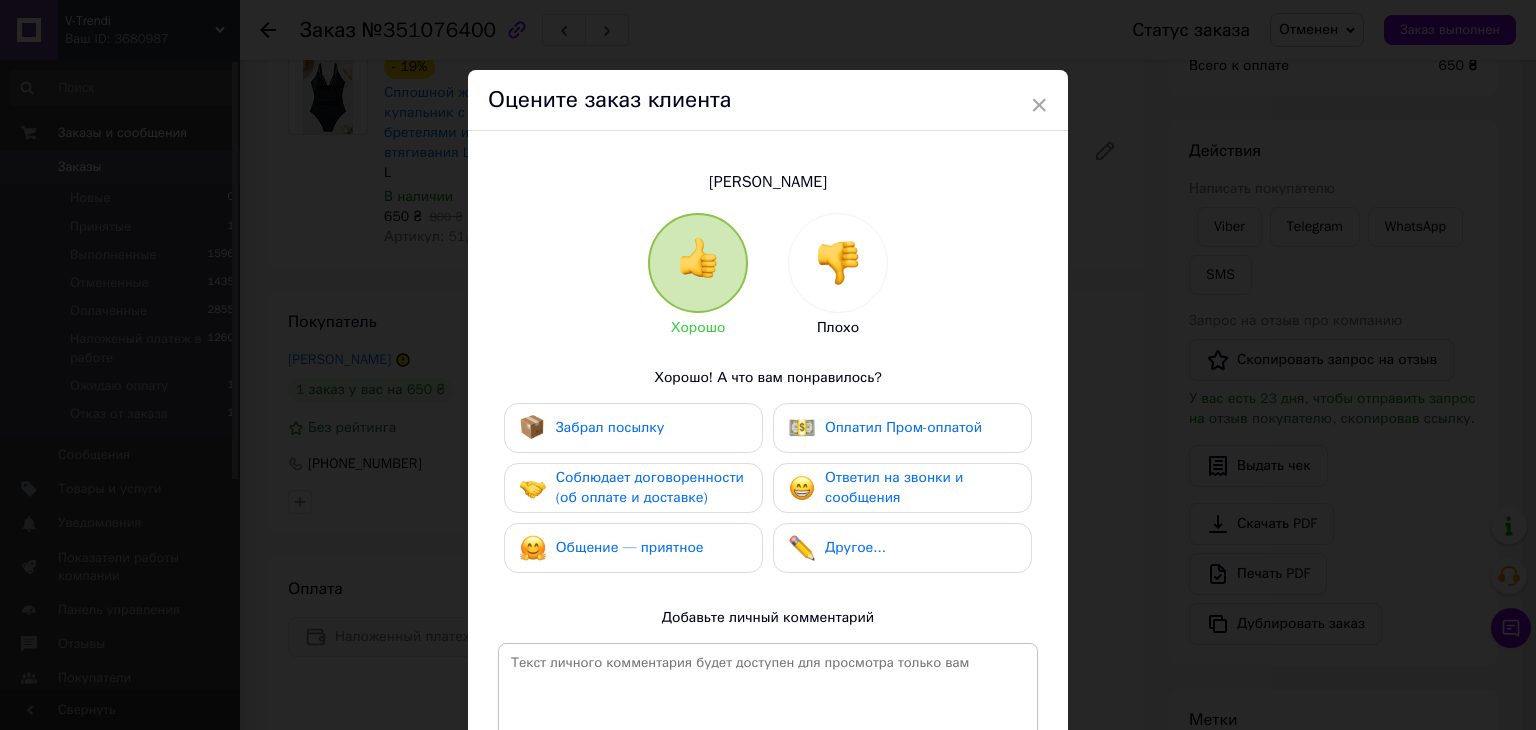 click at bounding box center (838, 263) 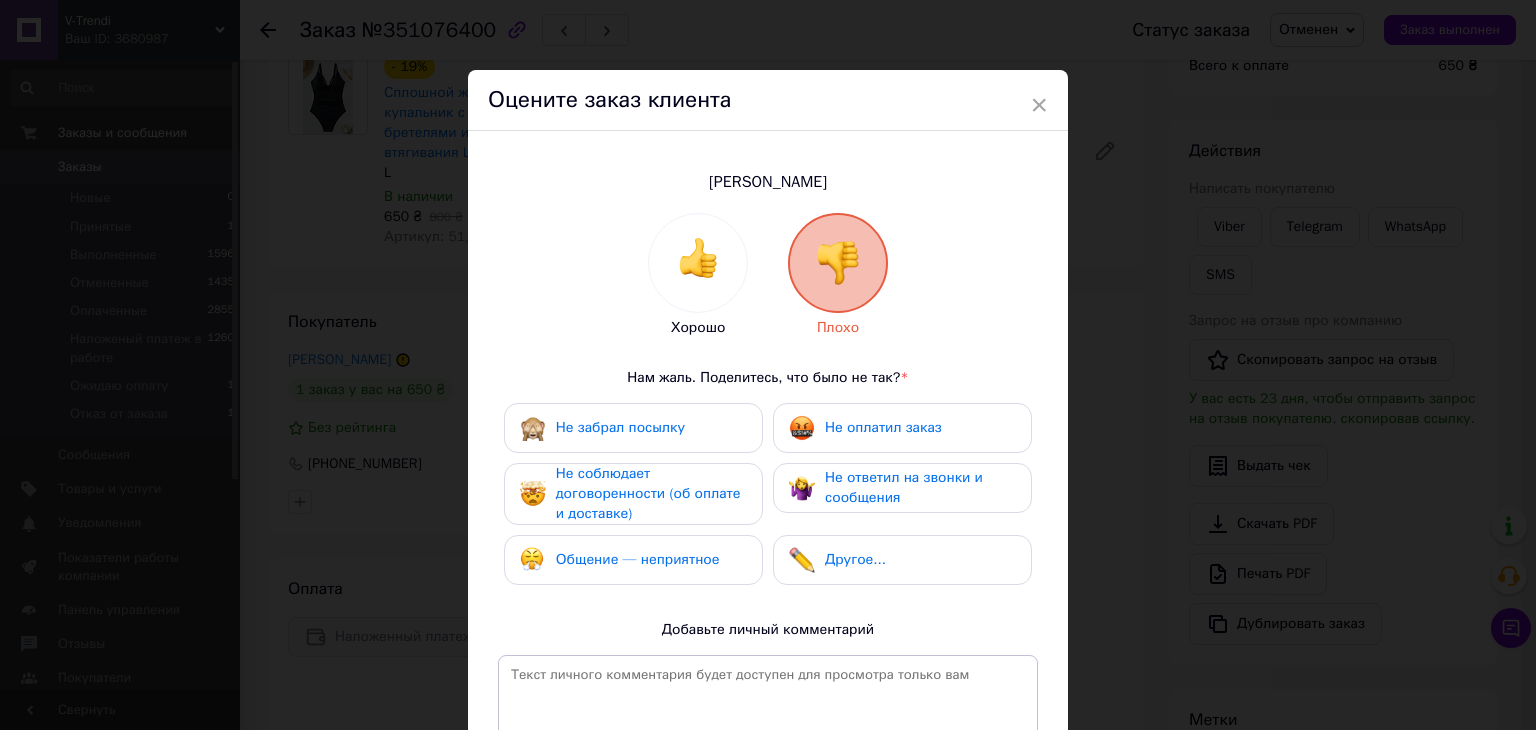 click on "Не забрал посылку" at bounding box center (620, 427) 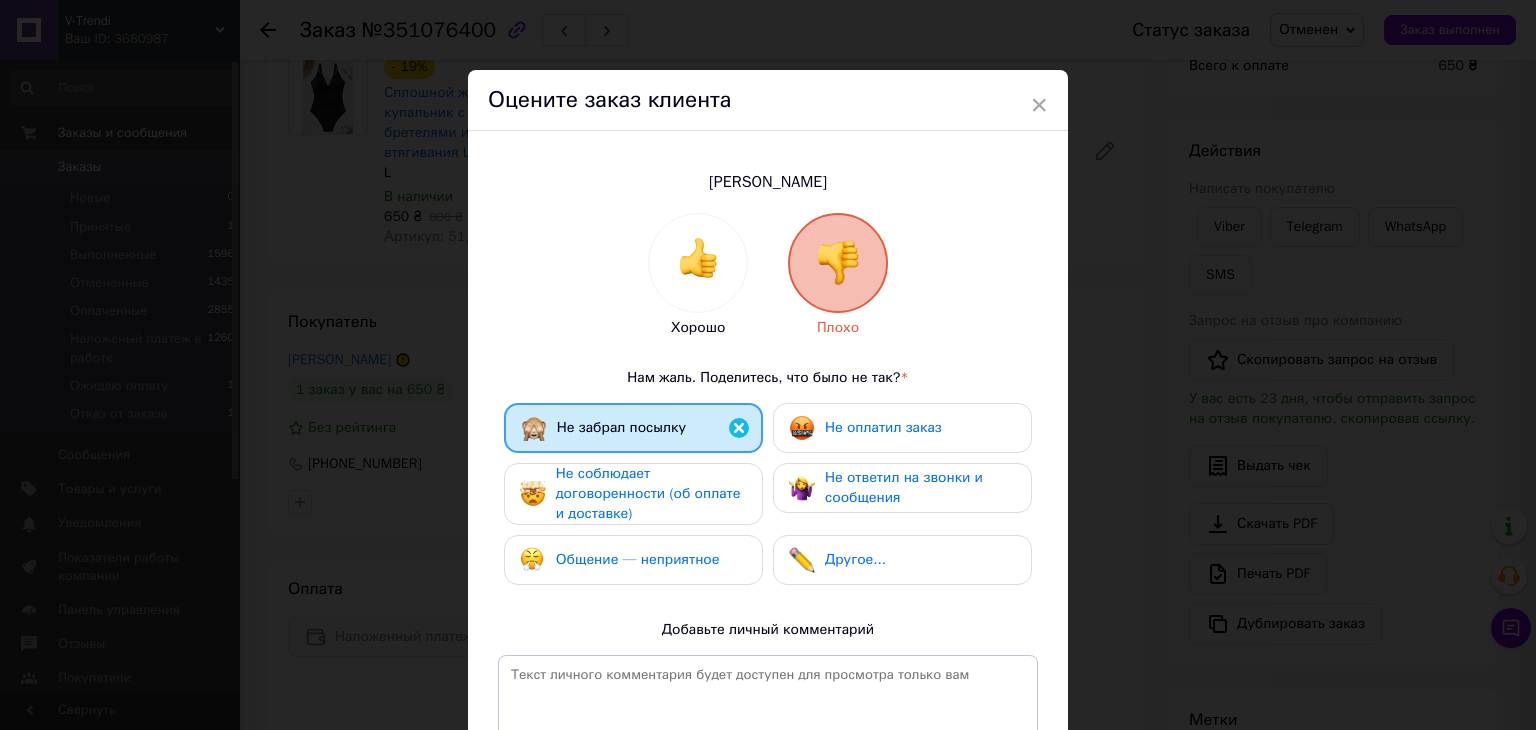 click on "Не соблюдает договоренности (об оплате и доставке)" at bounding box center (648, 493) 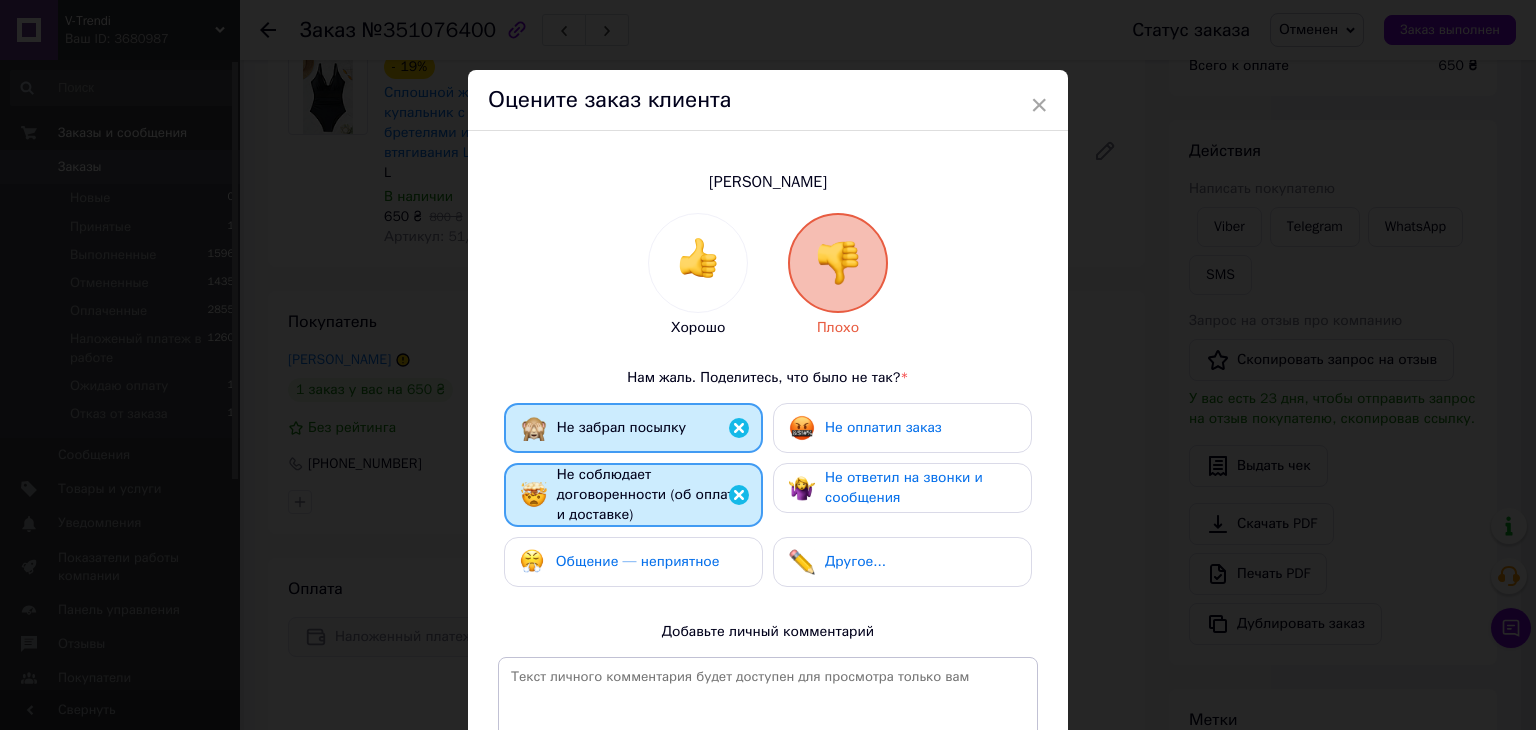 drag, startPoint x: 615, startPoint y: 568, endPoint x: 644, endPoint y: 566, distance: 29.068884 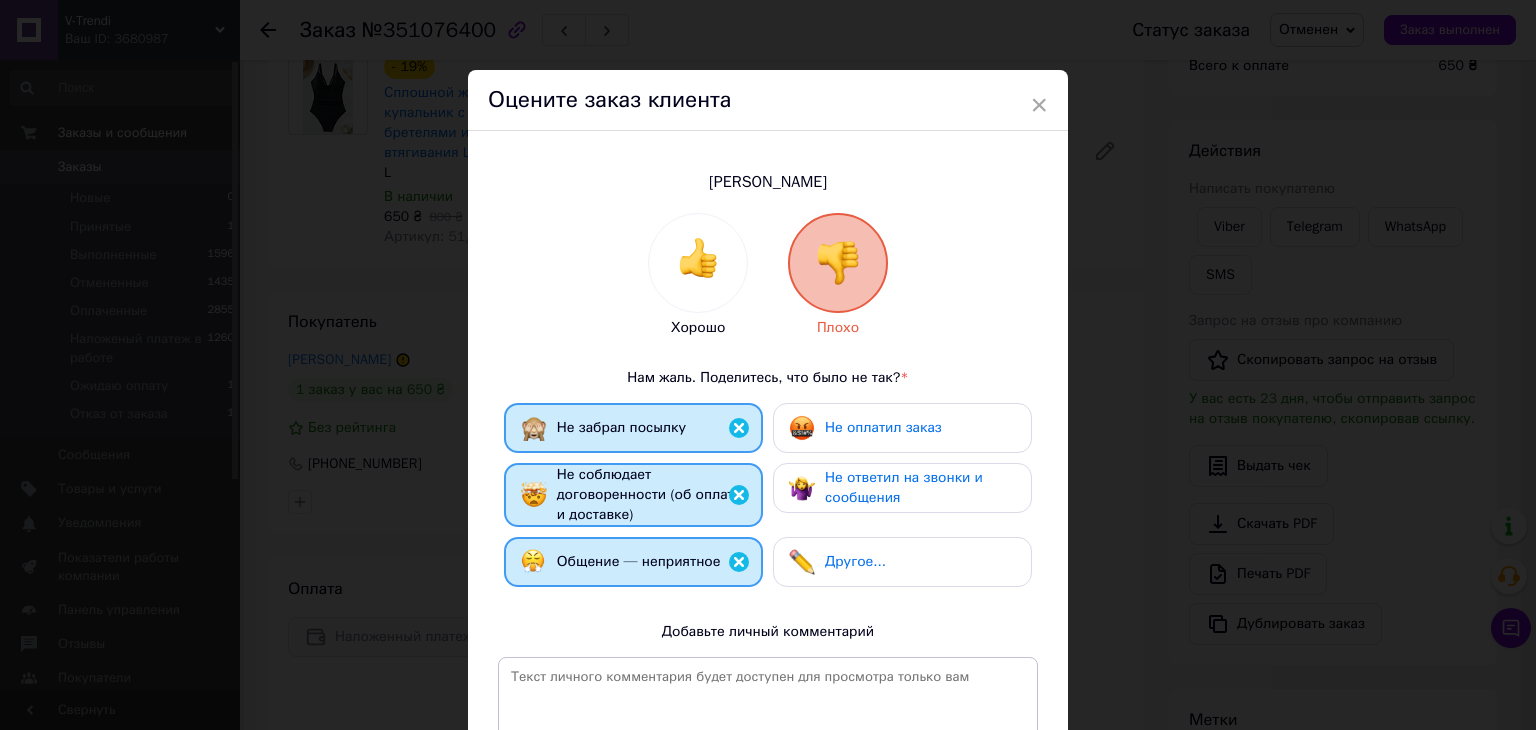 drag, startPoint x: 815, startPoint y: 436, endPoint x: 836, endPoint y: 491, distance: 58.872746 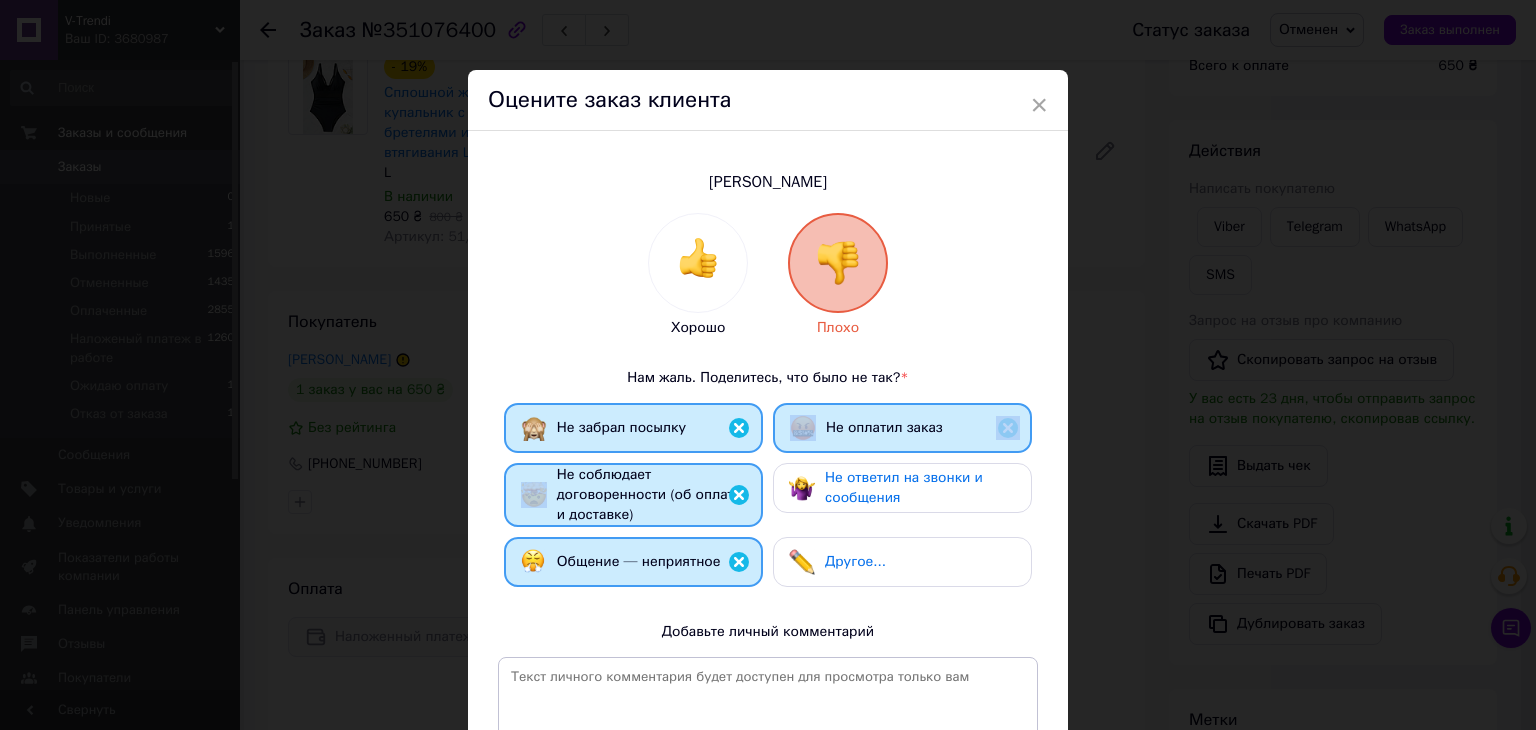drag, startPoint x: 836, startPoint y: 491, endPoint x: 944, endPoint y: 533, distance: 115.87925 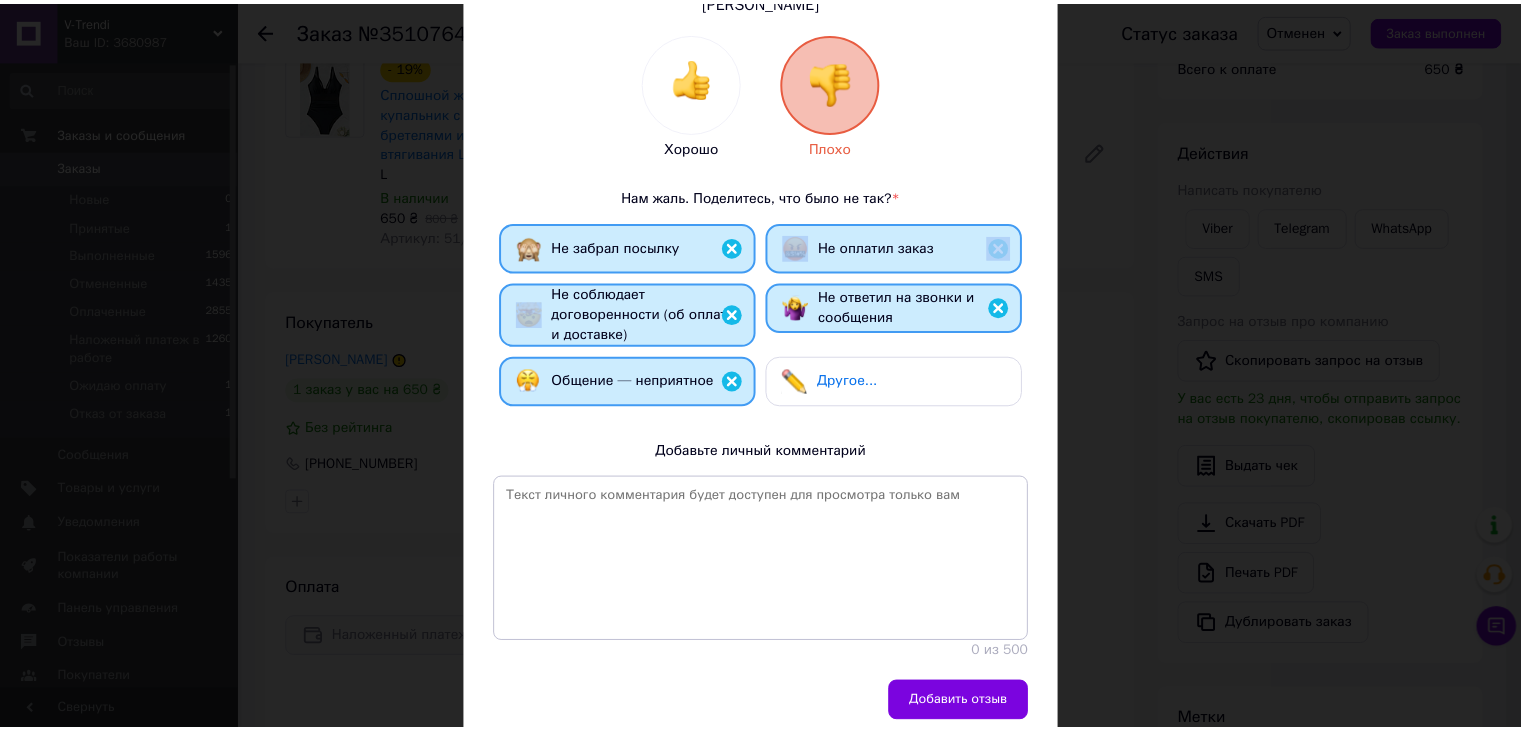 scroll, scrollTop: 260, scrollLeft: 0, axis: vertical 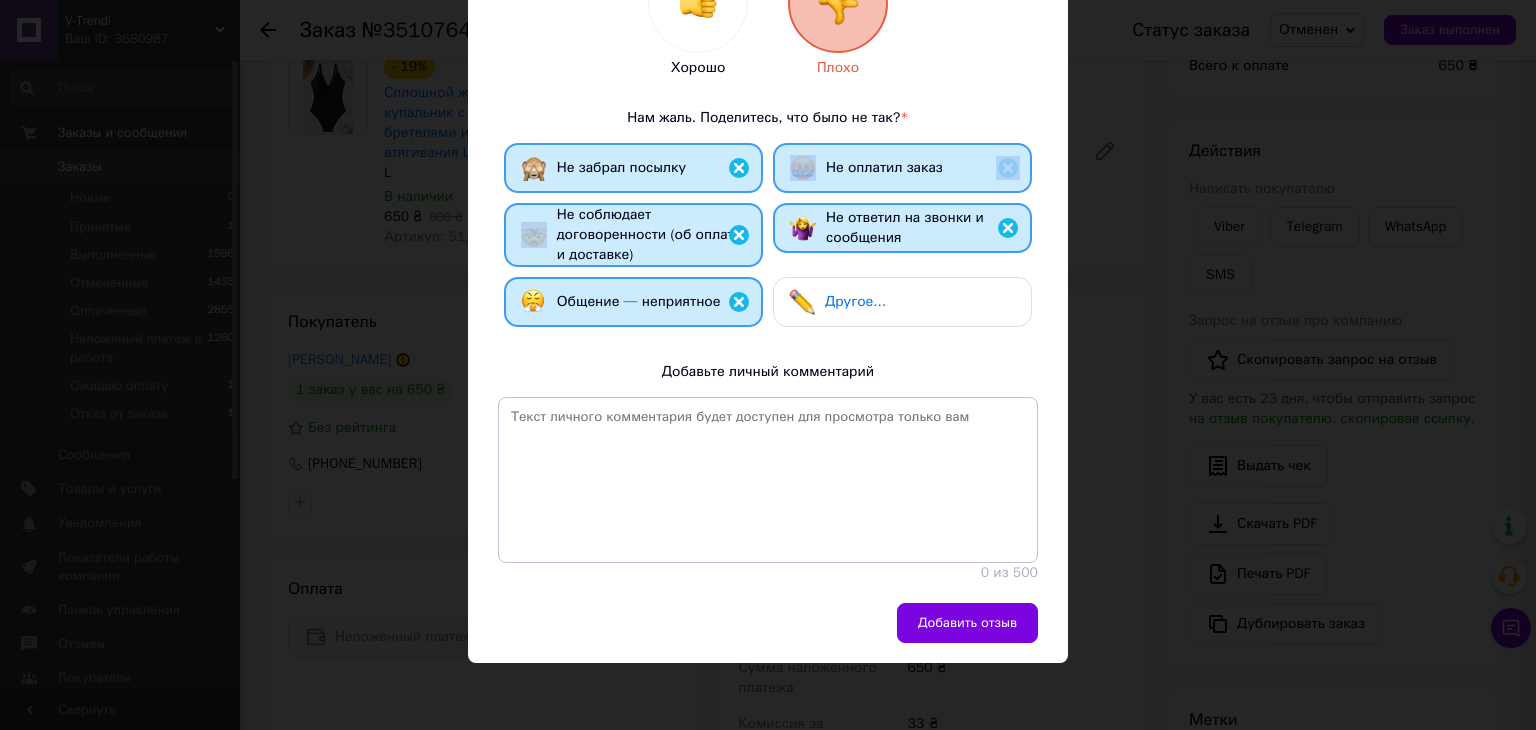 click on "Добавить отзыв" at bounding box center (967, 623) 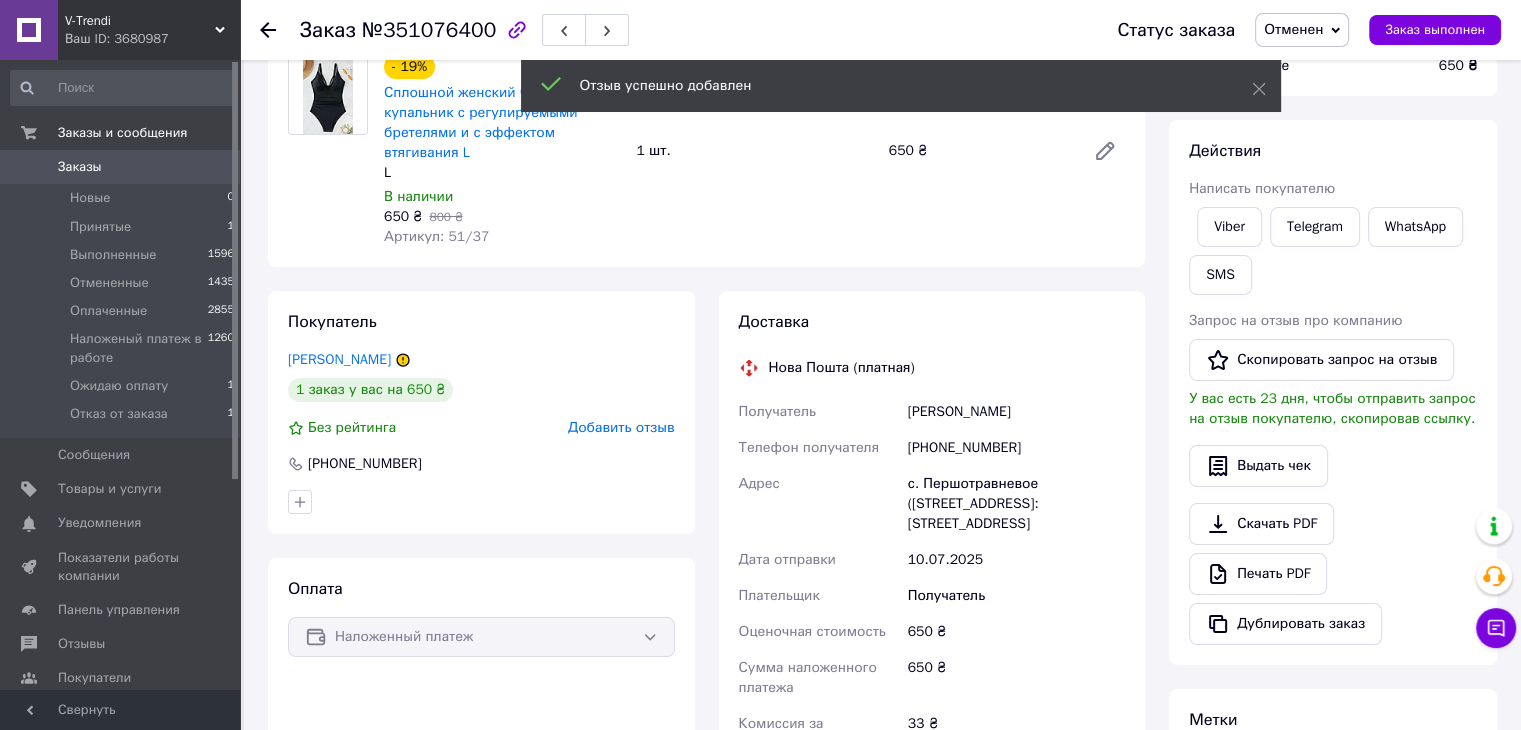 scroll, scrollTop: 0, scrollLeft: 0, axis: both 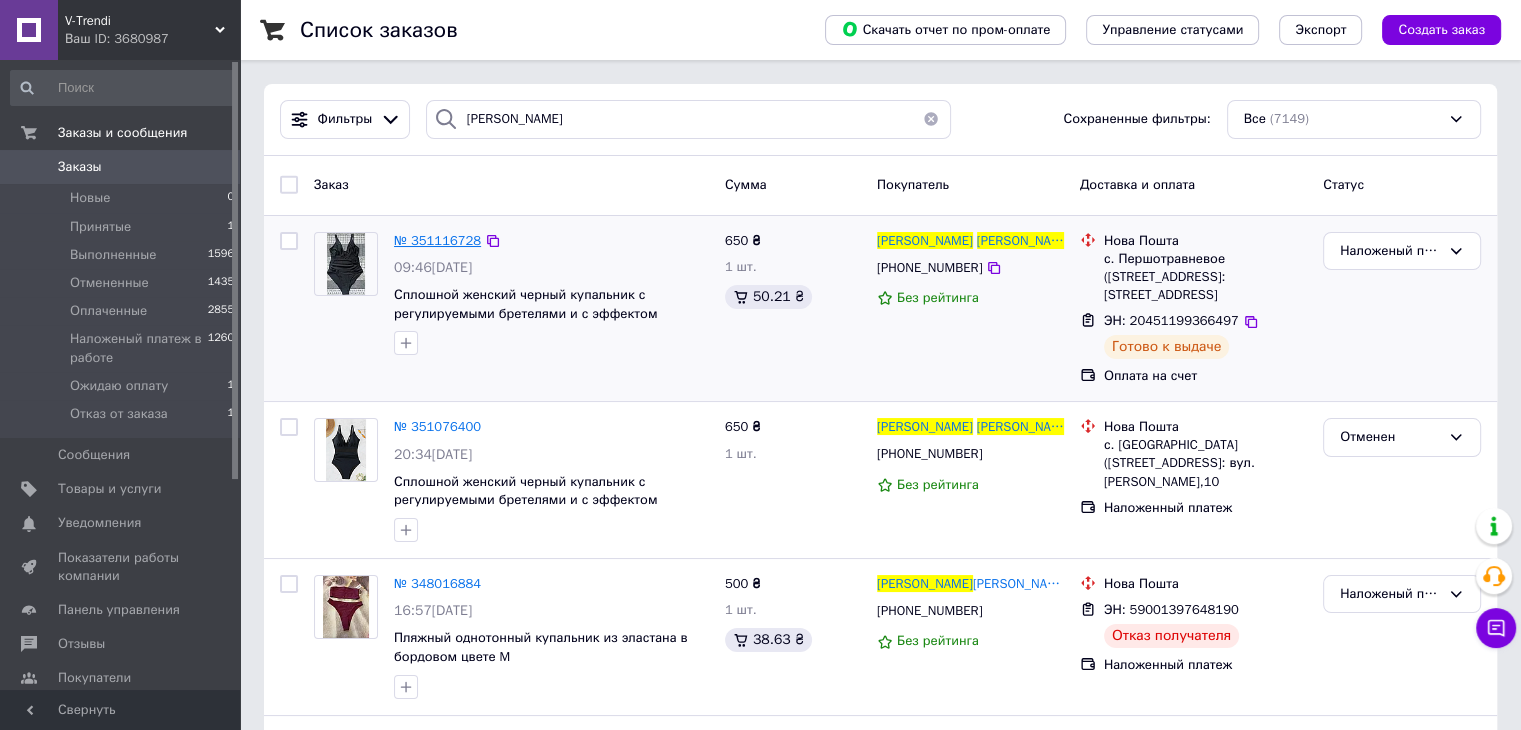 click on "№ 351116728" at bounding box center (437, 240) 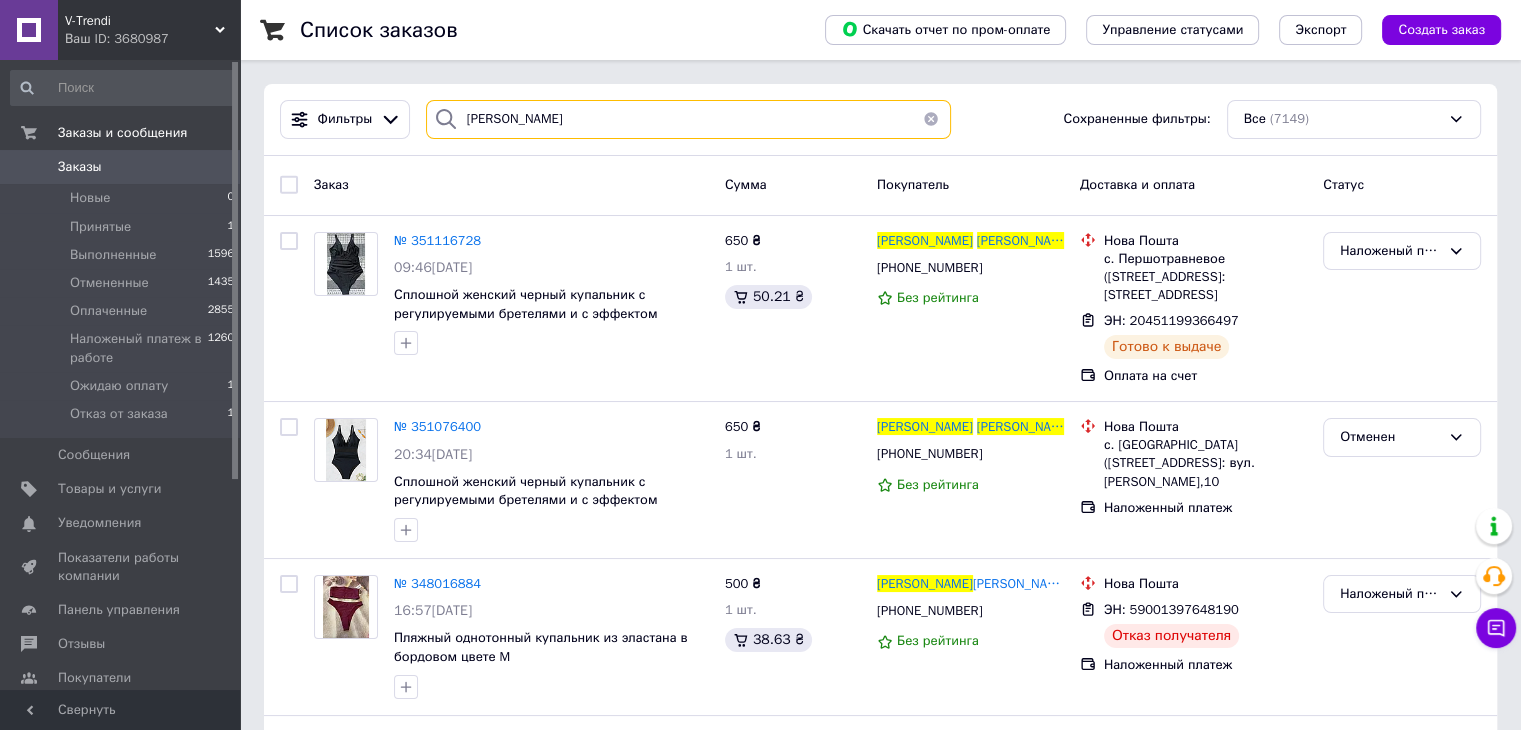drag, startPoint x: 420, startPoint y: 108, endPoint x: 238, endPoint y: 101, distance: 182.13457 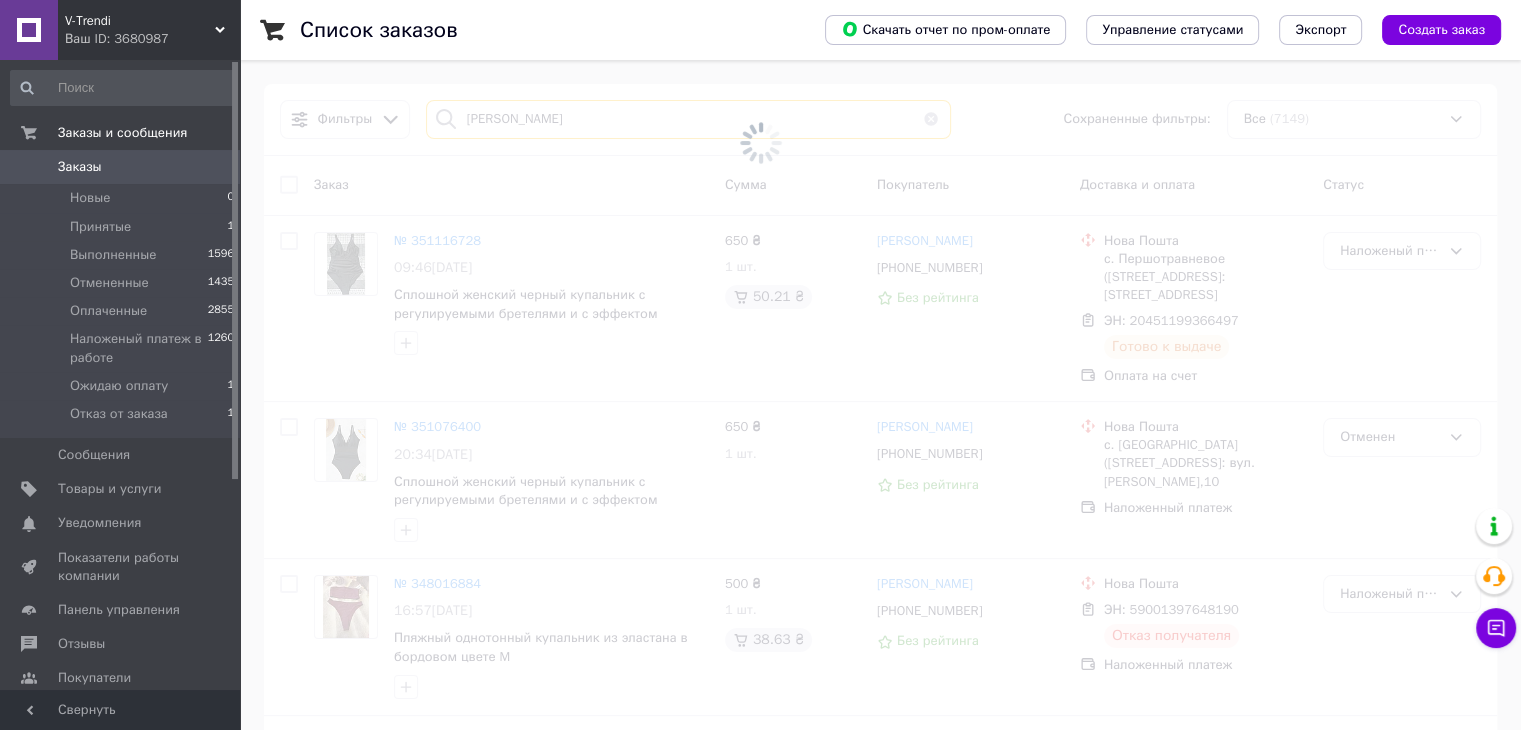 type on "[PERSON_NAME]" 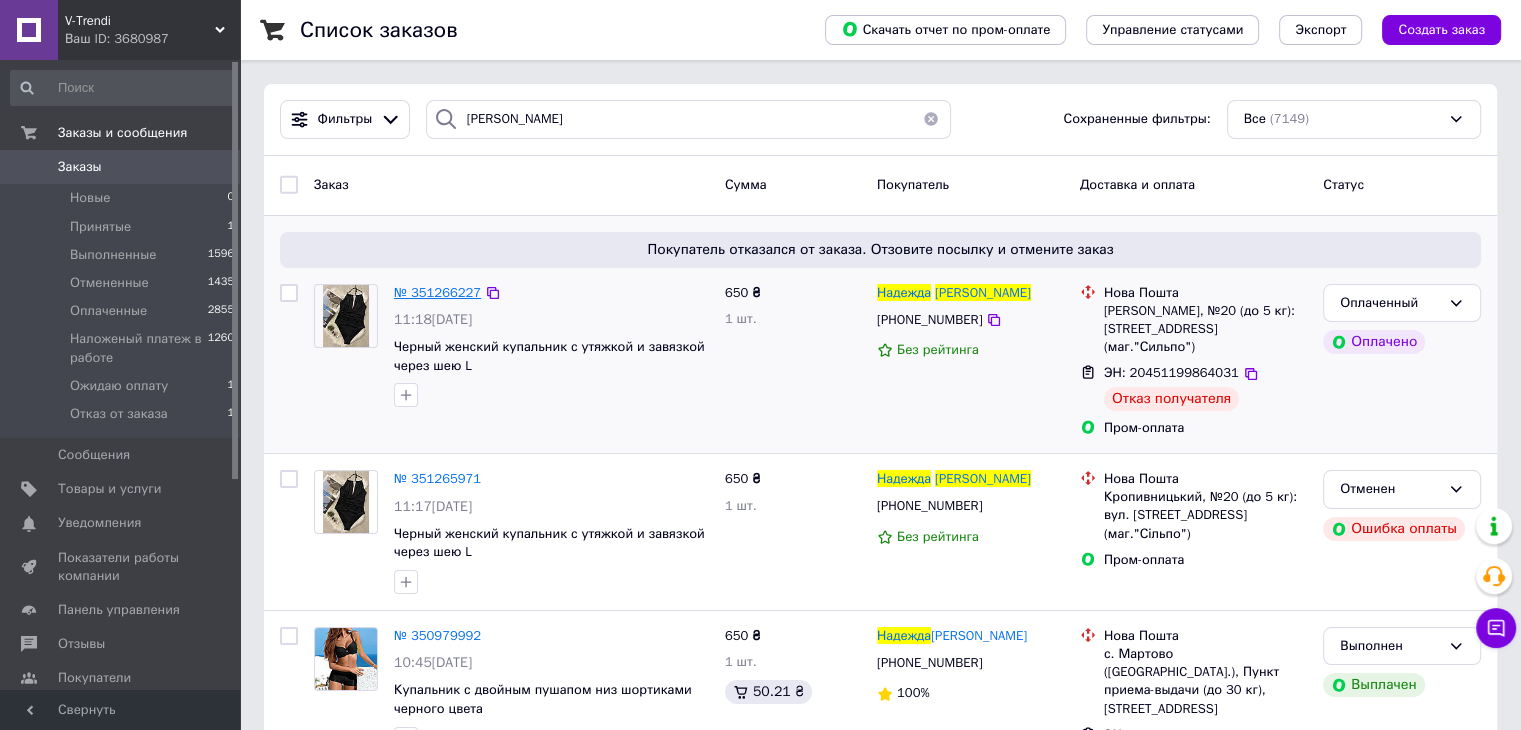 click on "№ 351266227" at bounding box center [437, 292] 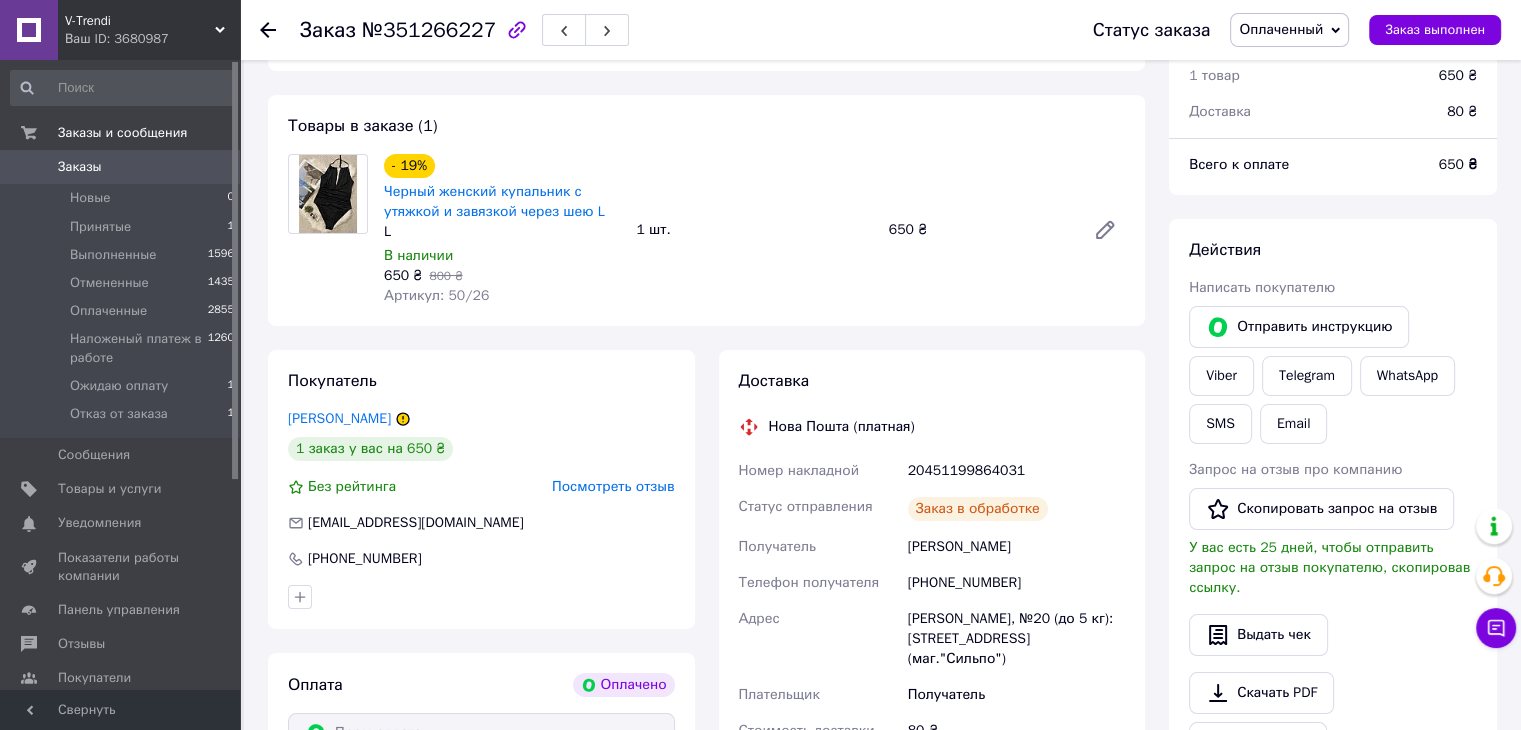 scroll, scrollTop: 200, scrollLeft: 0, axis: vertical 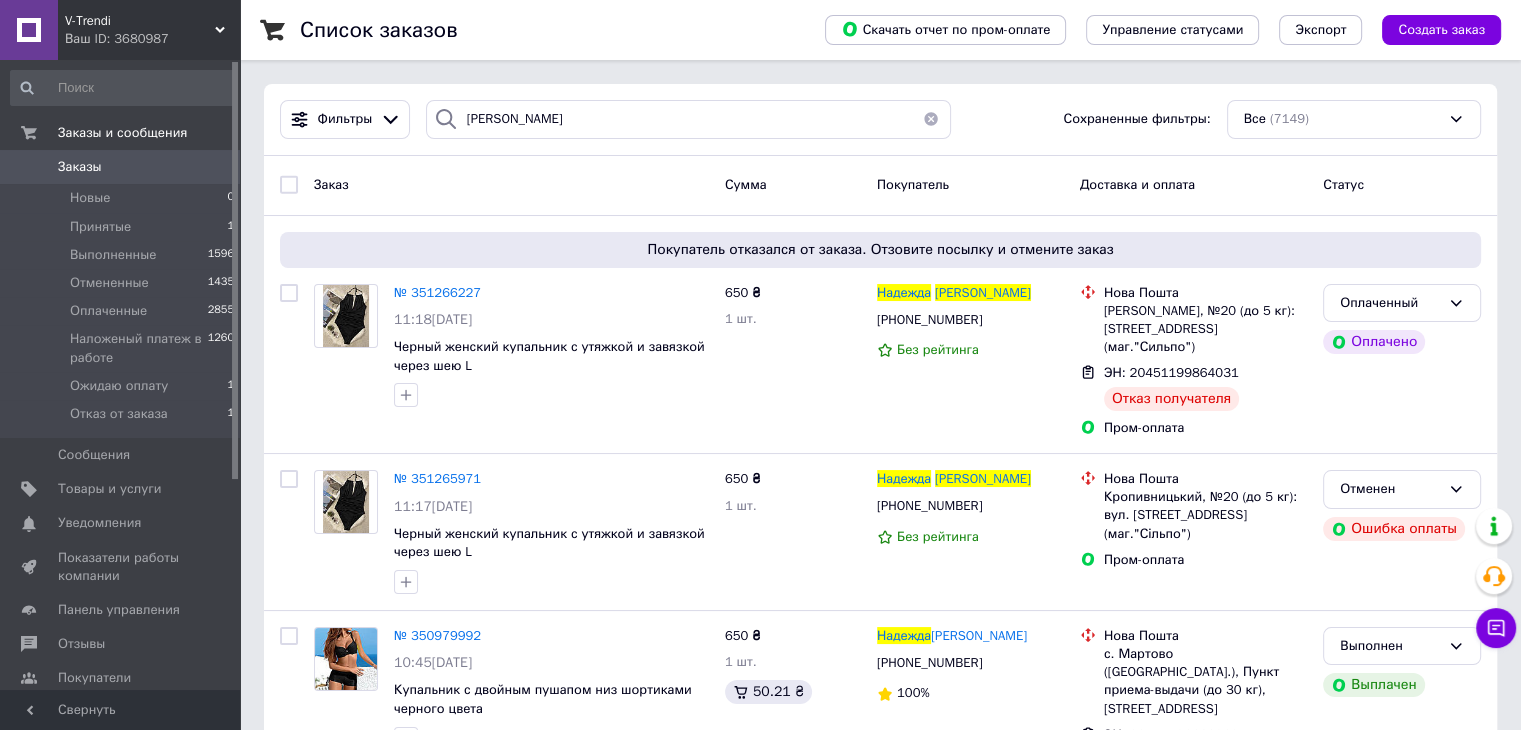 click on "V-Trendi" at bounding box center [140, 21] 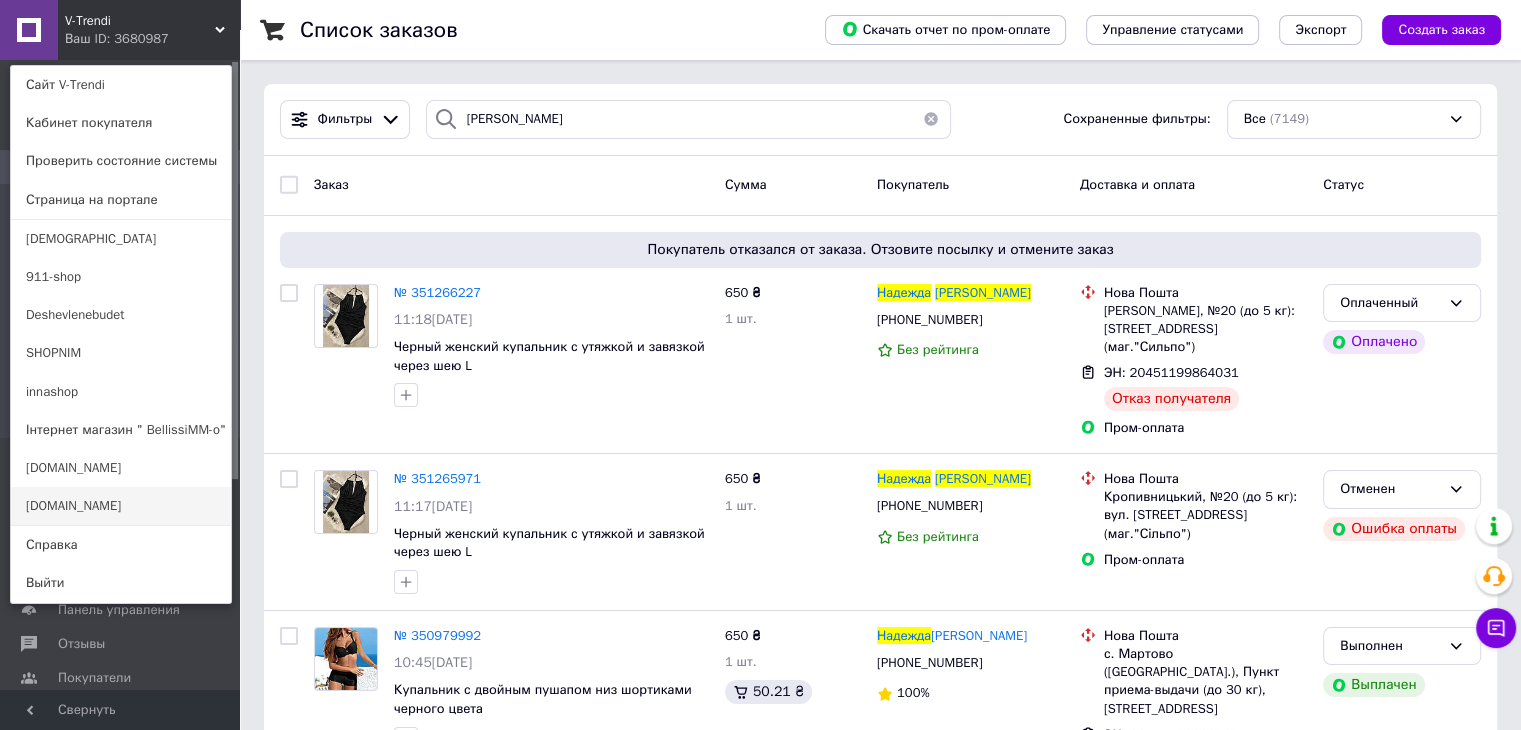 click on "[DOMAIN_NAME]" at bounding box center [121, 506] 